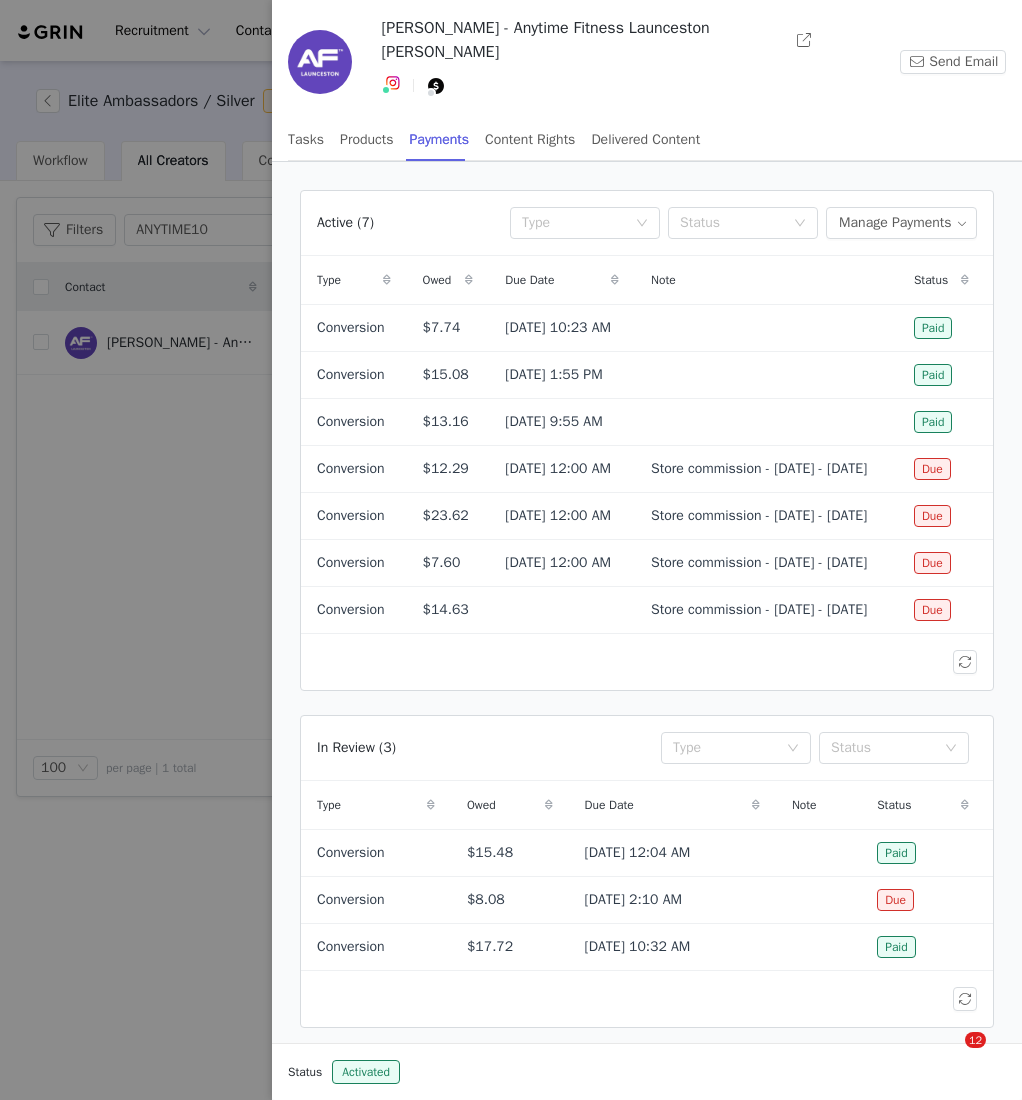 scroll, scrollTop: 0, scrollLeft: 0, axis: both 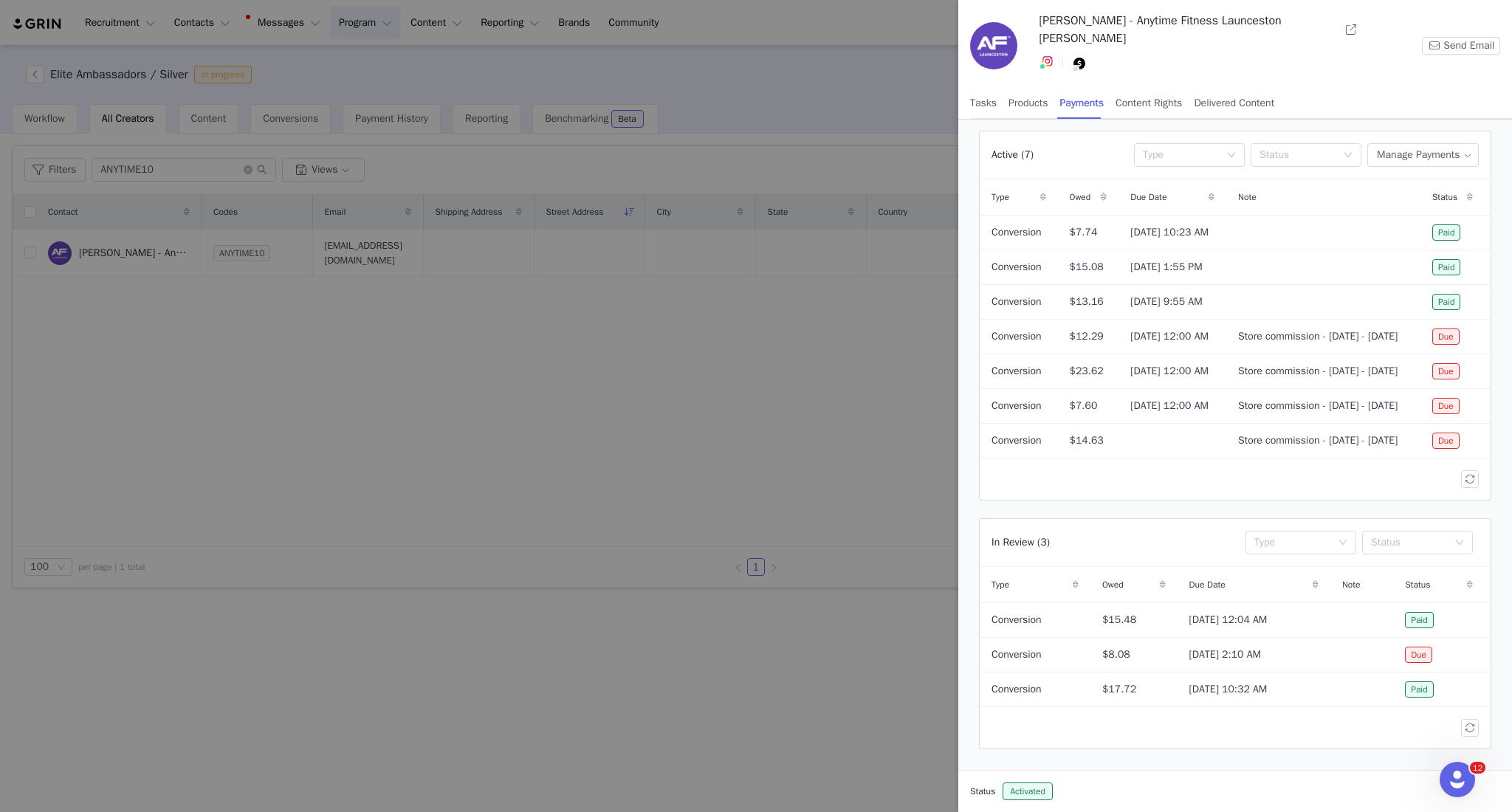 click at bounding box center [756, 406] 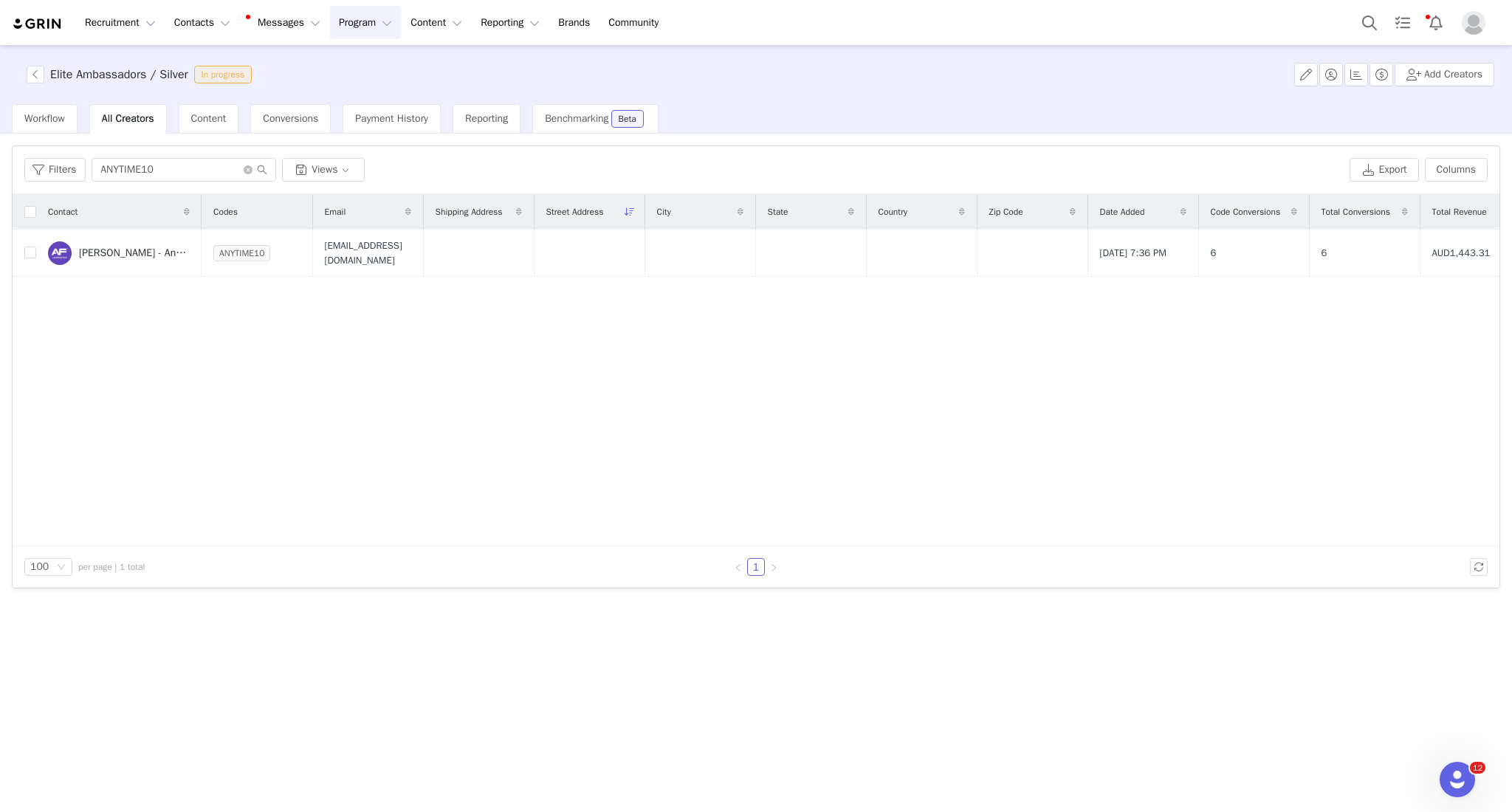 click on "Program Program" at bounding box center (365, 22) 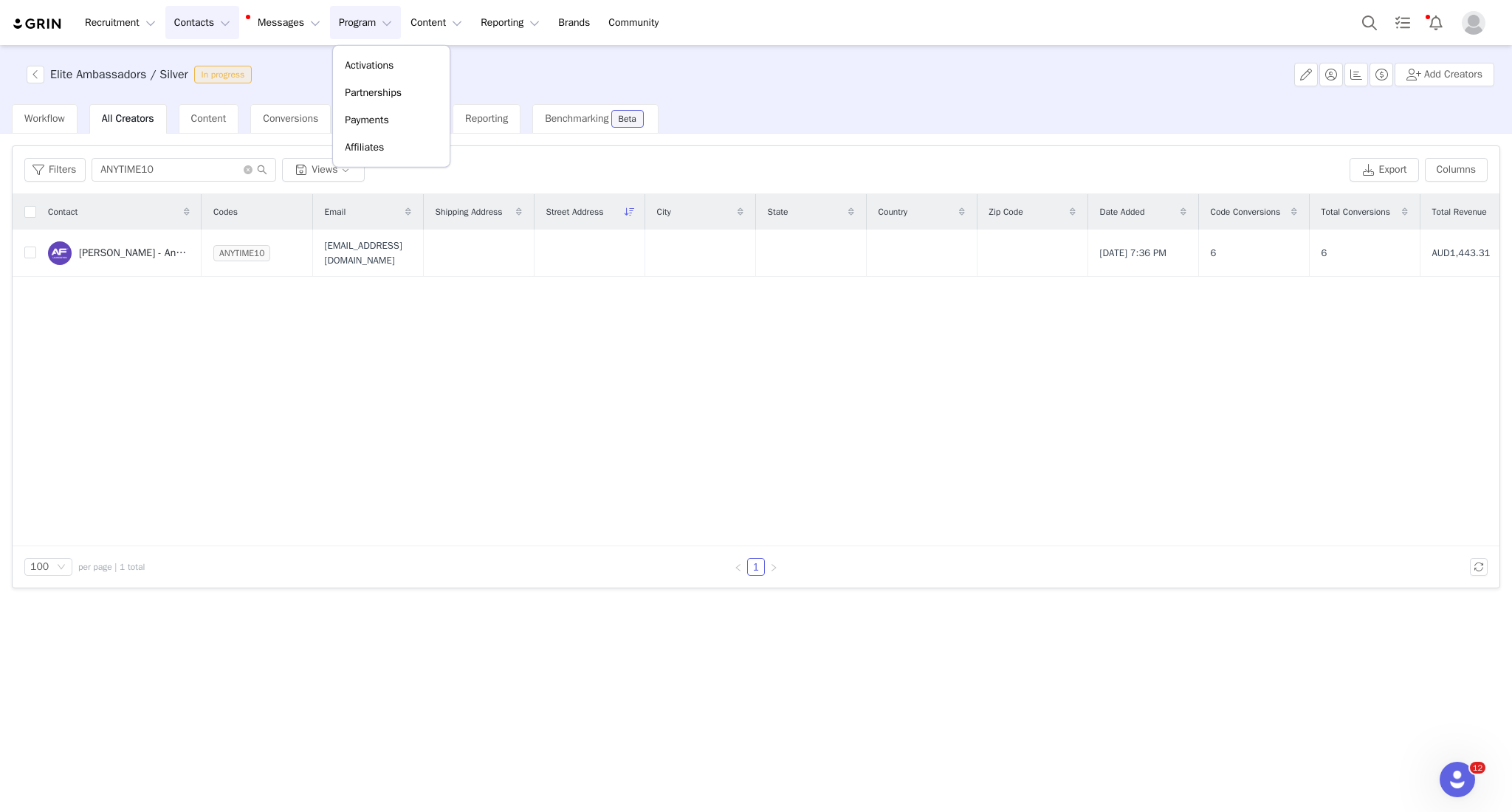 click on "Contacts Contacts" at bounding box center (202, 22) 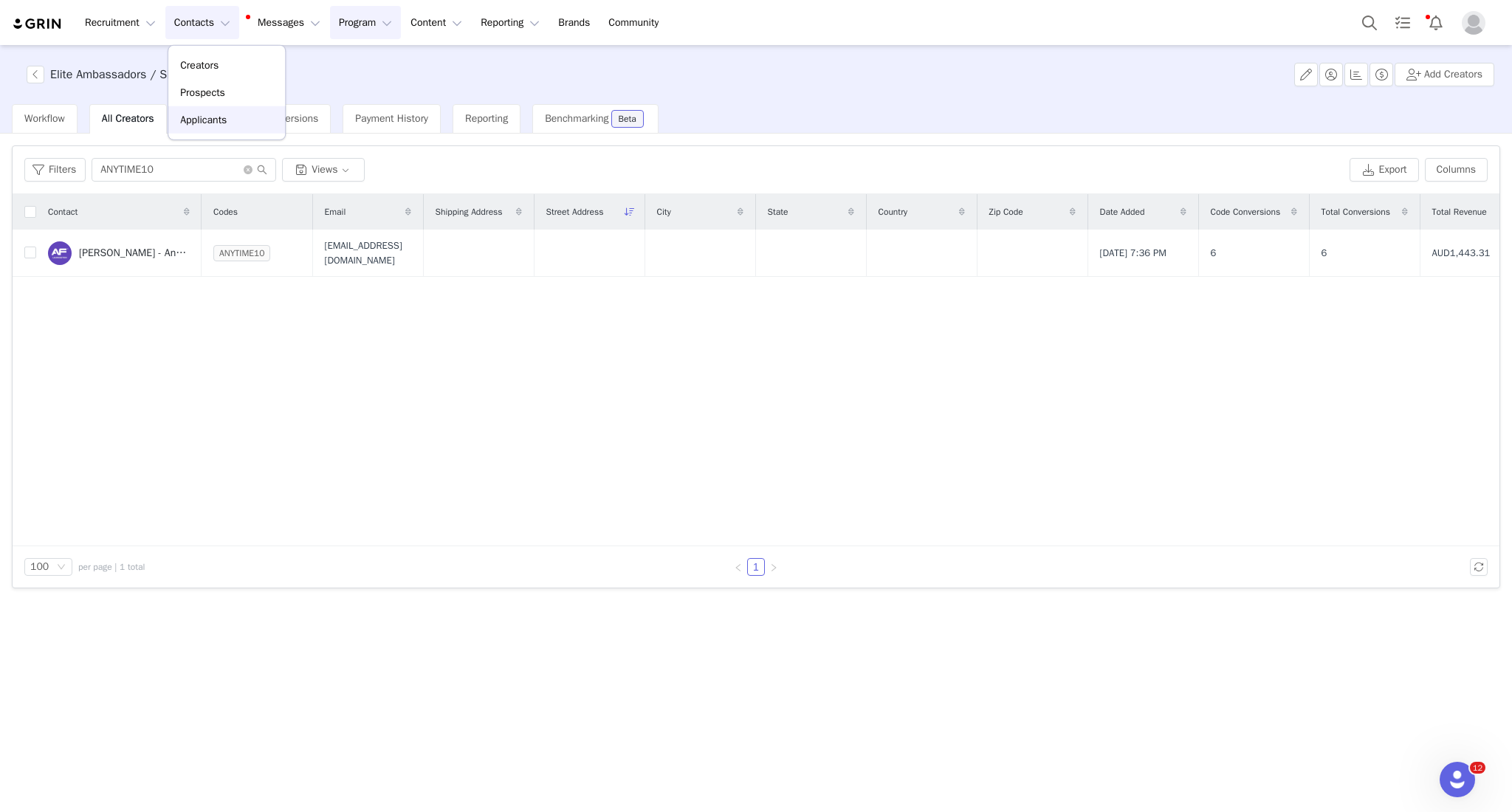 click on "Applicants" at bounding box center (203, 120) 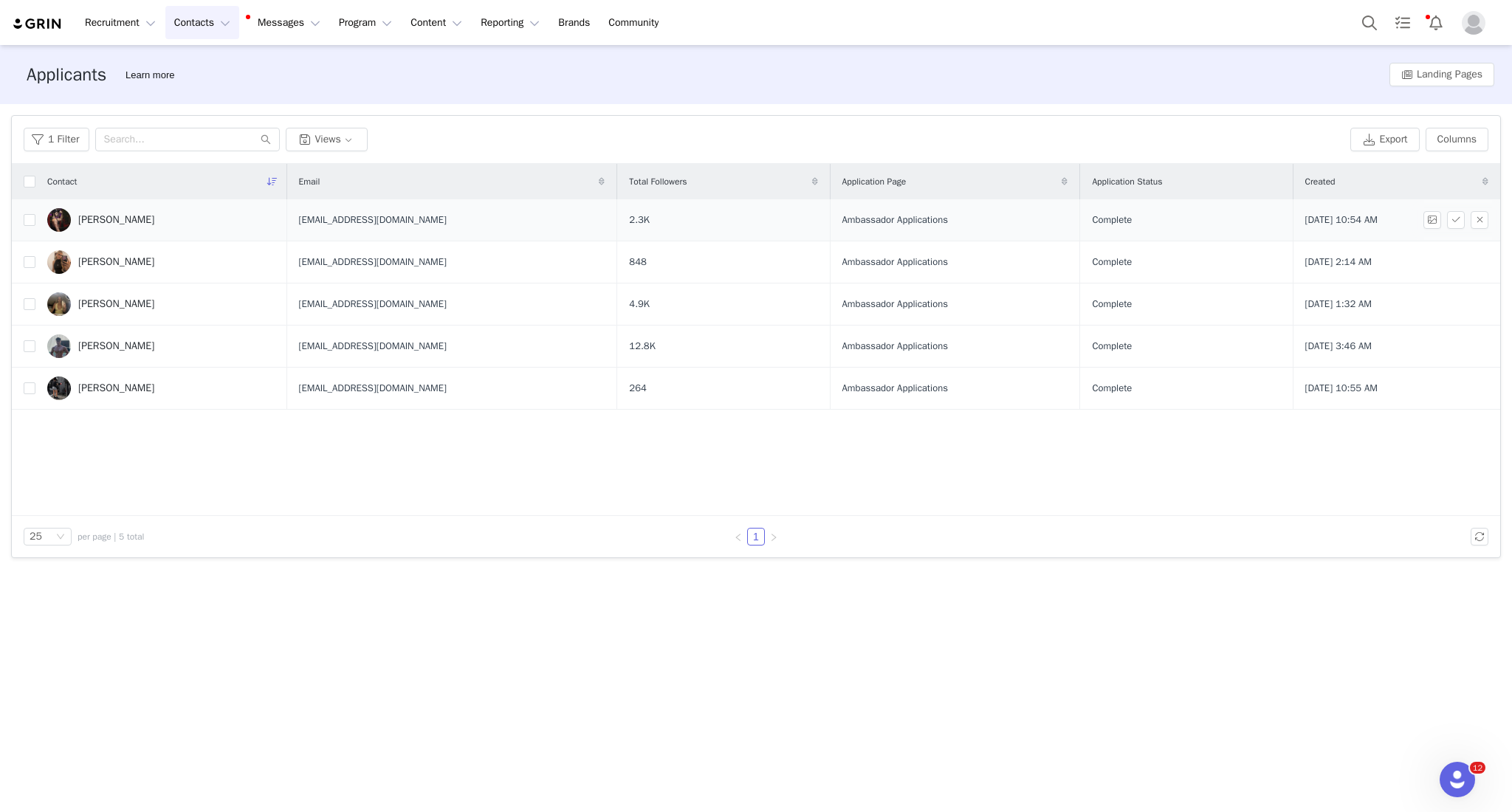 click on "[EMAIL_ADDRESS][DOMAIN_NAME]" at bounding box center [373, 220] 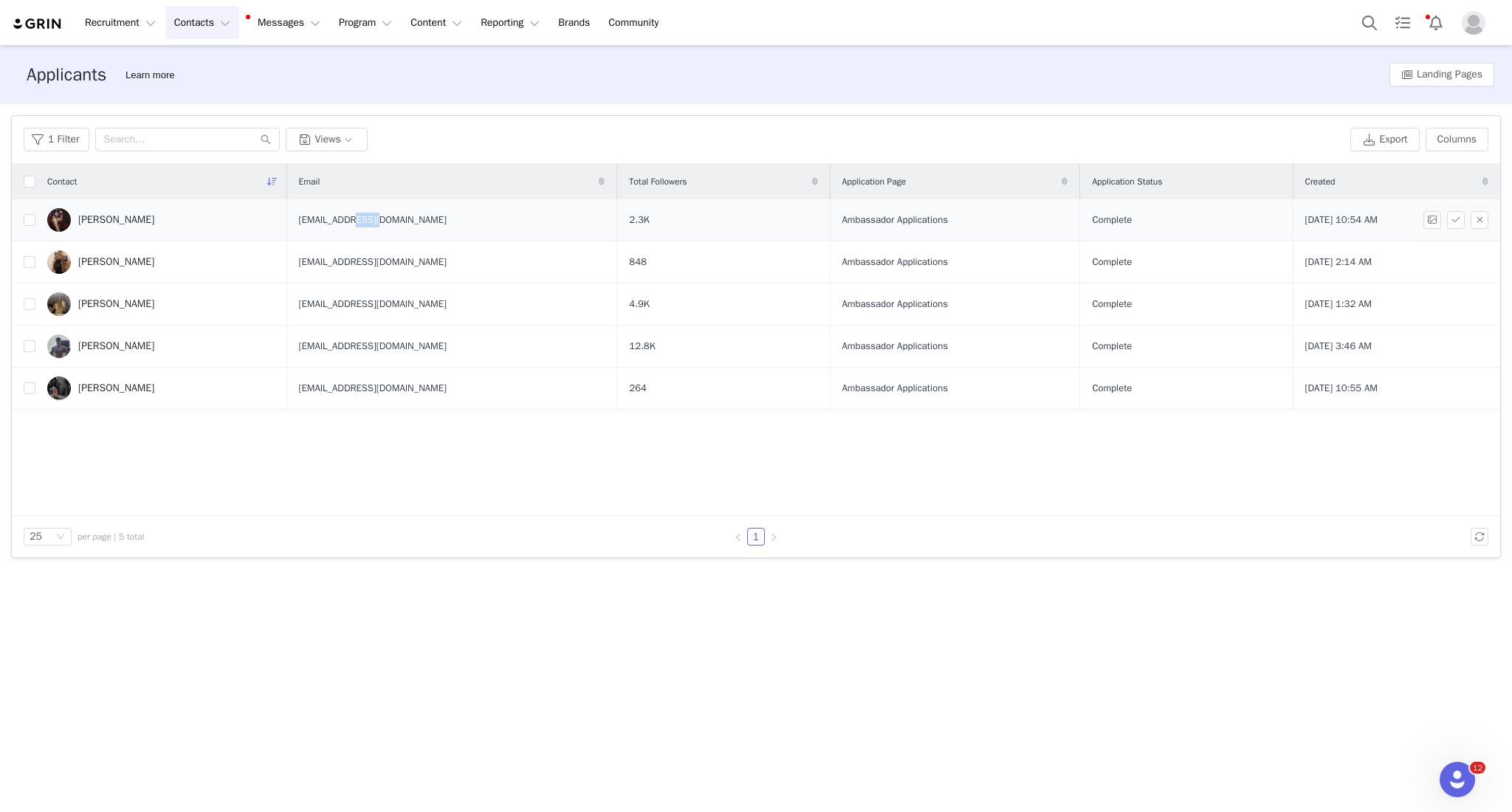 click on "[EMAIL_ADDRESS][DOMAIN_NAME]" at bounding box center (373, 220) 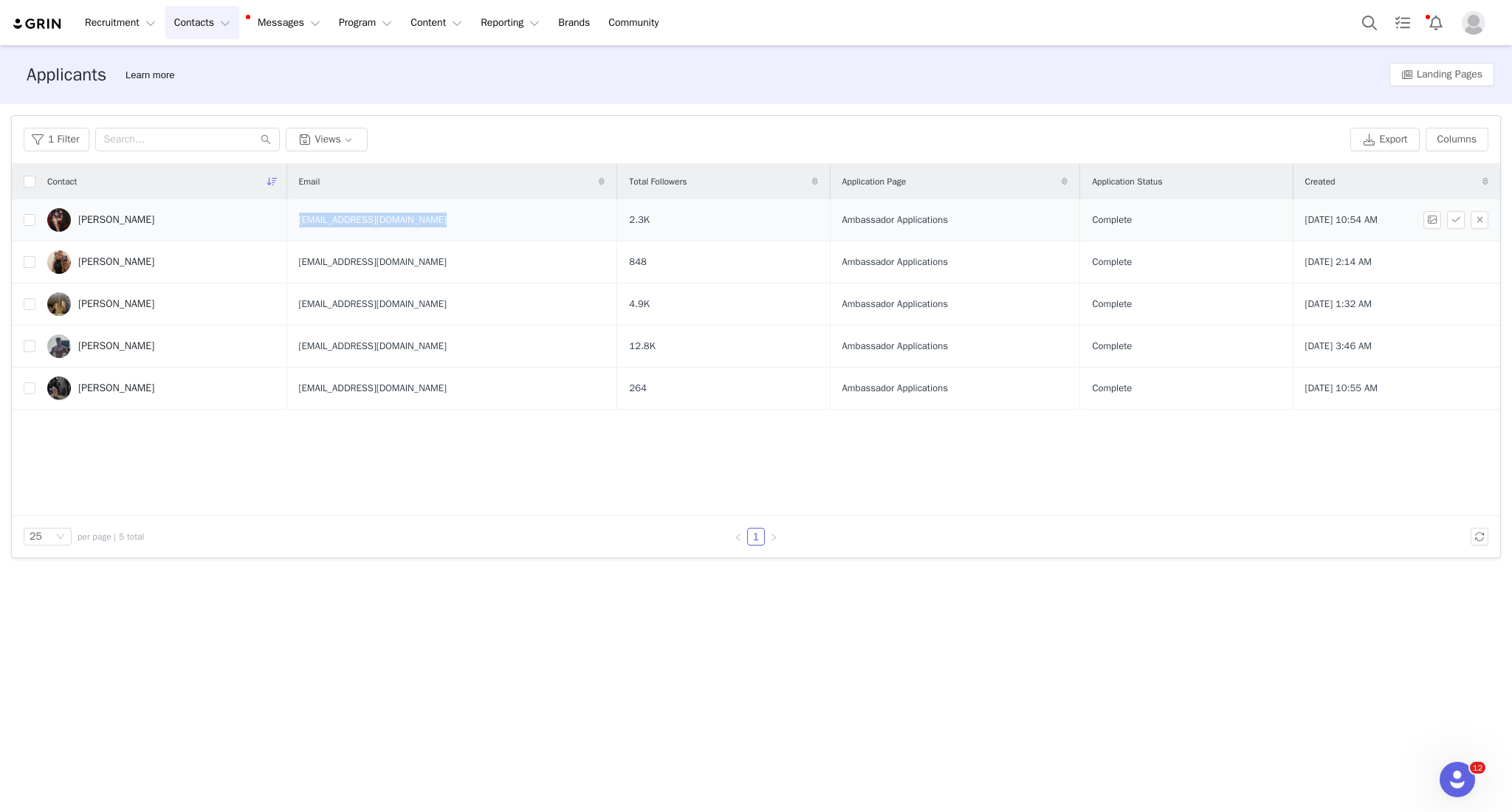 click on "[EMAIL_ADDRESS][DOMAIN_NAME]" at bounding box center [373, 220] 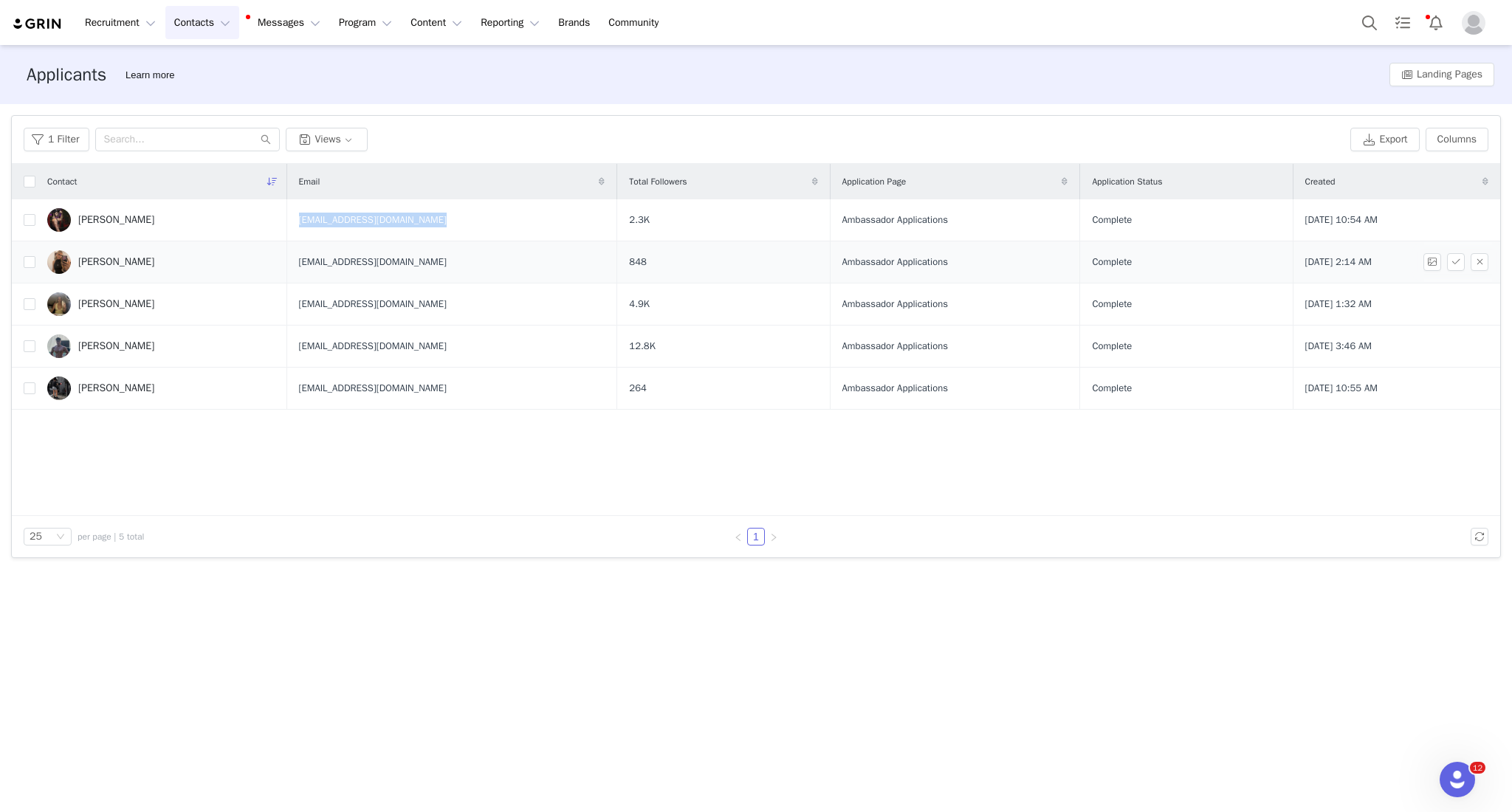 drag, startPoint x: 453, startPoint y: 257, endPoint x: 305, endPoint y: 264, distance: 148.1654 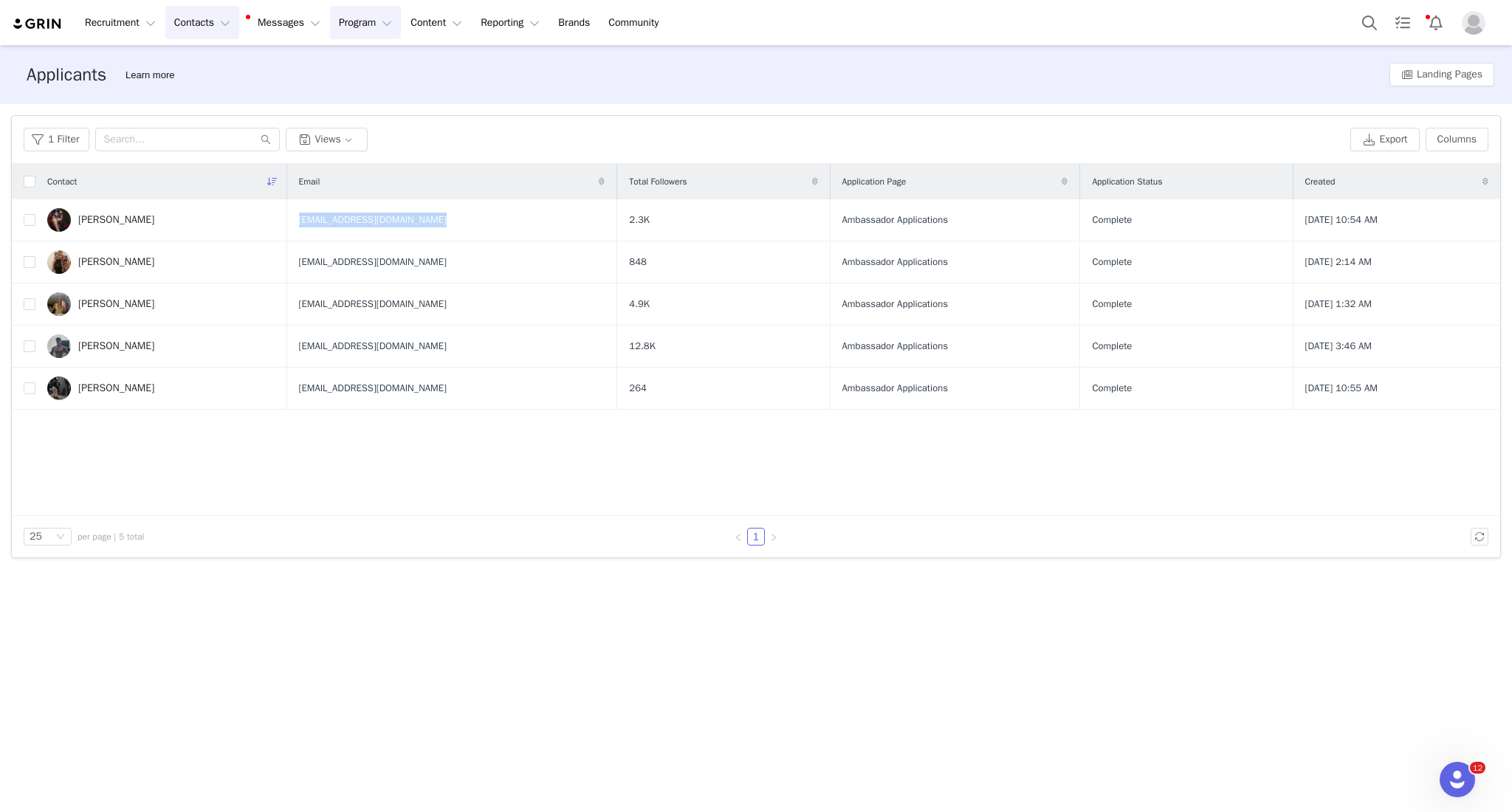 copy on "[EMAIL_ADDRESS][DOMAIN_NAME]" 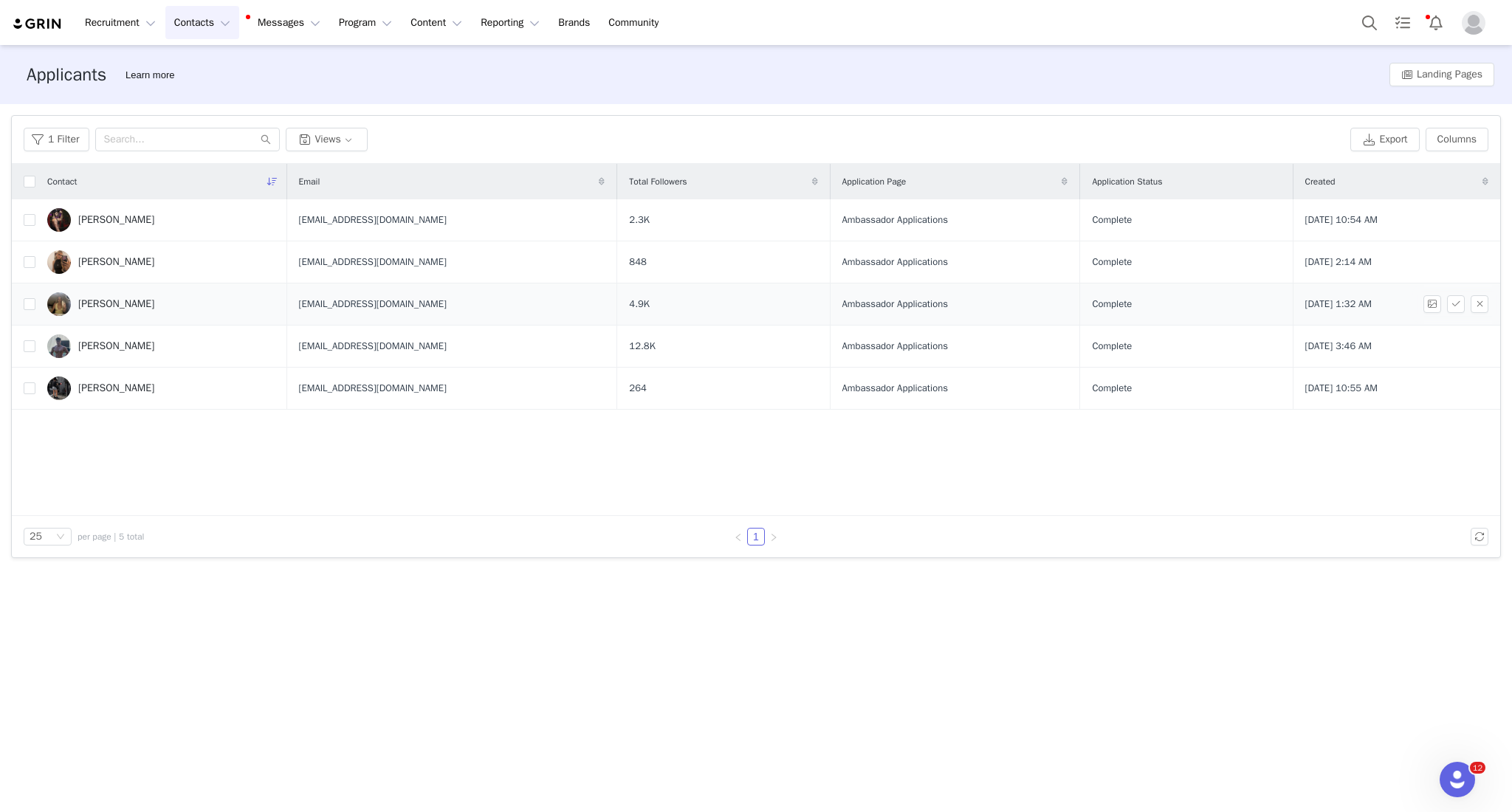 click on "[EMAIL_ADDRESS][DOMAIN_NAME]" at bounding box center [373, 304] 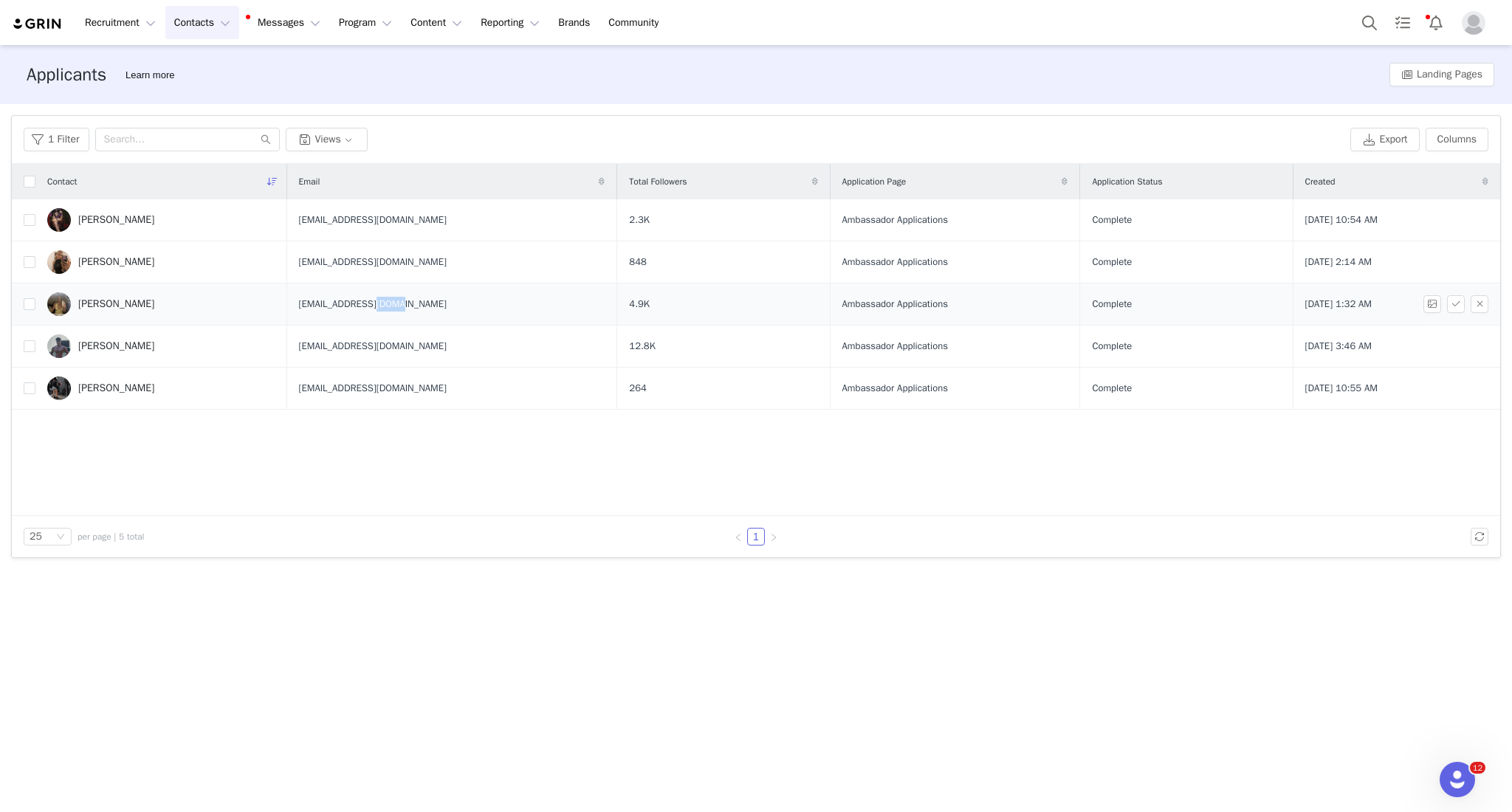 click on "[EMAIL_ADDRESS][DOMAIN_NAME]" at bounding box center [373, 304] 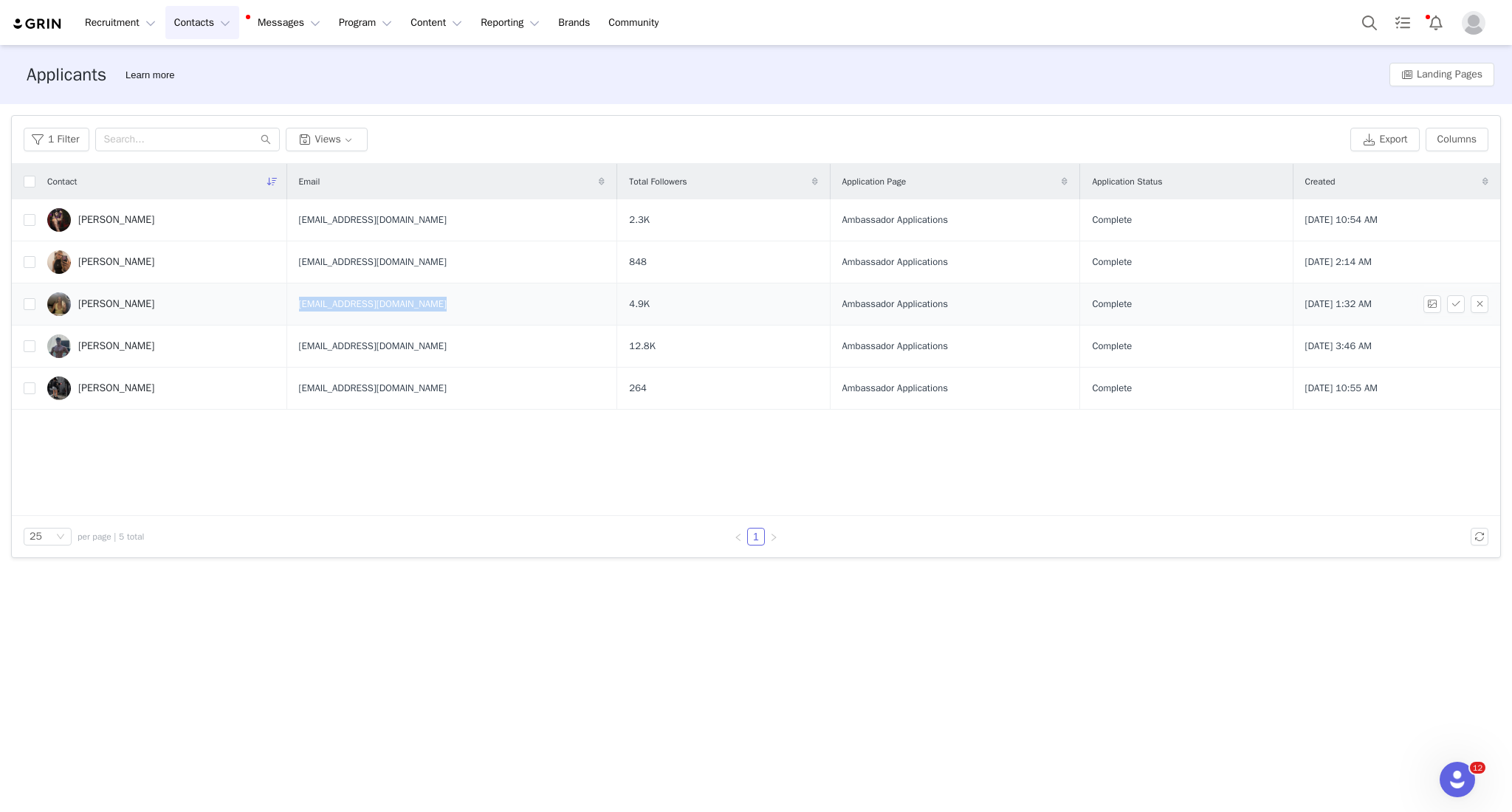 click on "[EMAIL_ADDRESS][DOMAIN_NAME]" at bounding box center (373, 304) 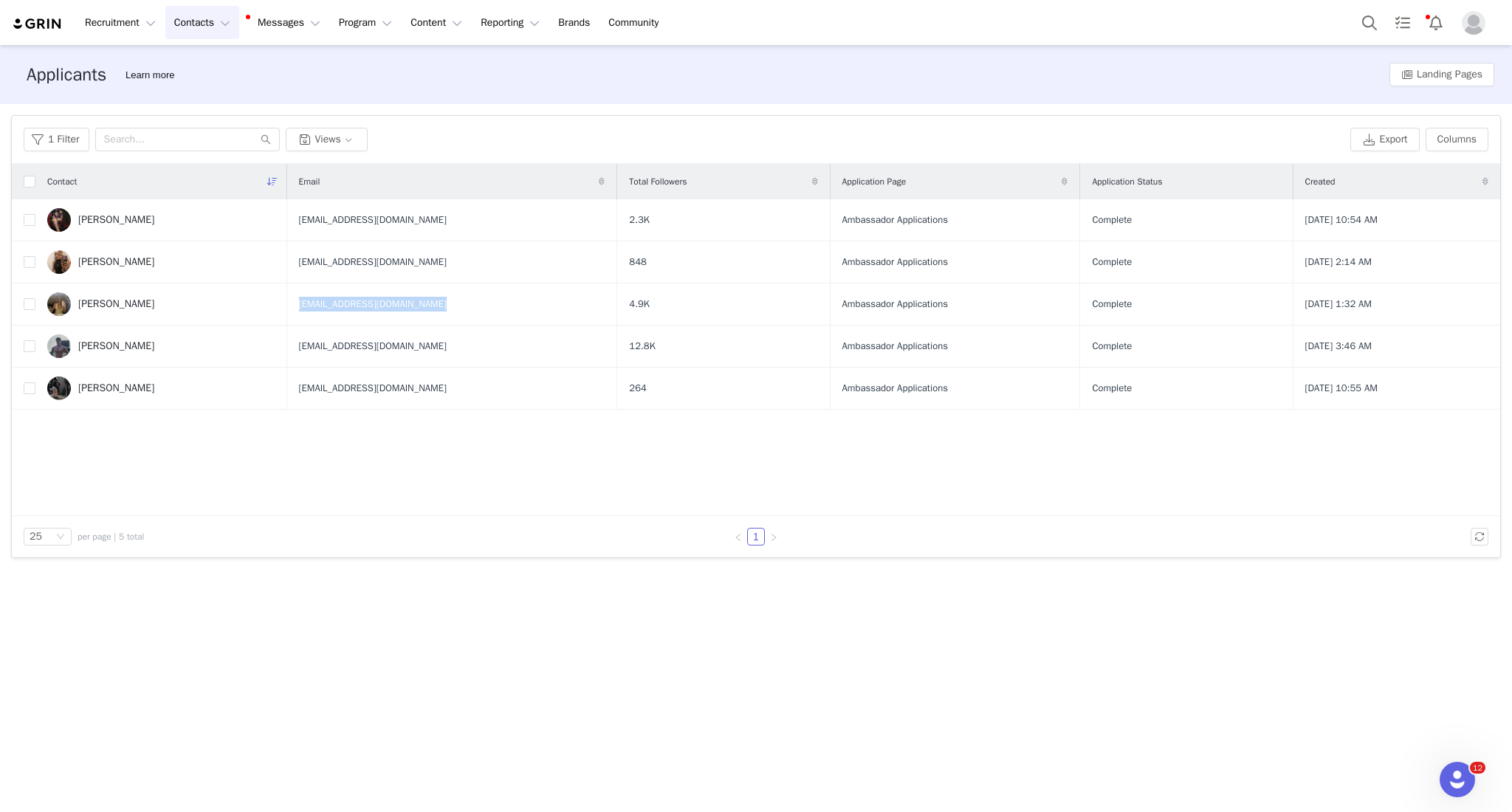 copy on "[EMAIL_ADDRESS][DOMAIN_NAME]" 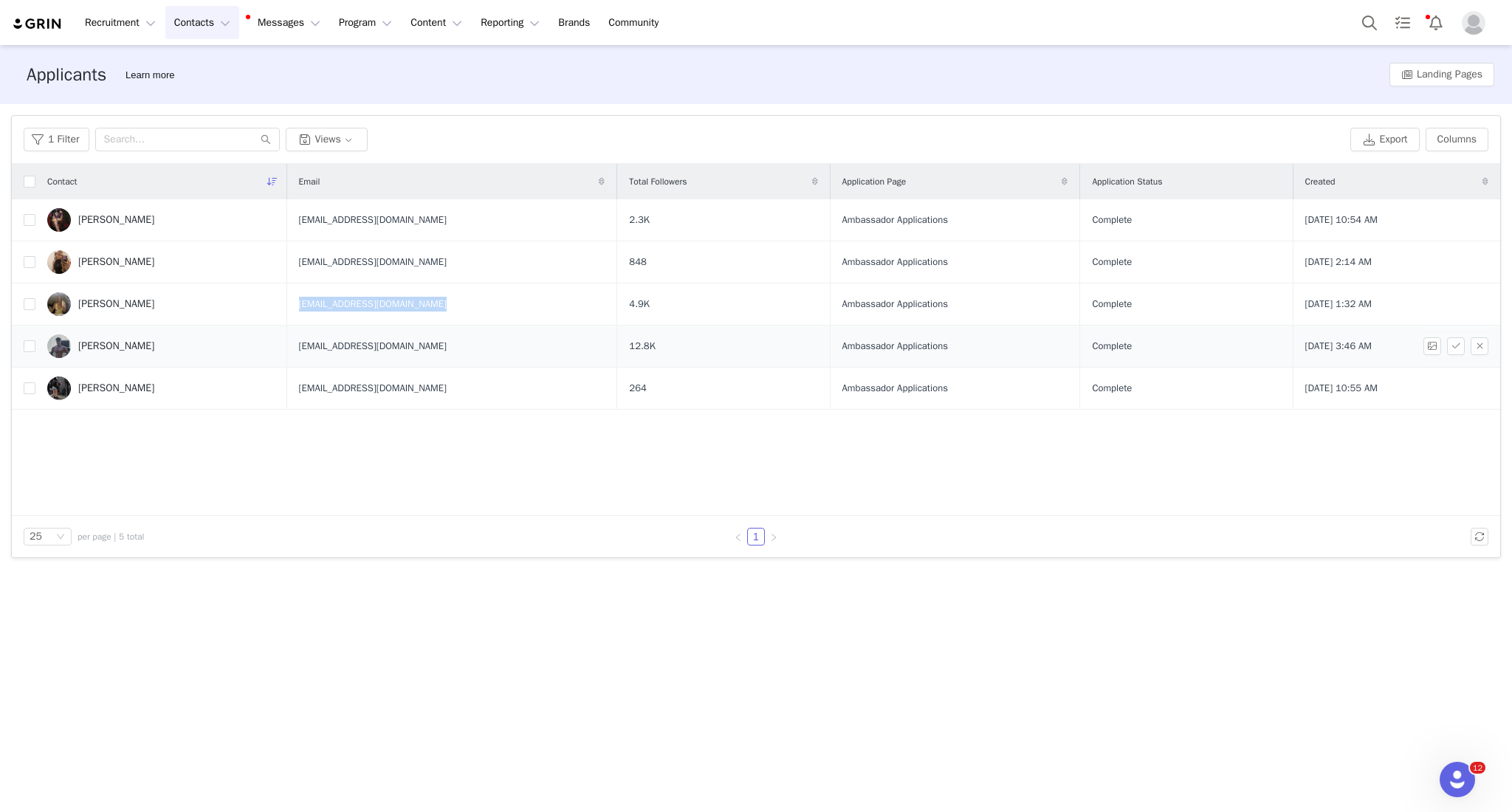 drag, startPoint x: 473, startPoint y: 347, endPoint x: 307, endPoint y: 347, distance: 166 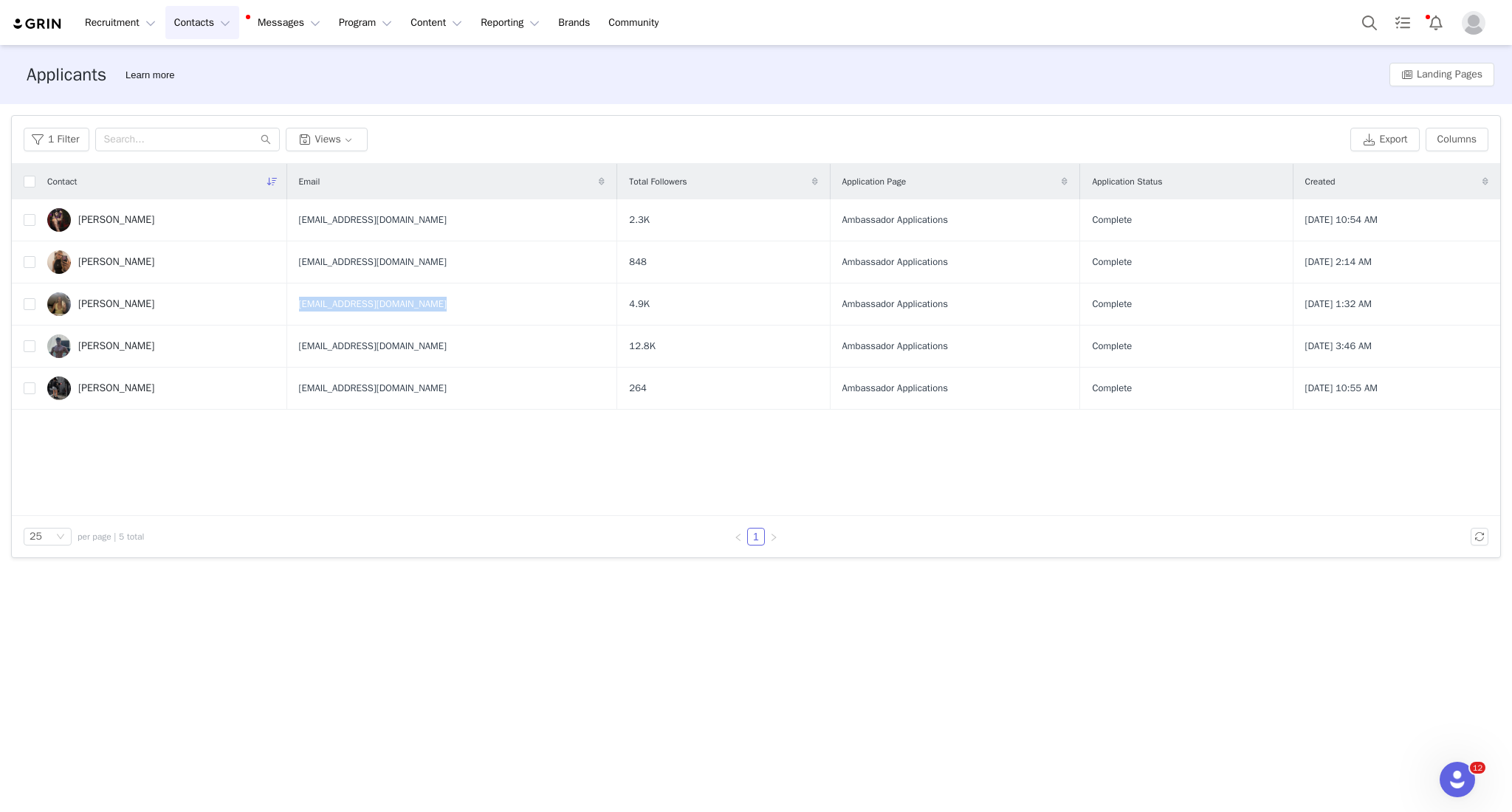 copy on "[EMAIL_ADDRESS][DOMAIN_NAME]" 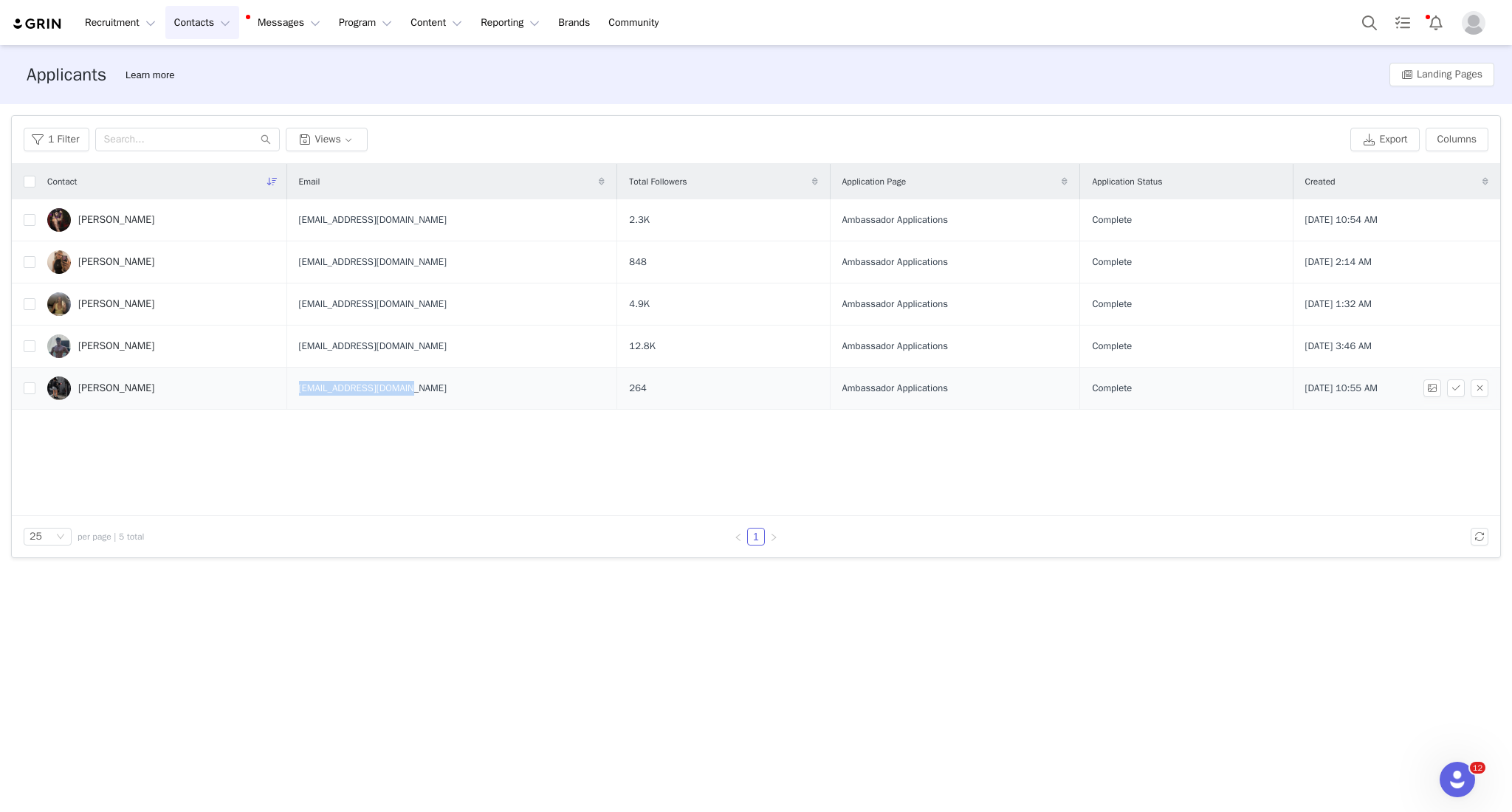 drag, startPoint x: 438, startPoint y: 389, endPoint x: 312, endPoint y: 390, distance: 126.00397 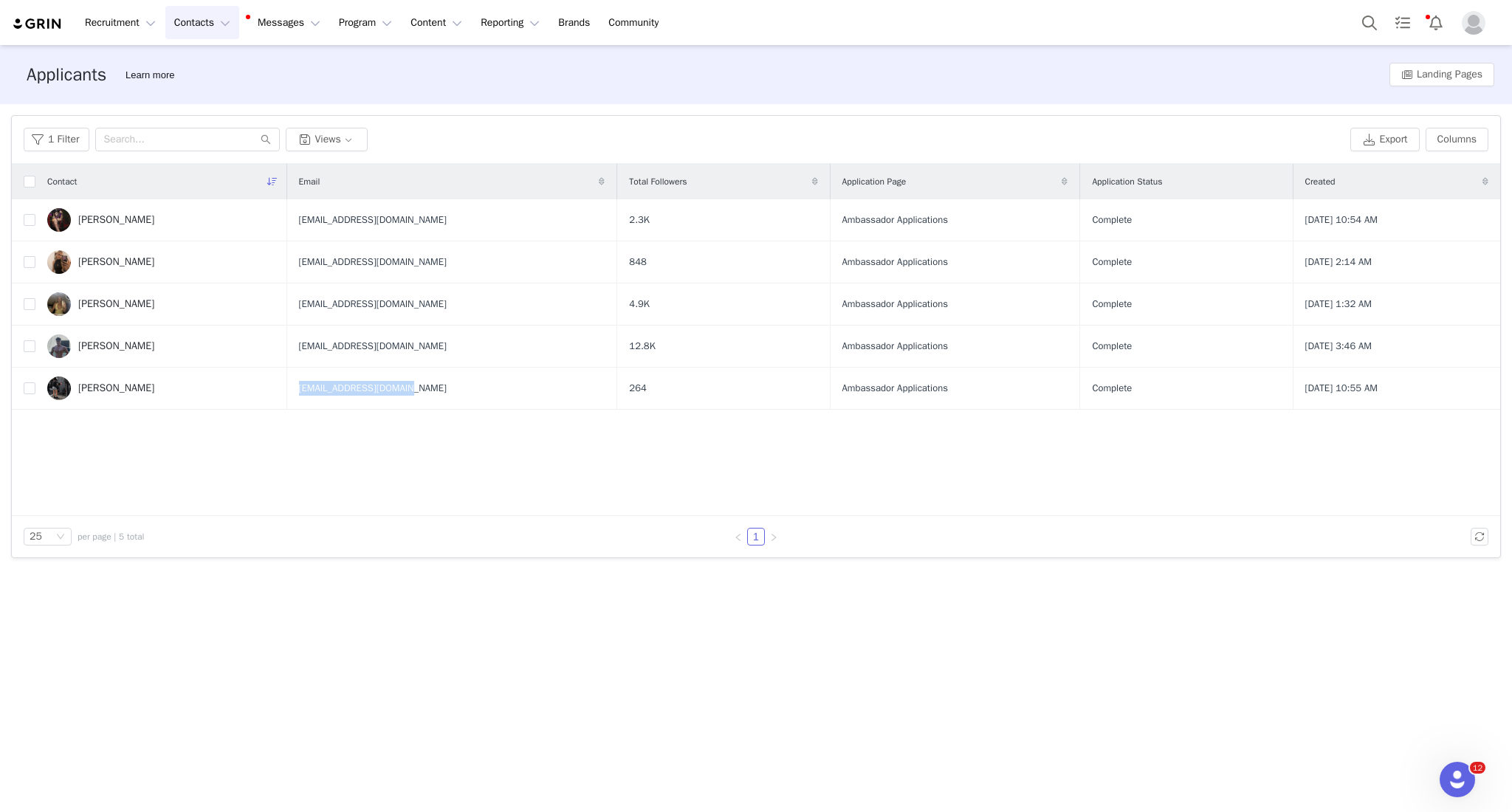 copy on "[EMAIL_ADDRESS][DOMAIN_NAME]" 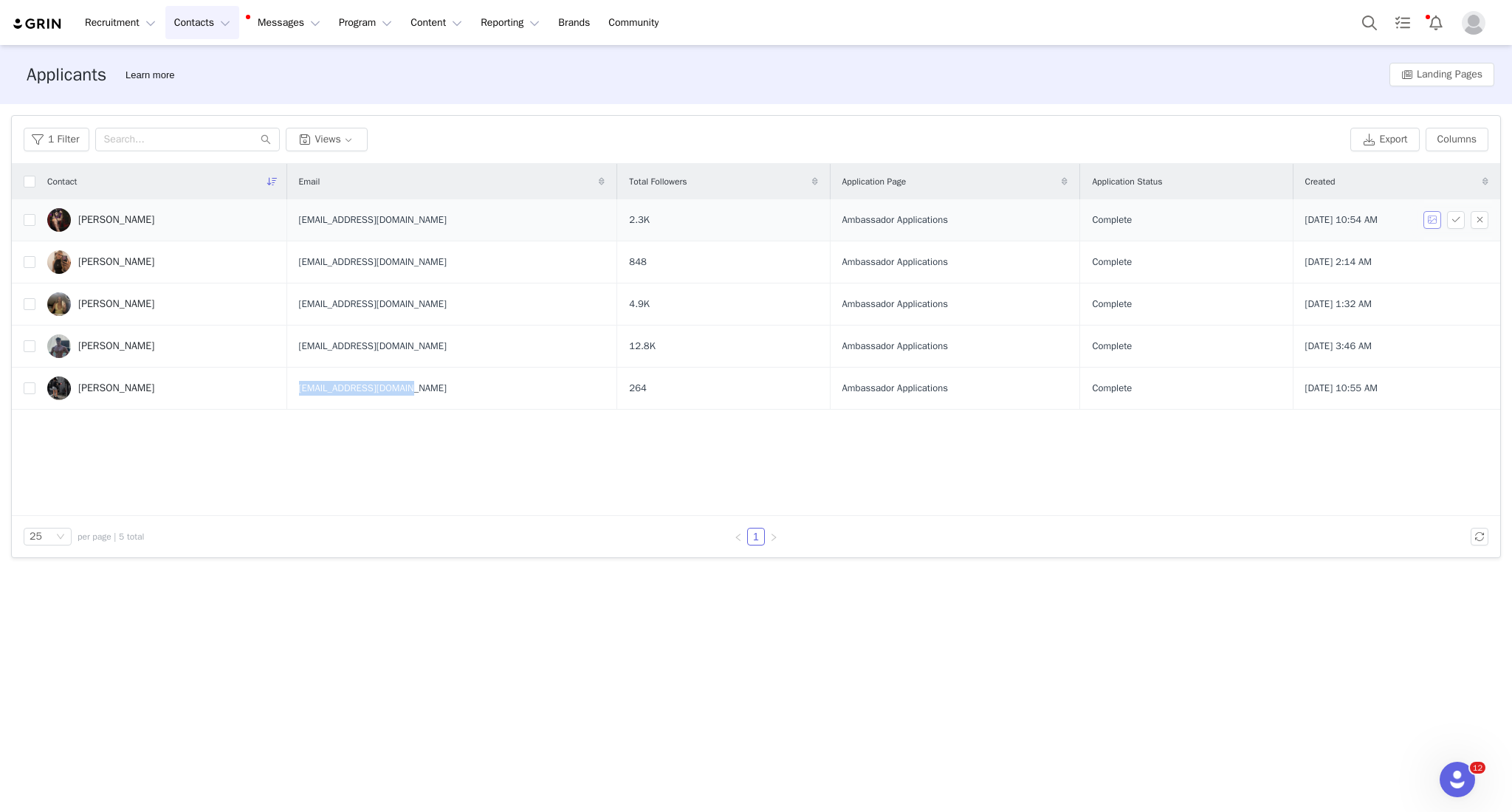 click at bounding box center [1432, 220] 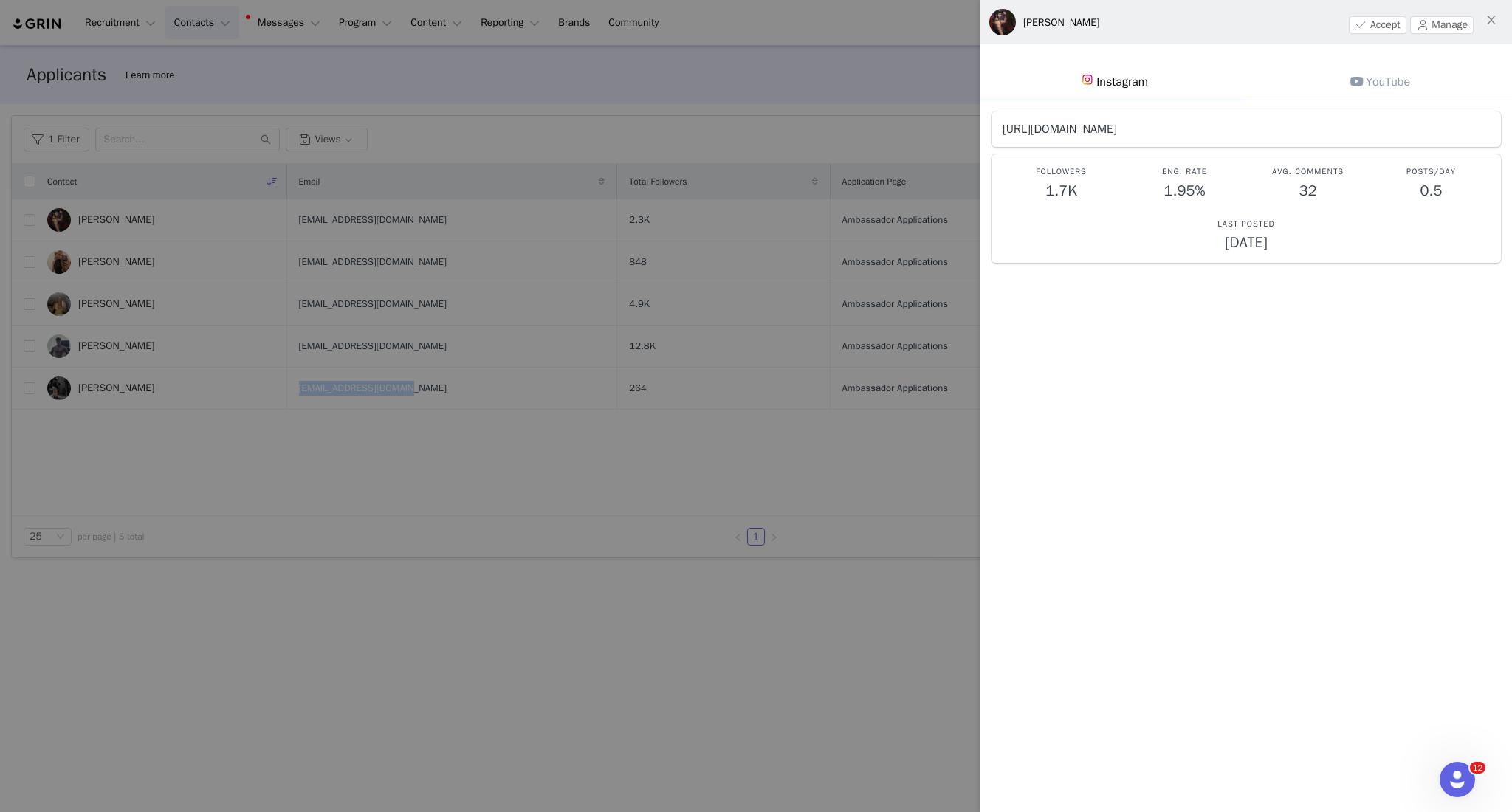 click on "[URL][DOMAIN_NAME]" at bounding box center [1059, 129] 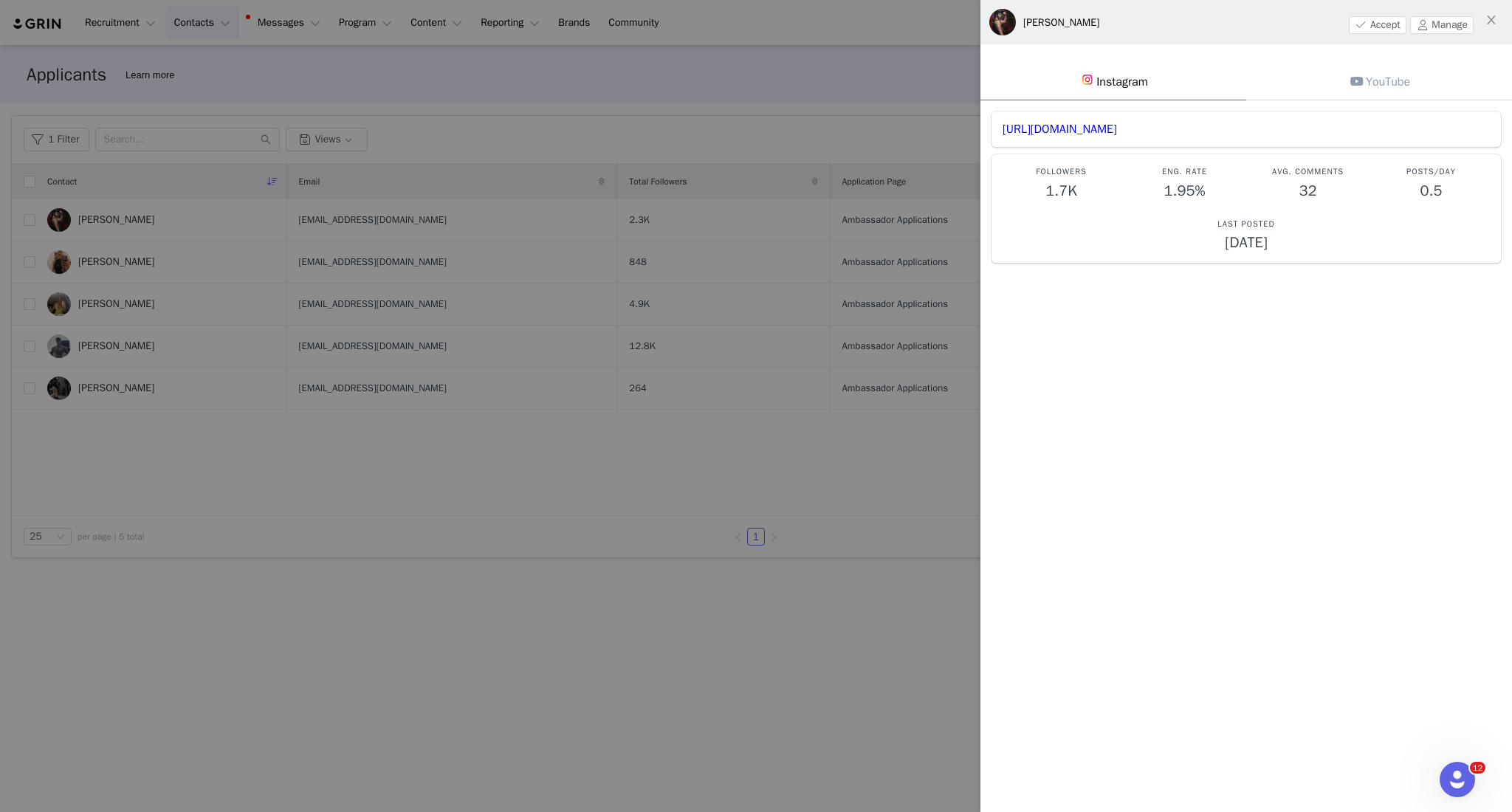 click at bounding box center (1357, 81) 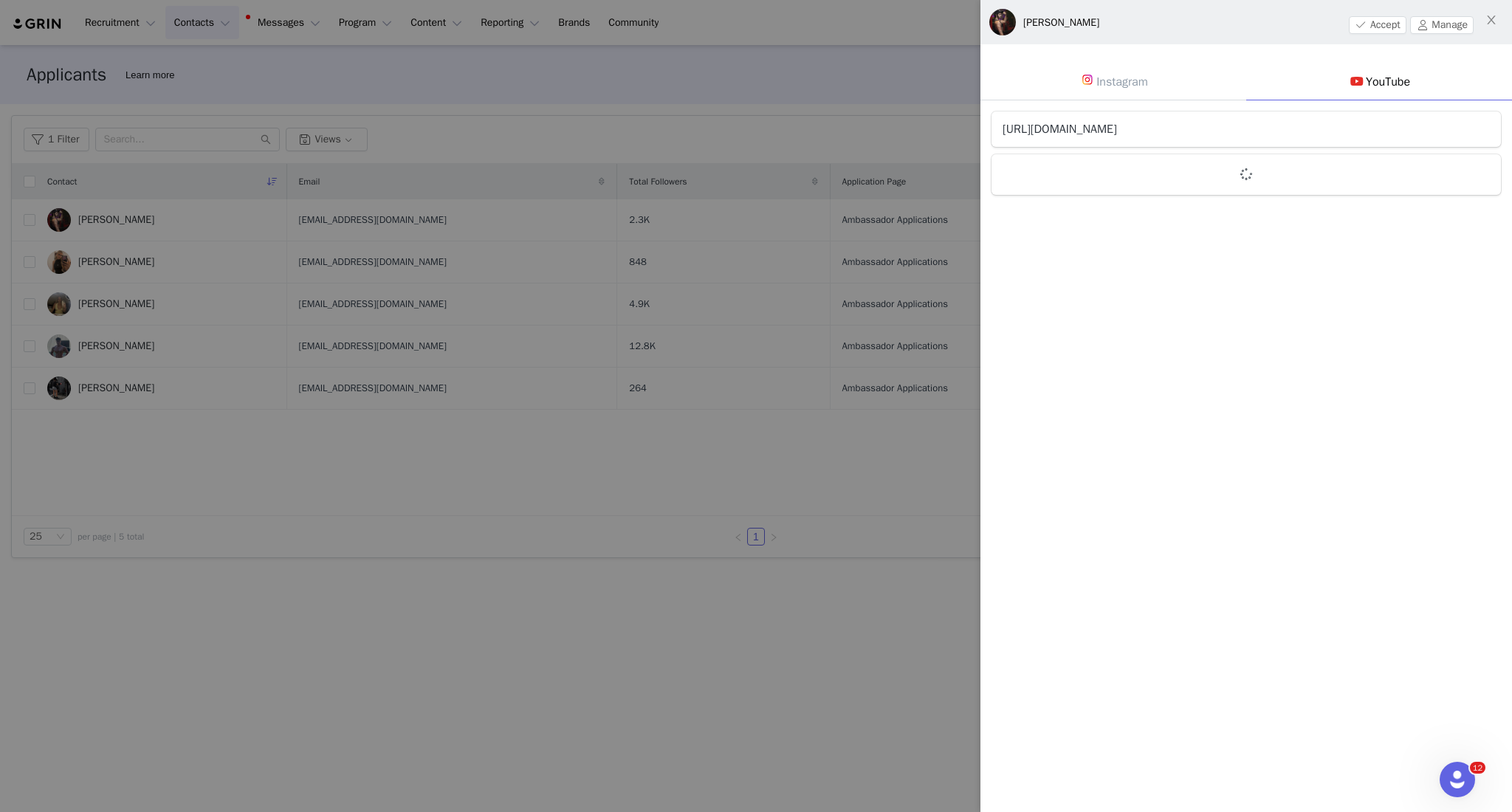 click on "[URL][DOMAIN_NAME]" at bounding box center [1059, 129] 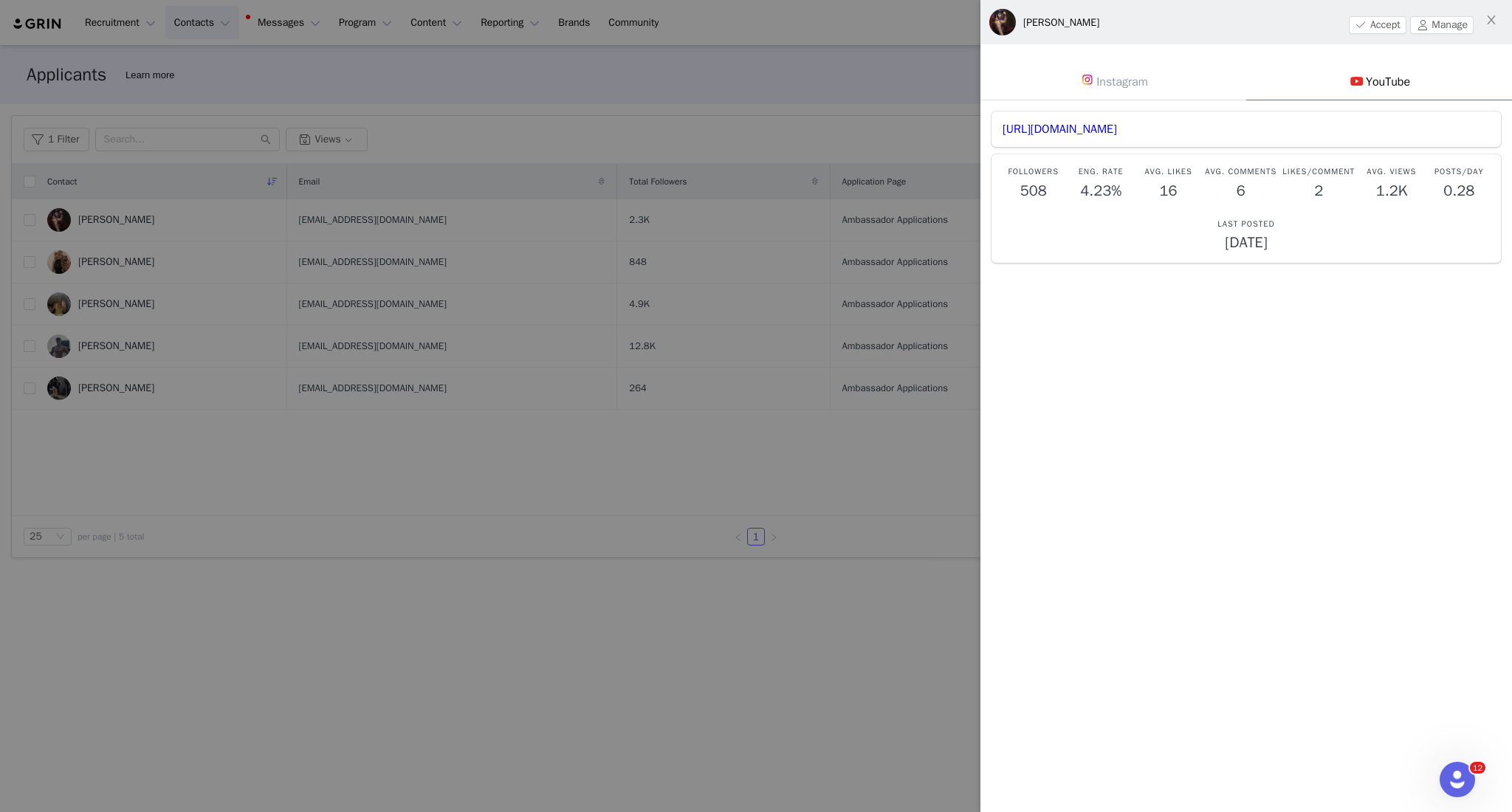 drag, startPoint x: 467, startPoint y: 505, endPoint x: 456, endPoint y: 501, distance: 11.7047 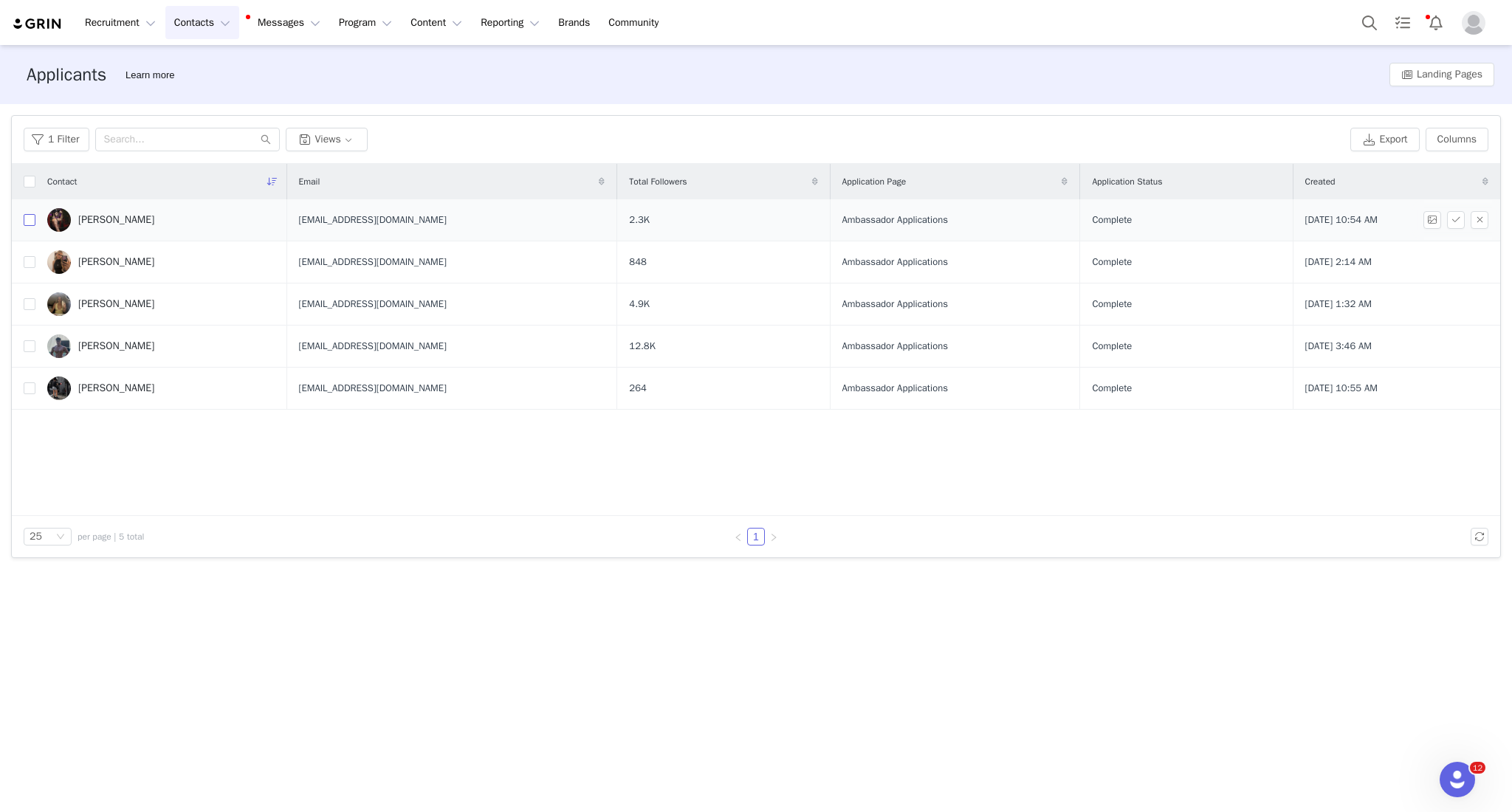 click at bounding box center (30, 220) 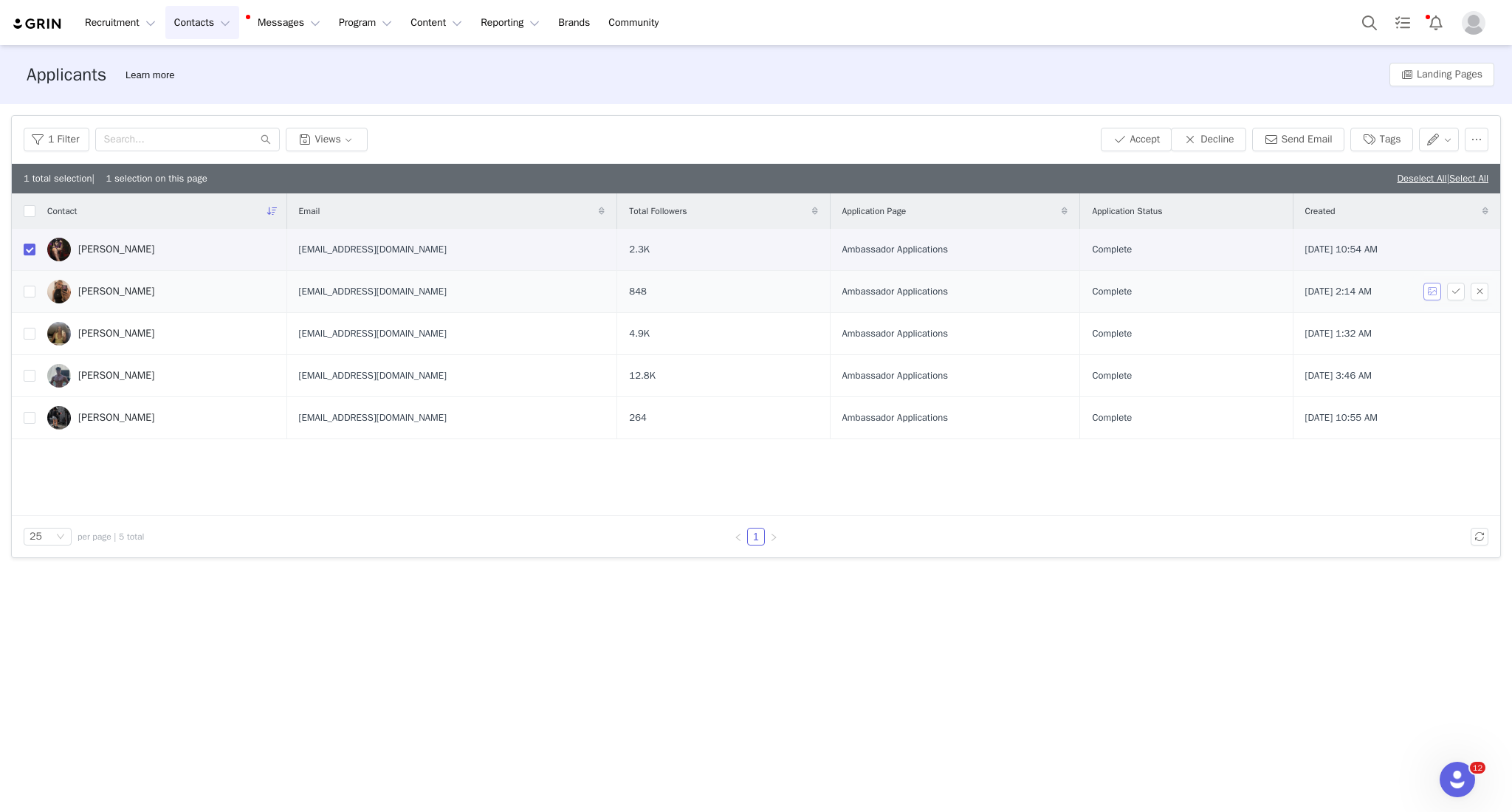 click at bounding box center (1432, 292) 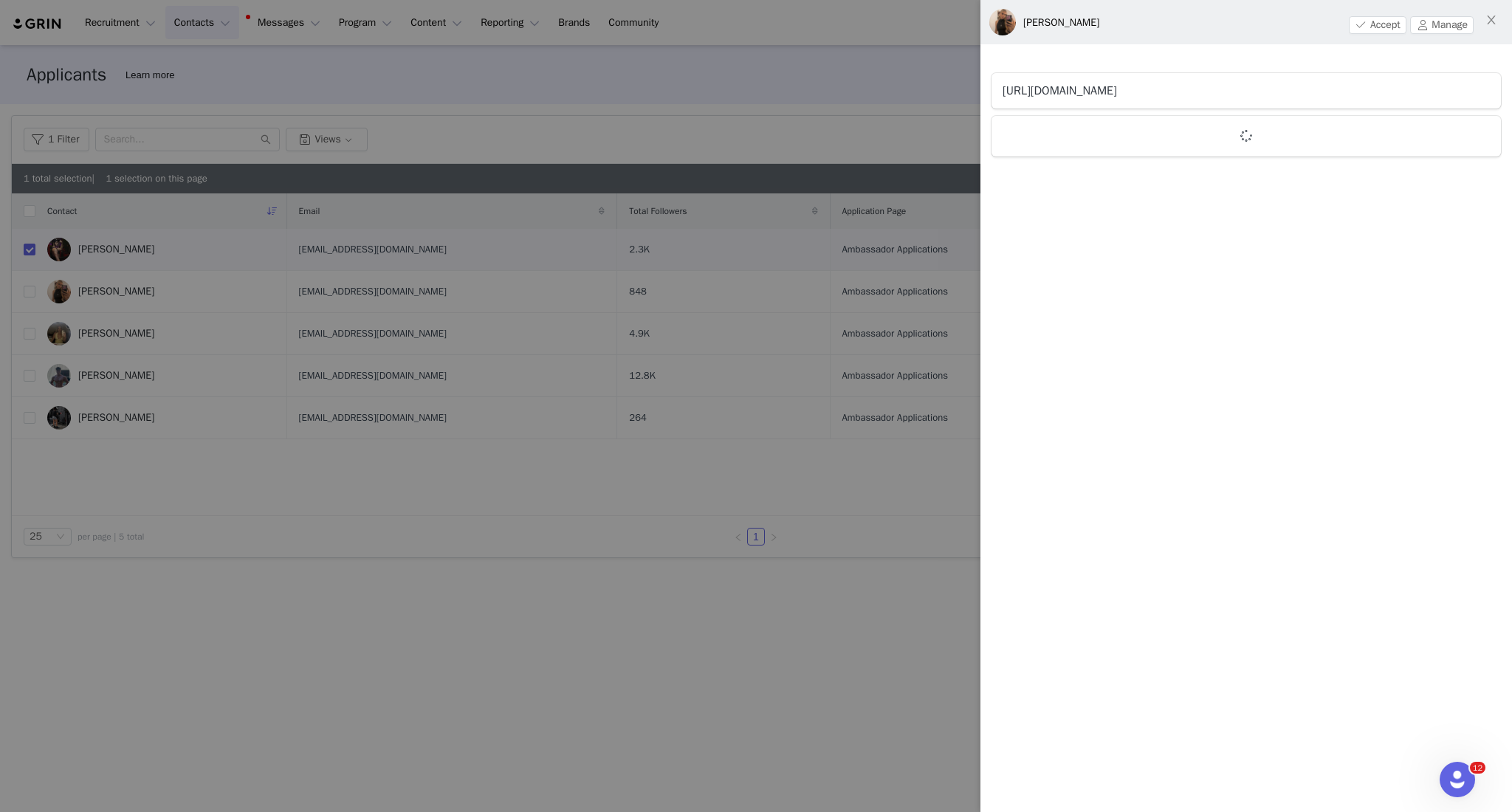 click on "[URL][DOMAIN_NAME]" at bounding box center [1059, 91] 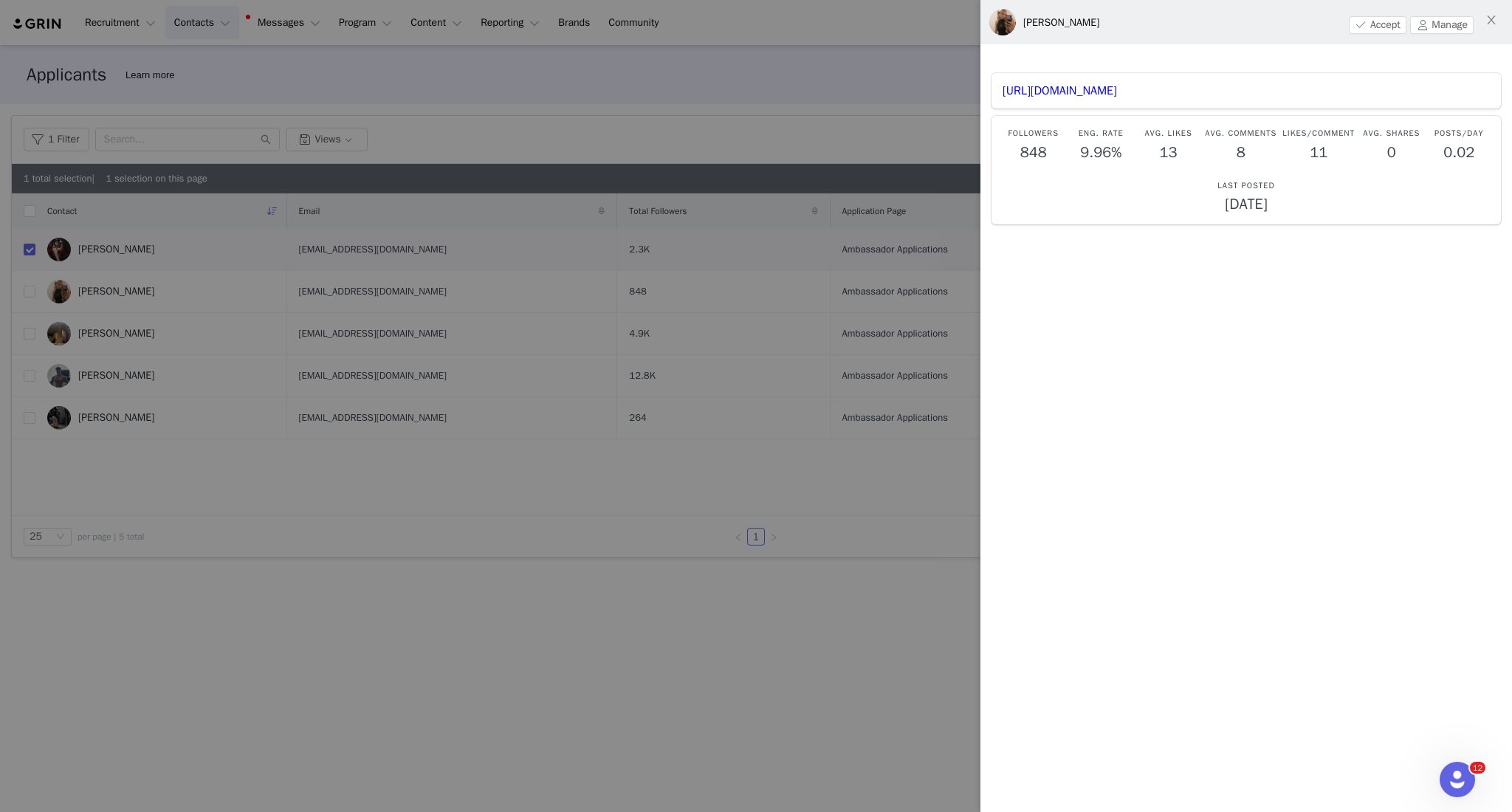 click at bounding box center [756, 406] 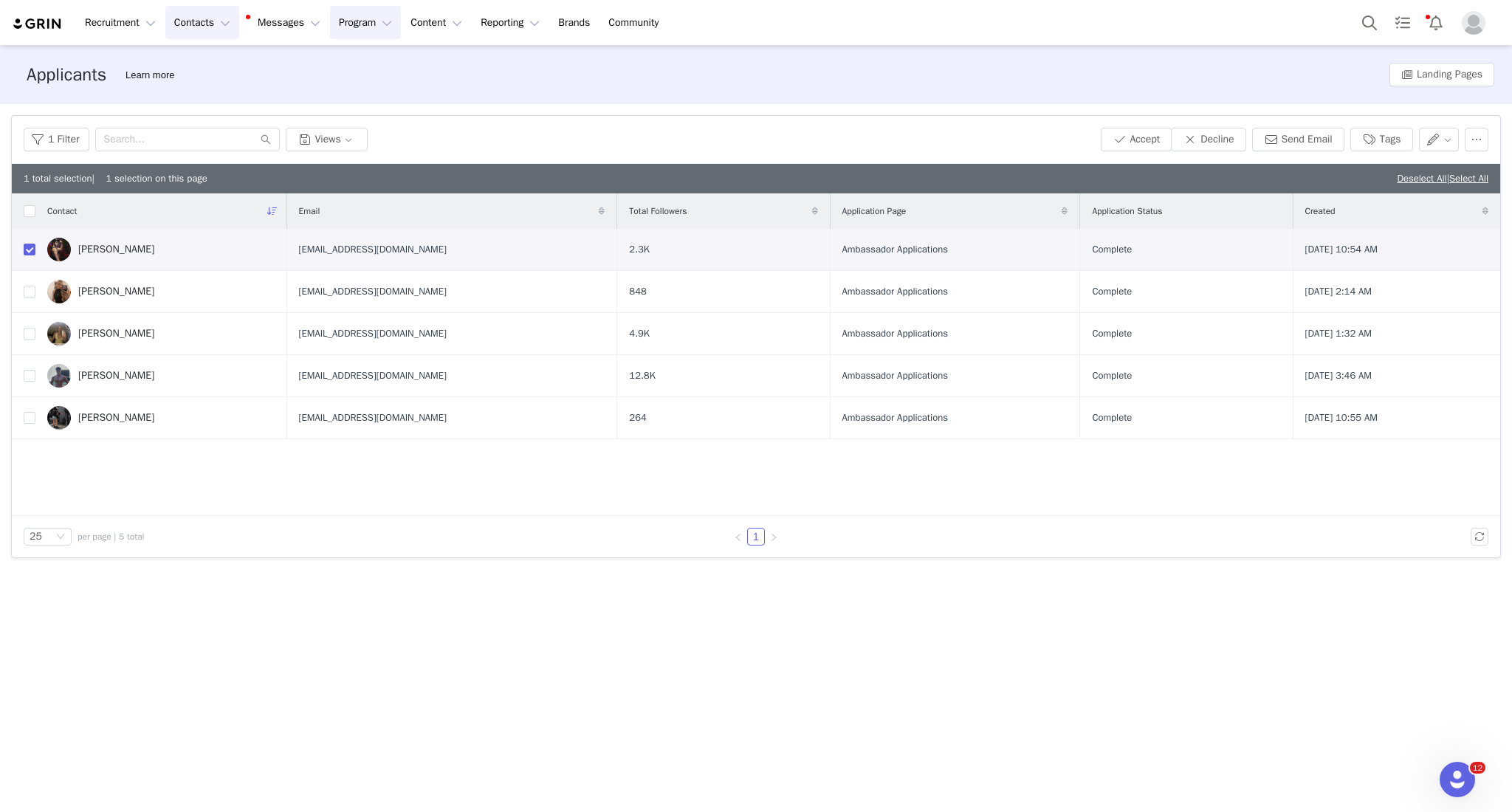 click on "Program Program" at bounding box center [365, 22] 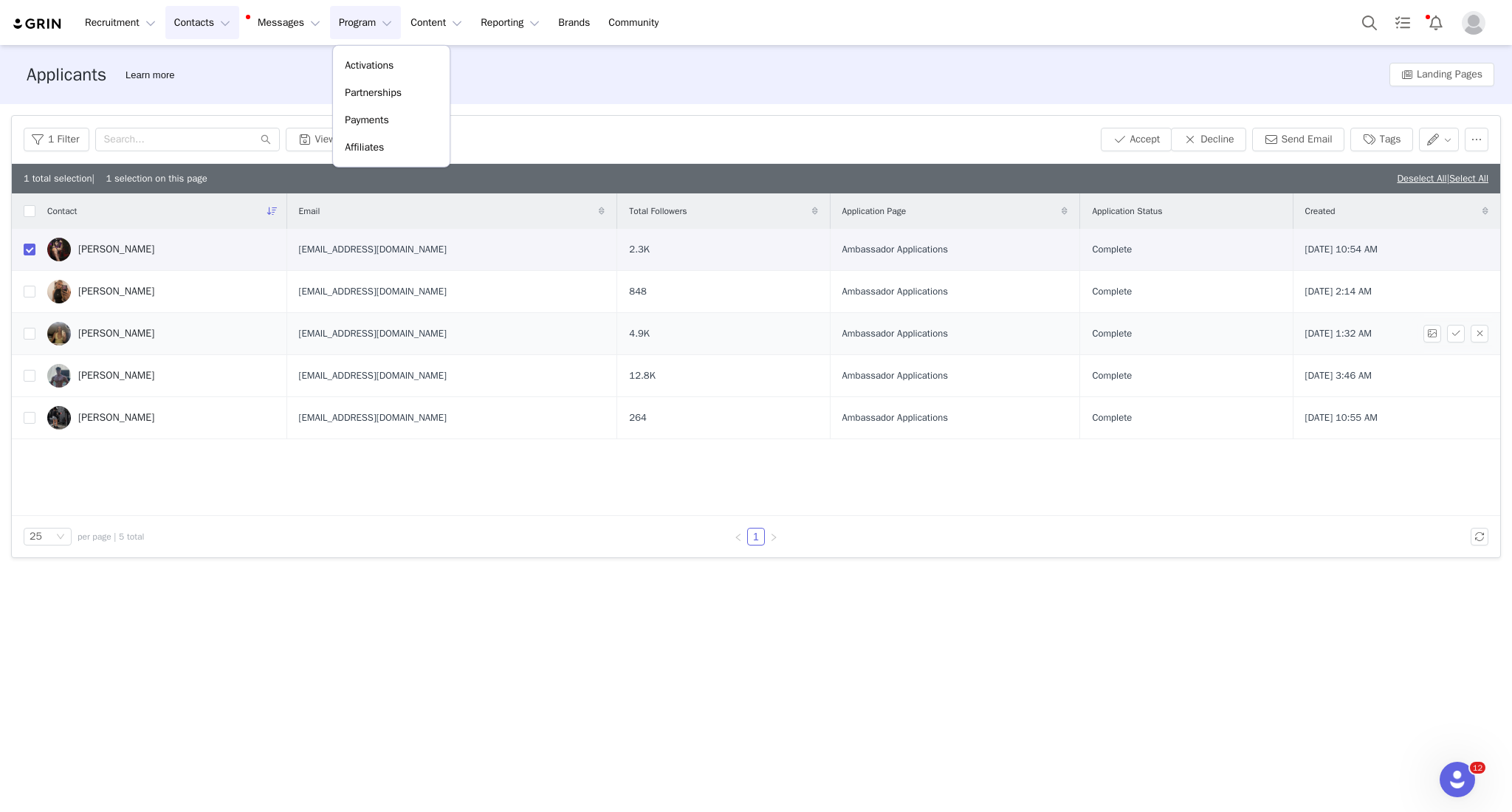 click at bounding box center (1435, 334) 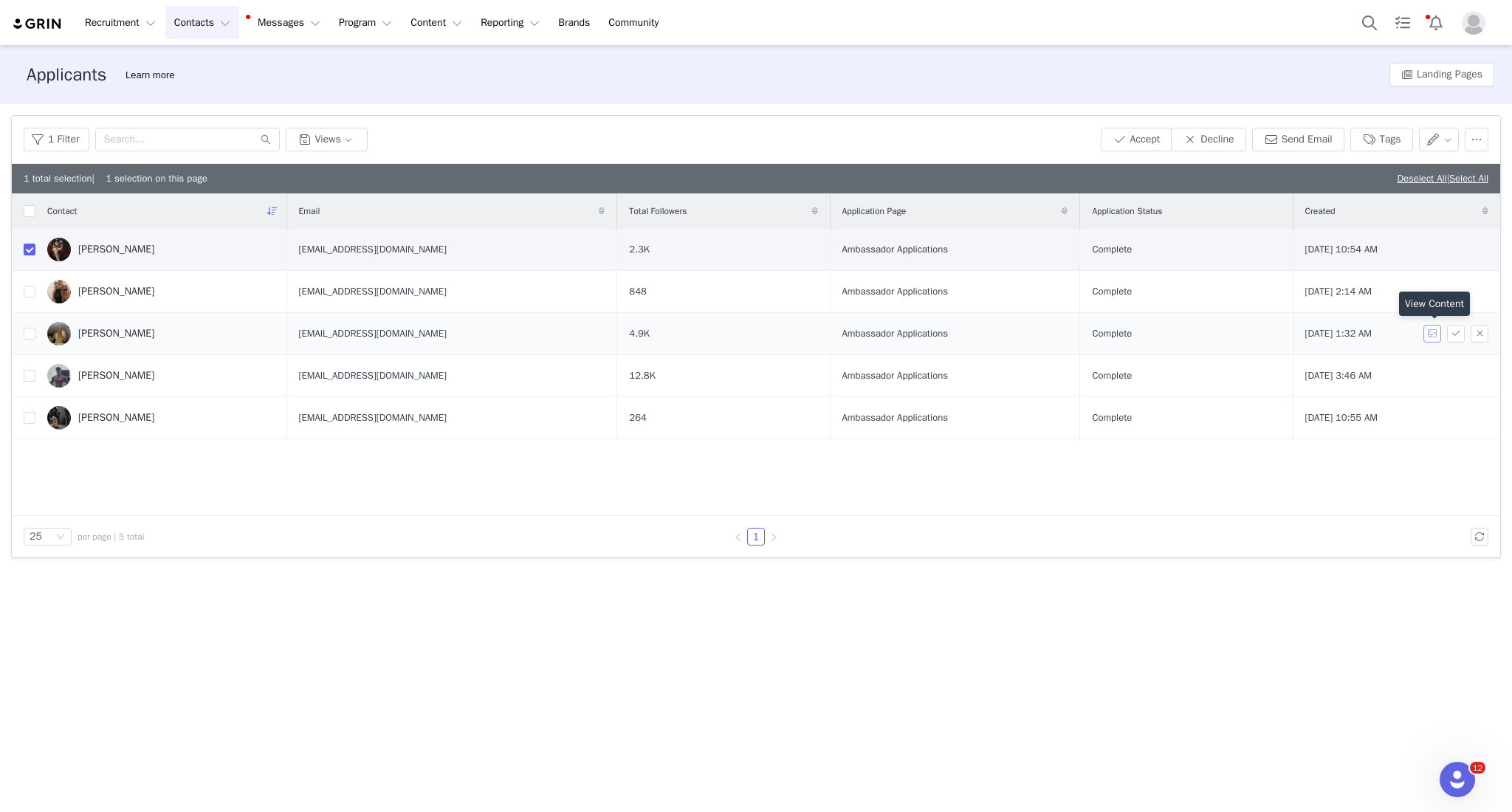 click at bounding box center [1432, 334] 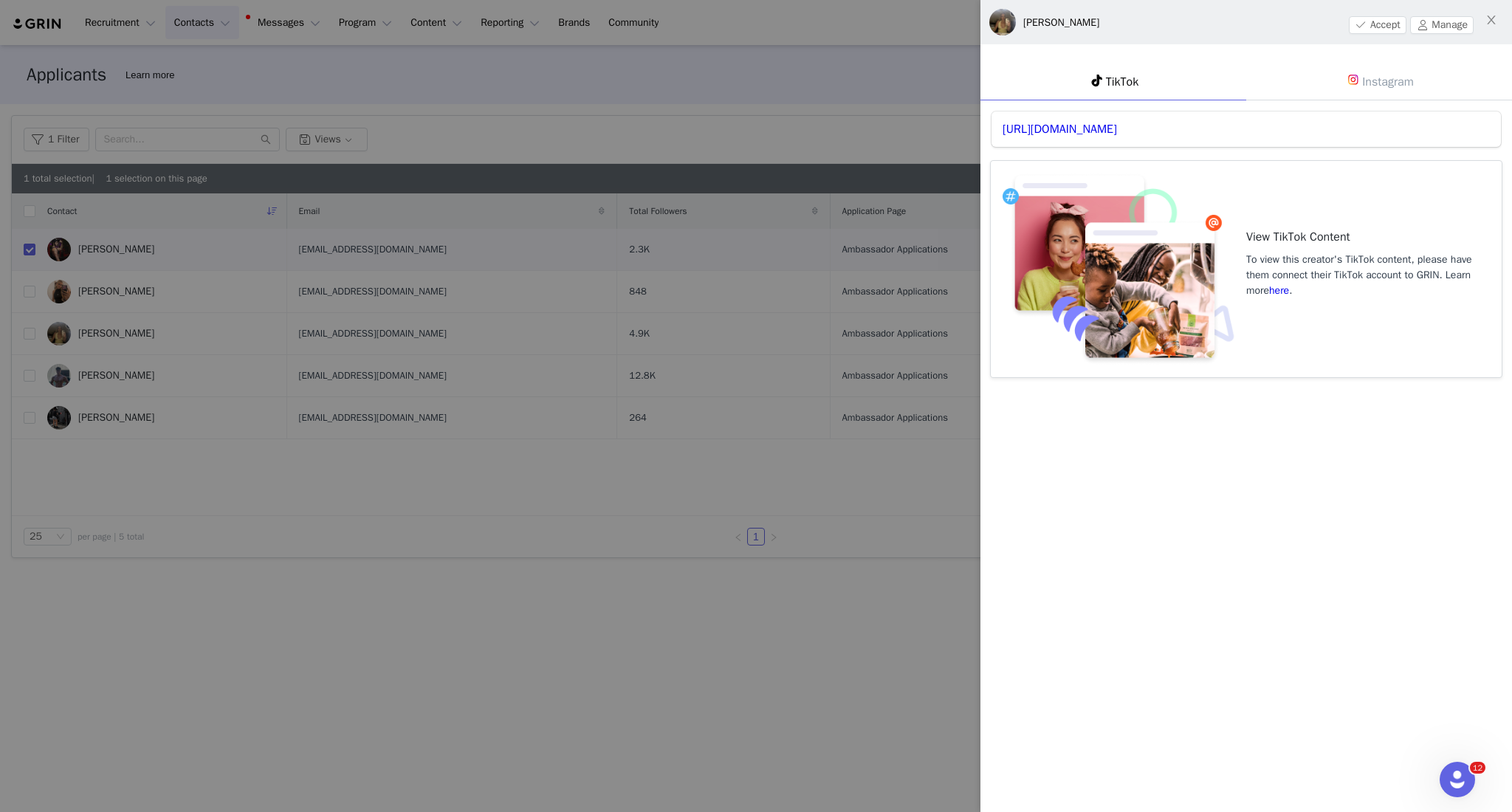 click on "[URL][DOMAIN_NAME]" at bounding box center [1246, 129] 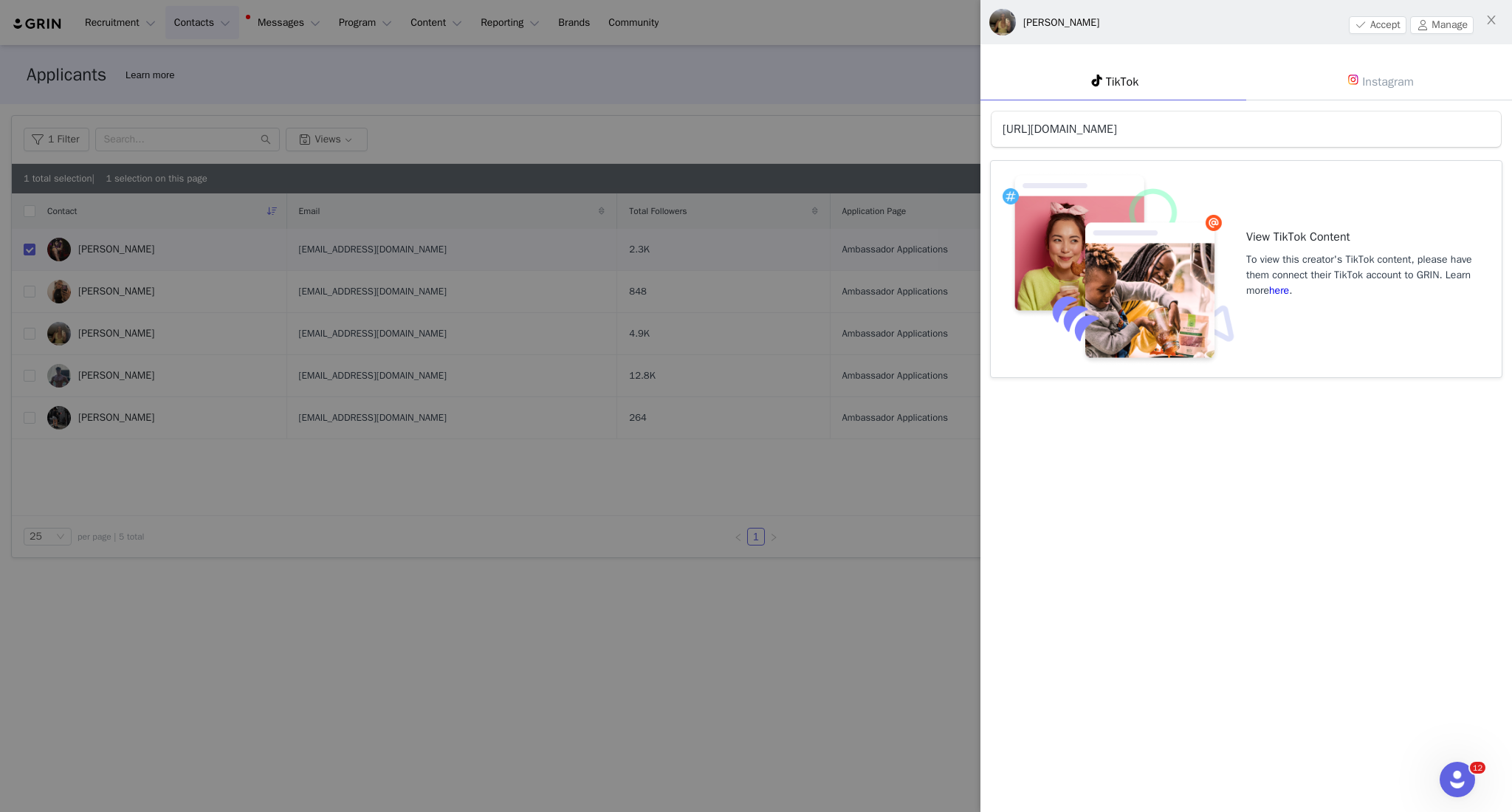 click on "[URL][DOMAIN_NAME]" at bounding box center [1059, 129] 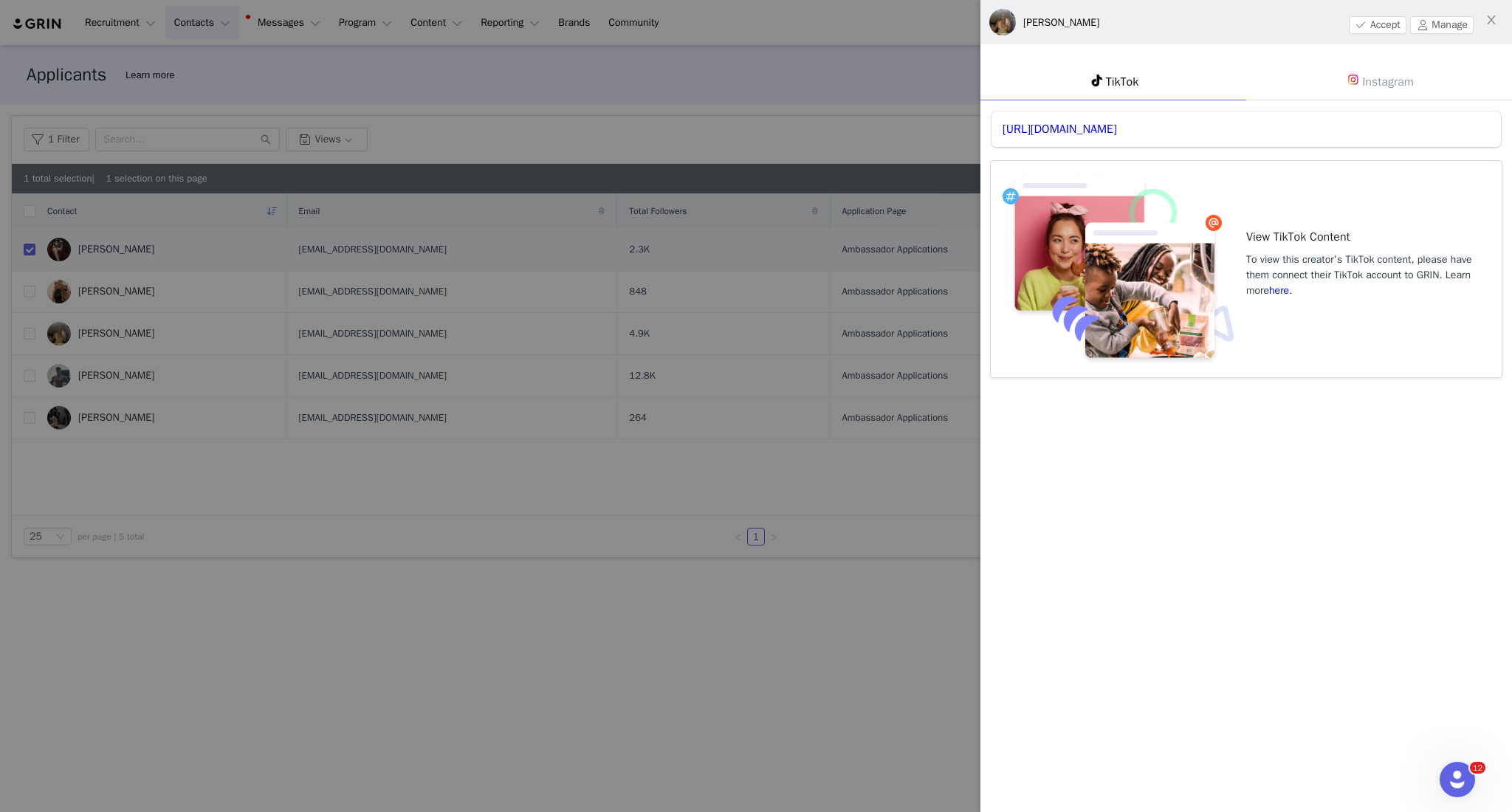 click on "Instagram" at bounding box center (1379, 81) 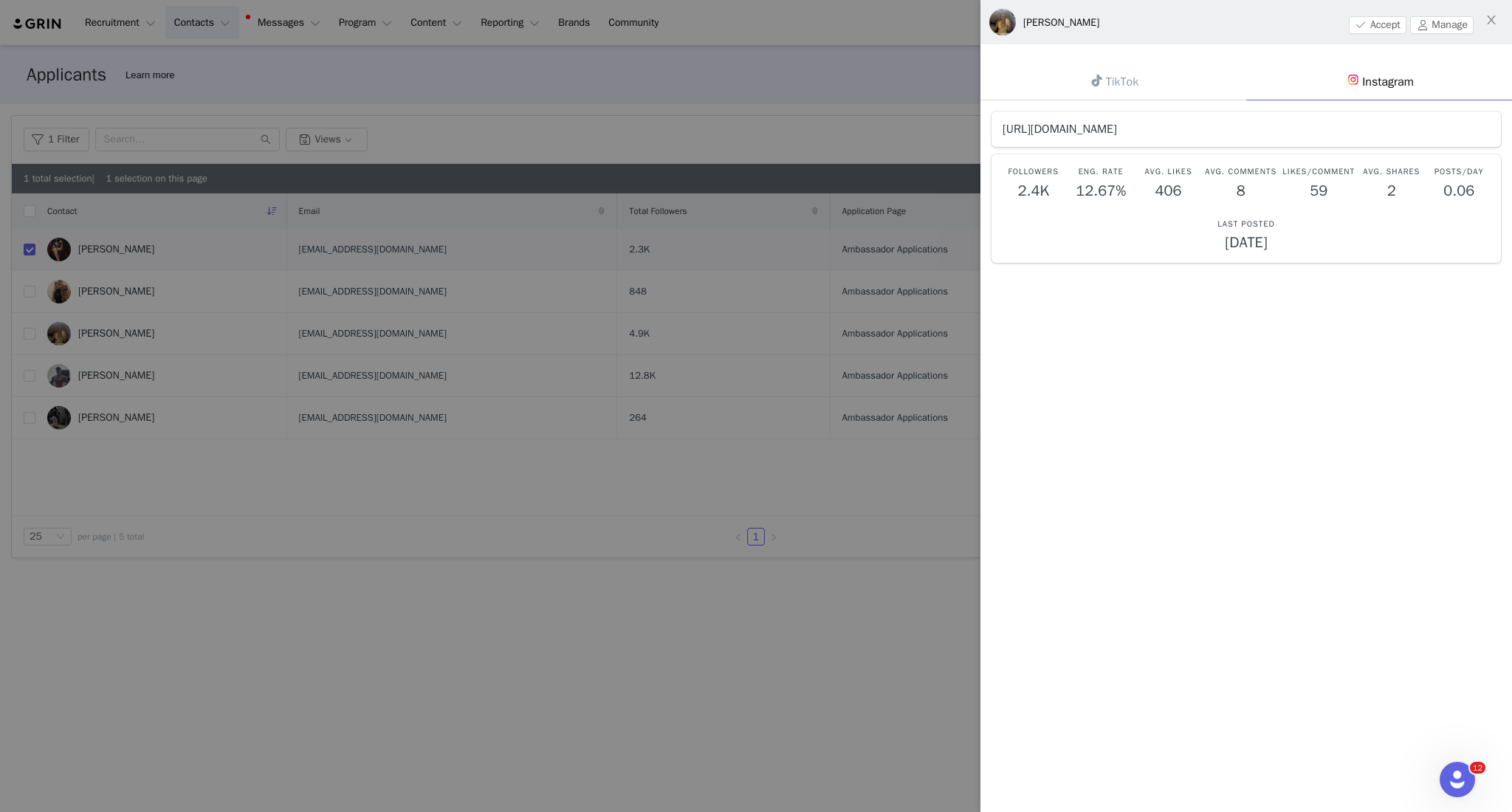 click on "[URL][DOMAIN_NAME]" at bounding box center (1059, 129) 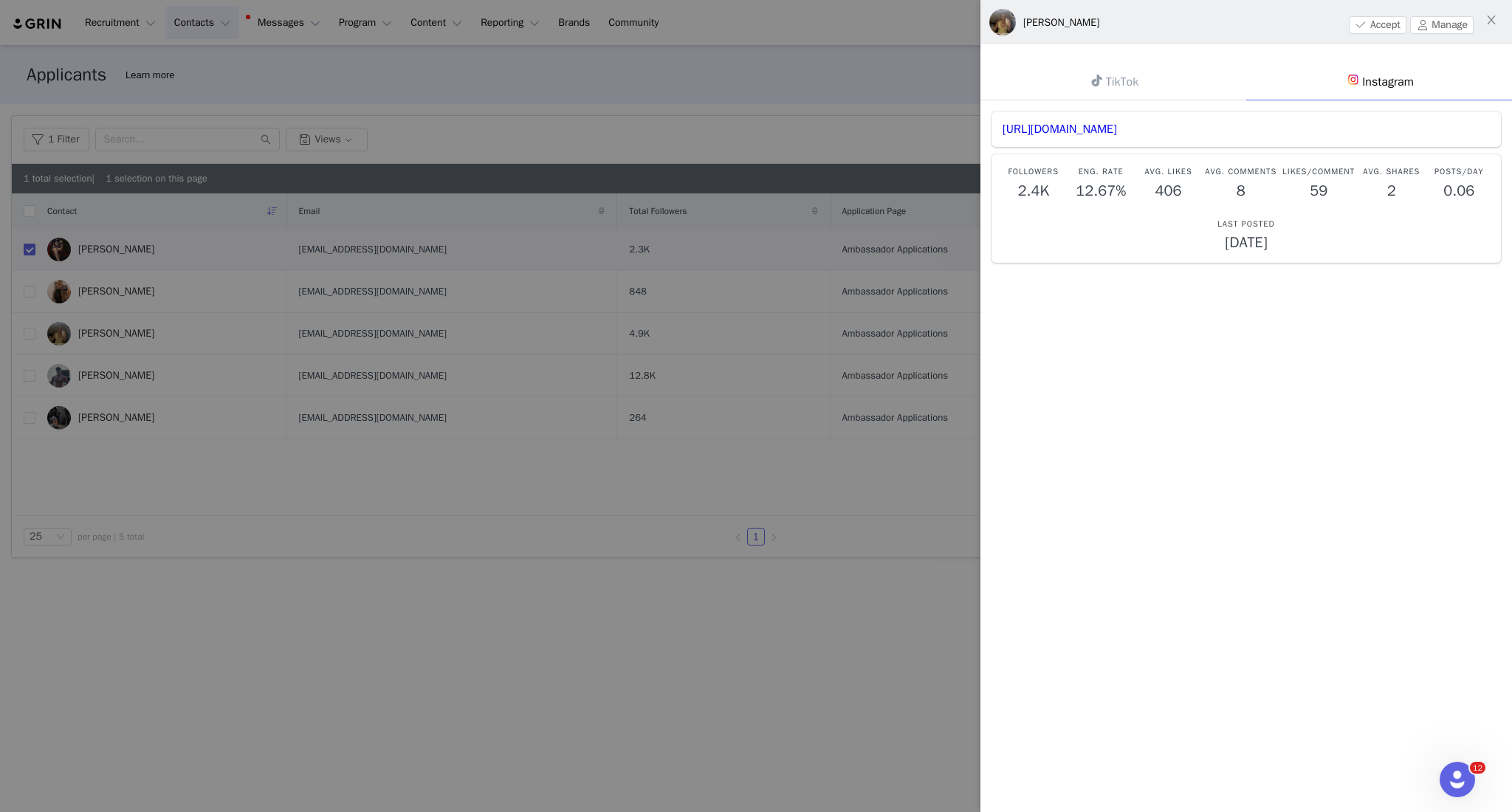 click at bounding box center [756, 406] 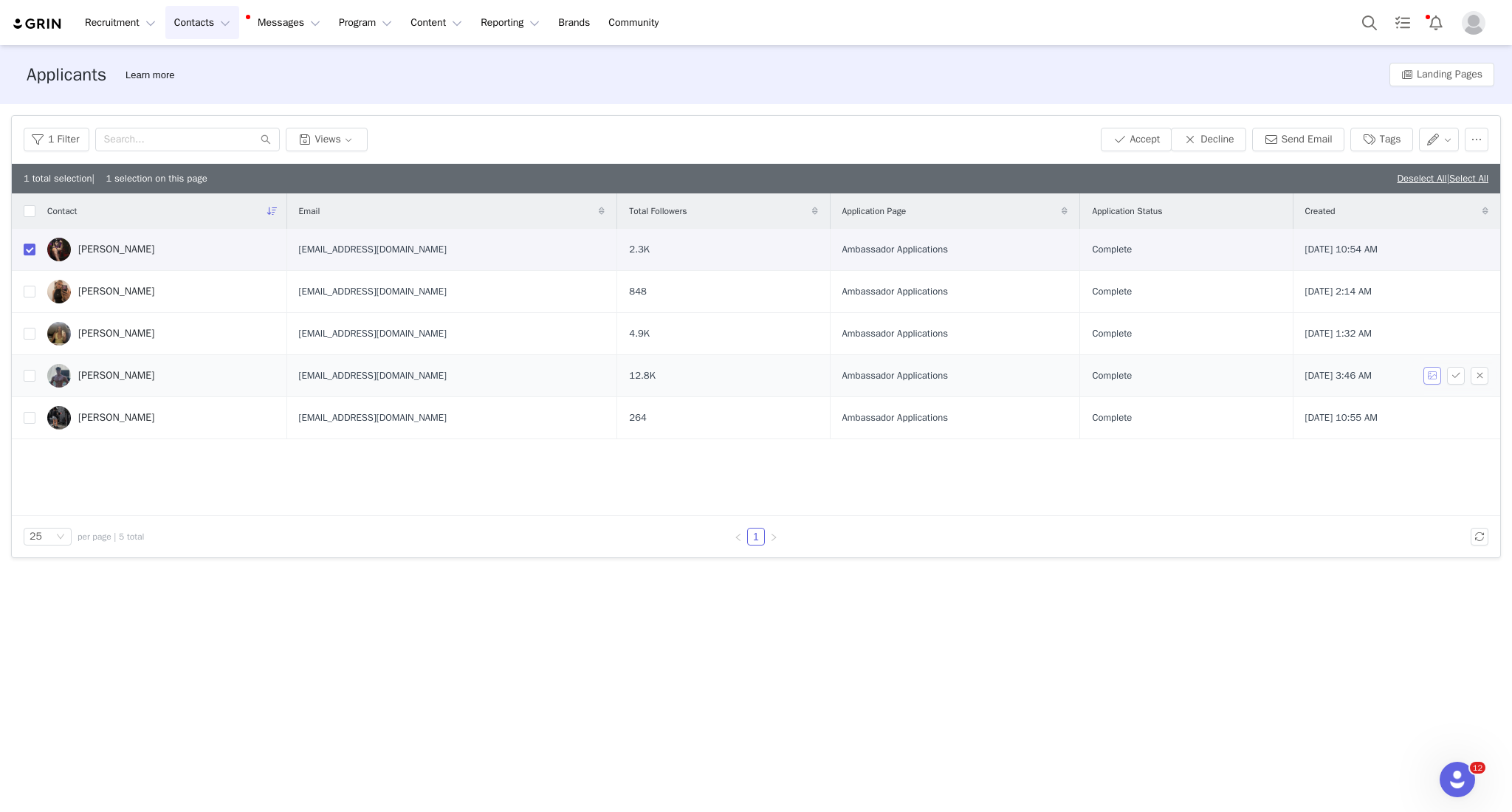 click at bounding box center (1432, 376) 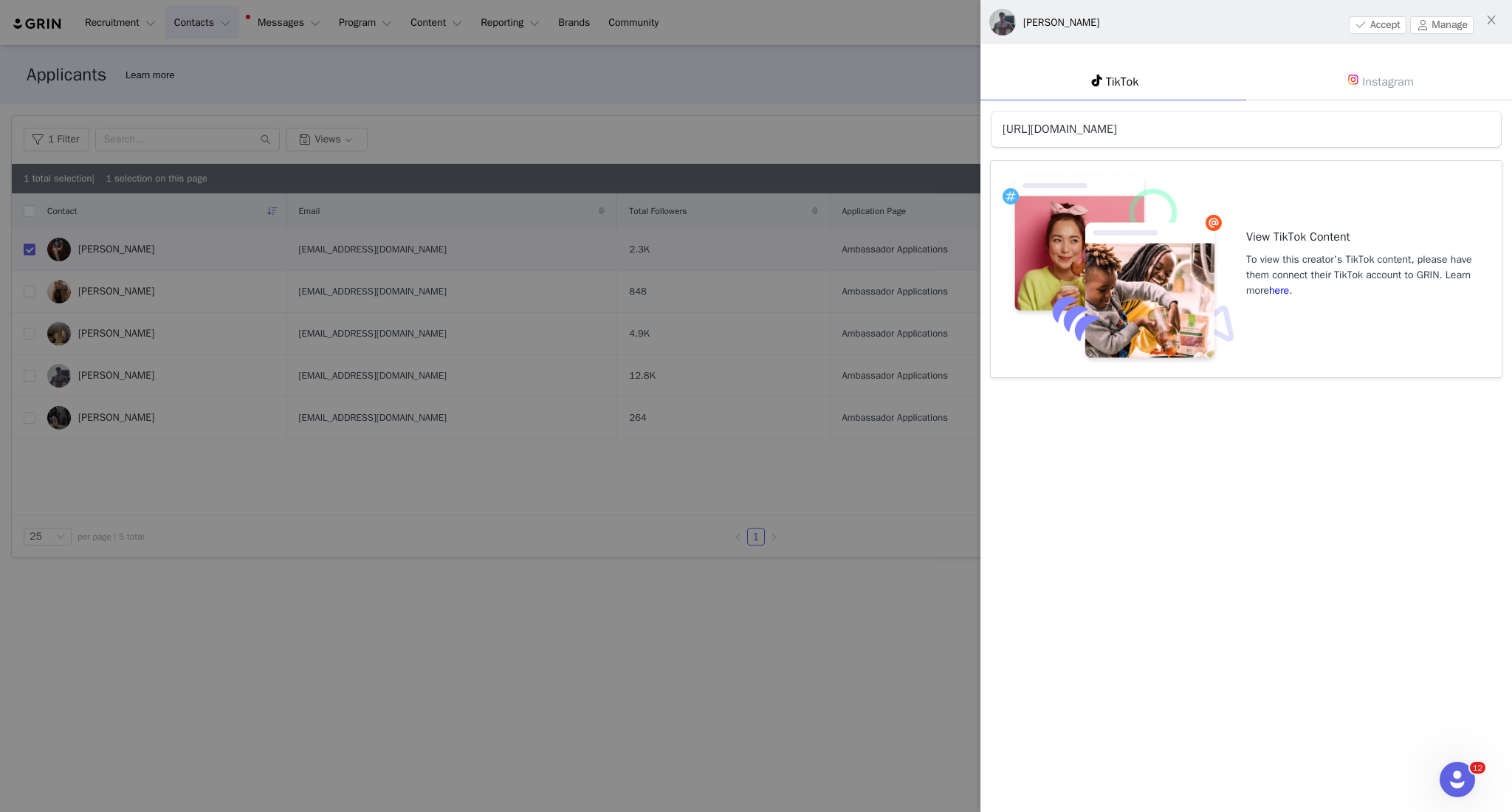 click on "[URL][DOMAIN_NAME]" at bounding box center (1059, 129) 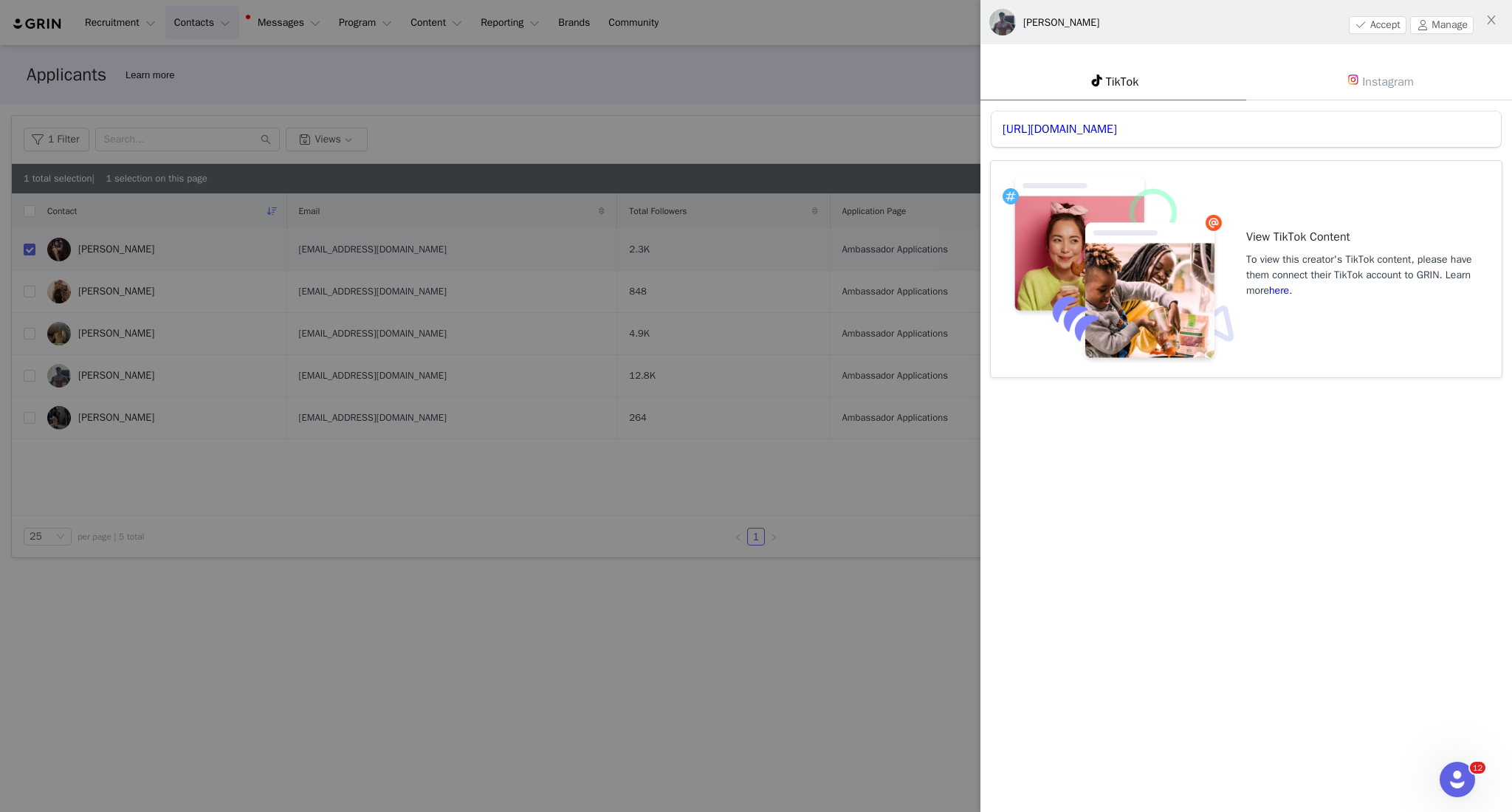 click on "Instagram" at bounding box center (1379, 81) 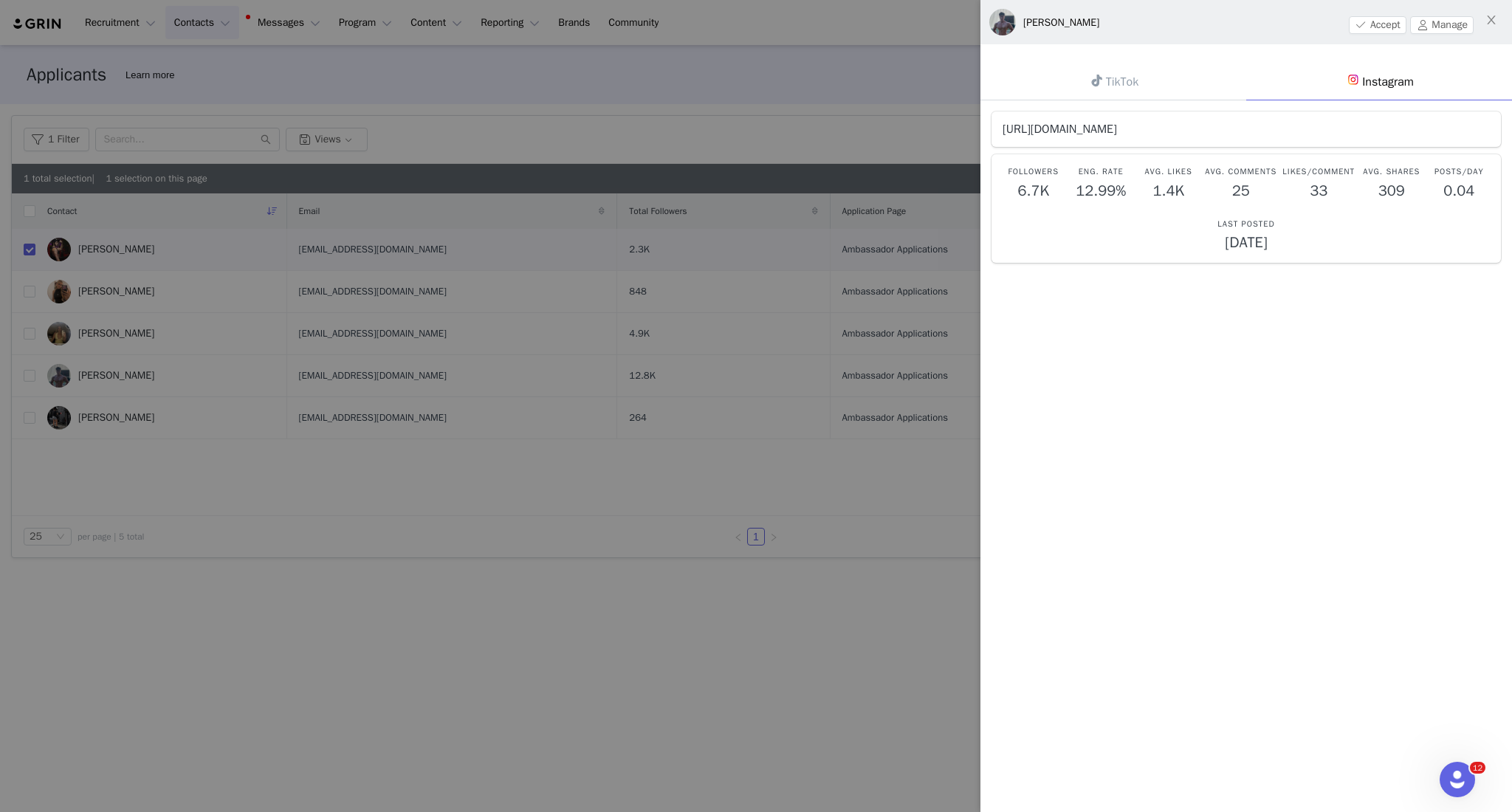 click on "[URL][DOMAIN_NAME]" at bounding box center [1059, 129] 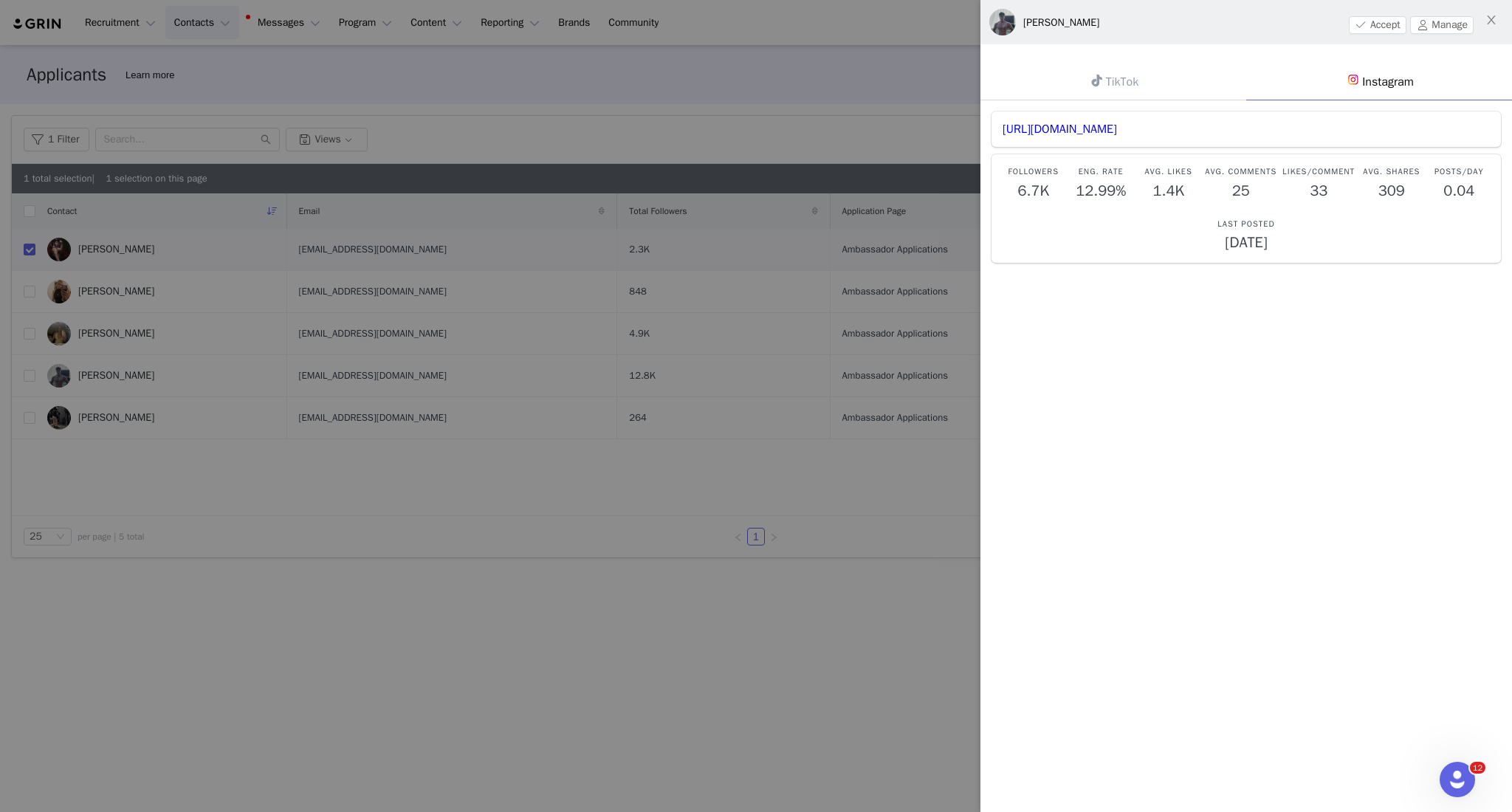 click at bounding box center (756, 406) 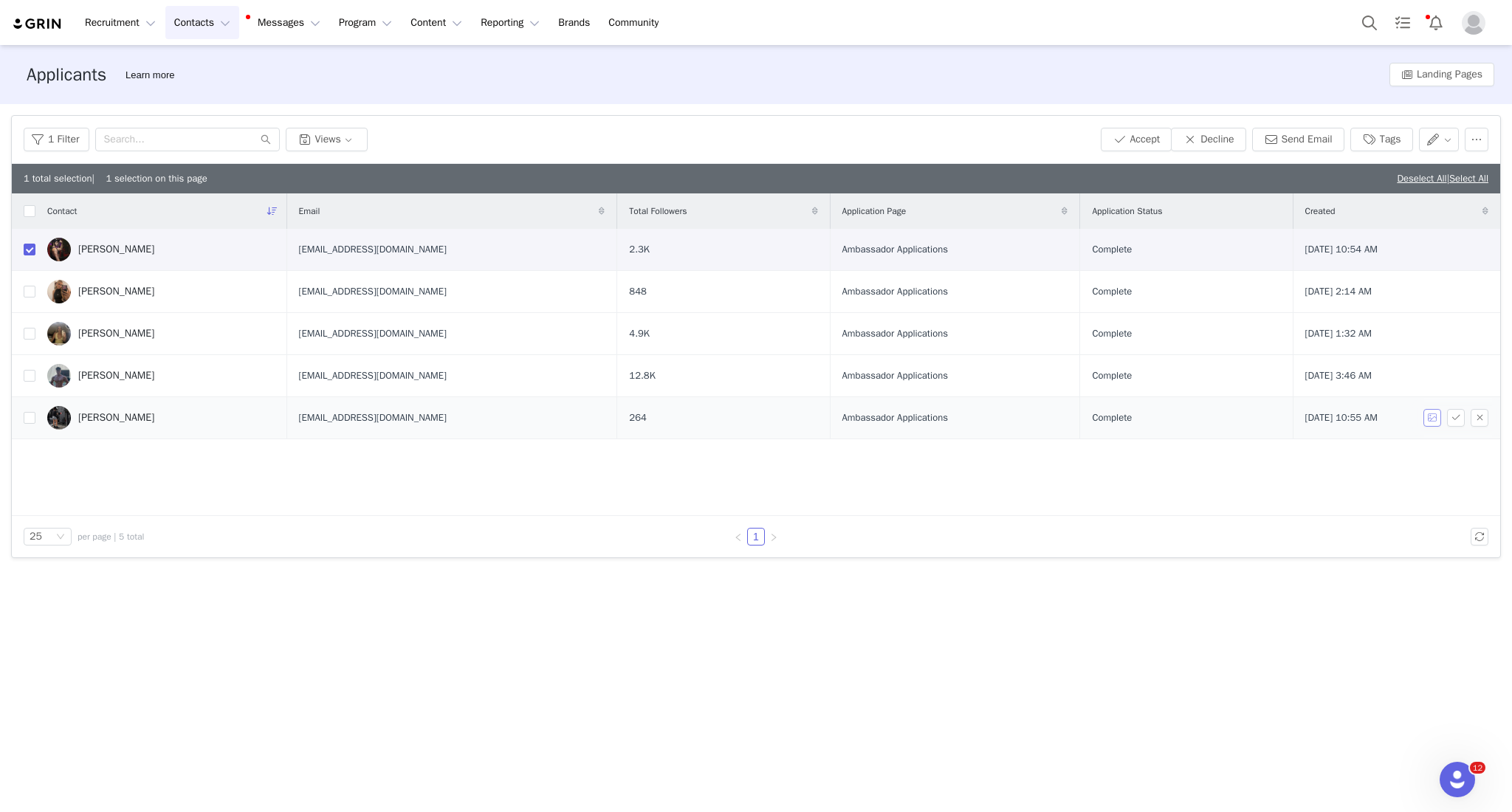 click at bounding box center [1432, 418] 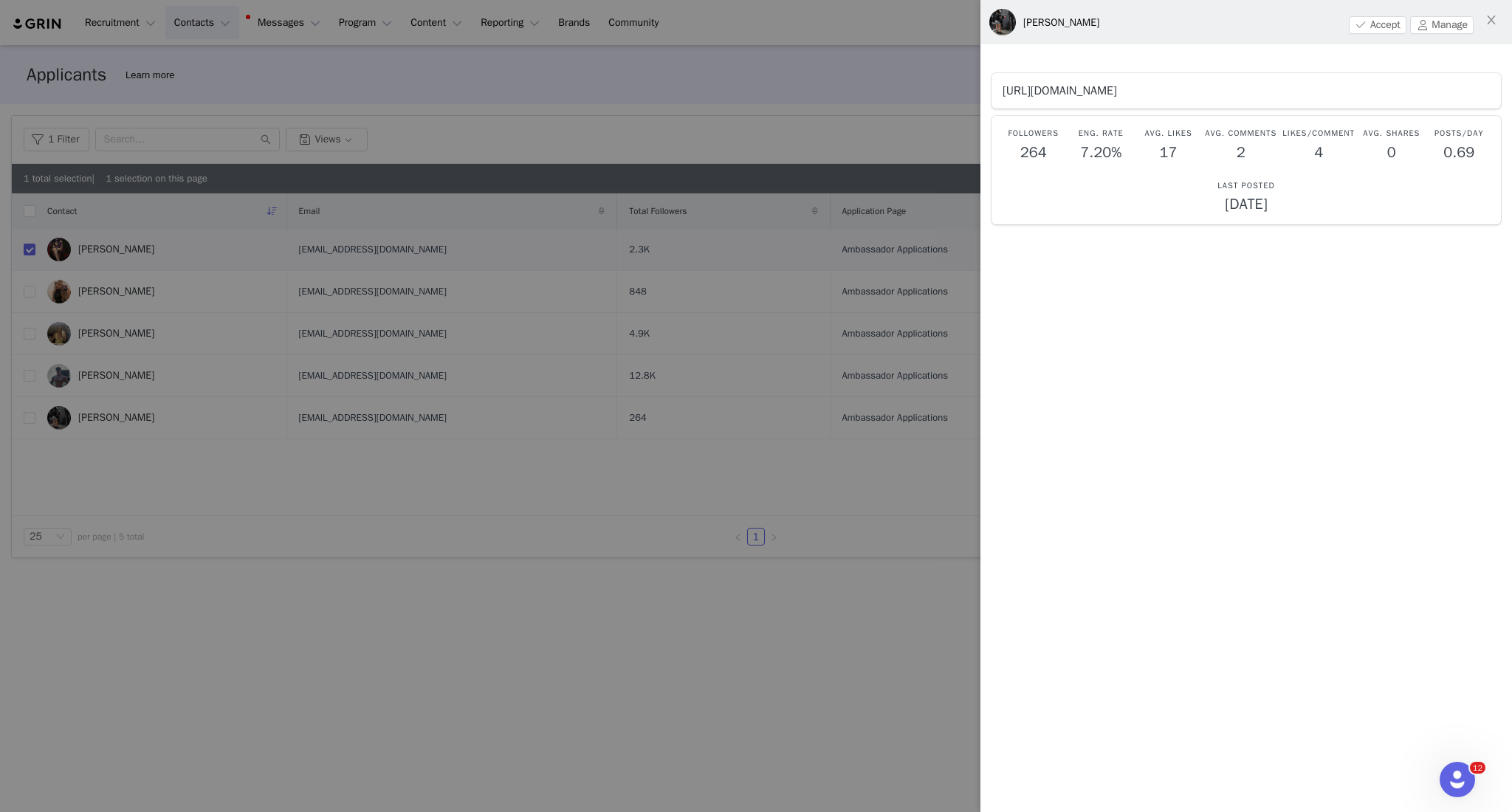 click on "[URL][DOMAIN_NAME]" at bounding box center (1059, 91) 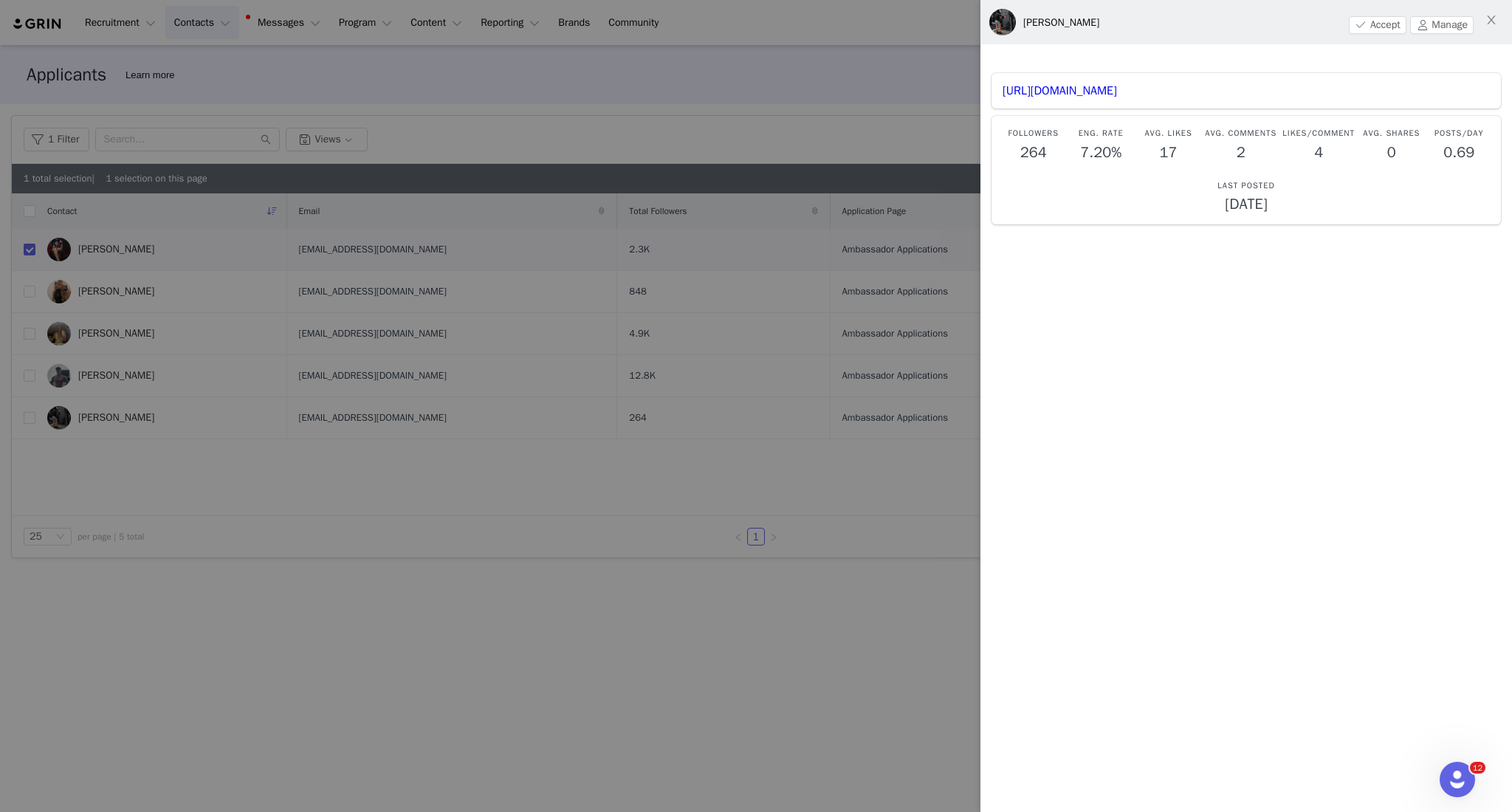 click at bounding box center (756, 406) 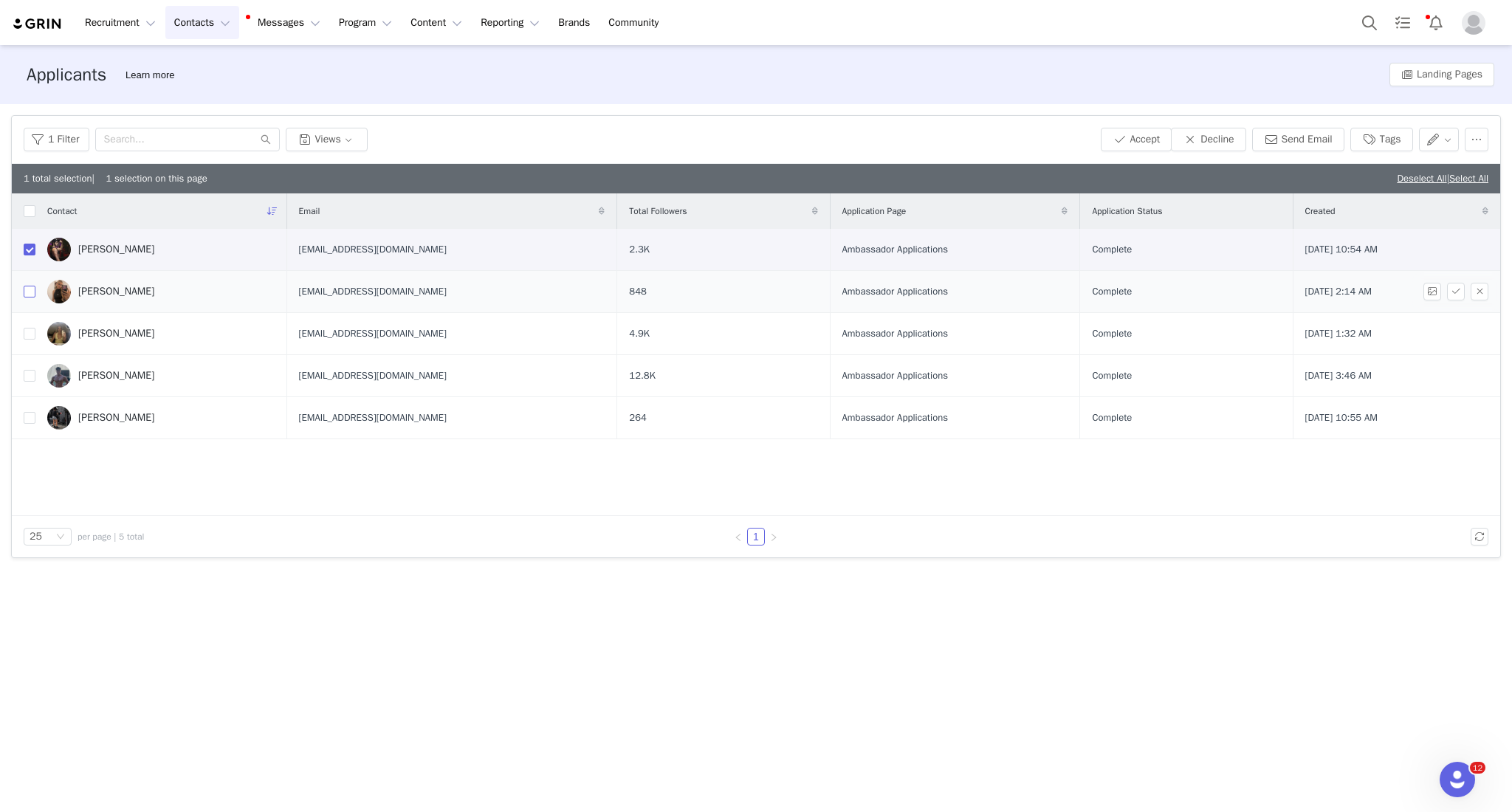 click at bounding box center (30, 292) 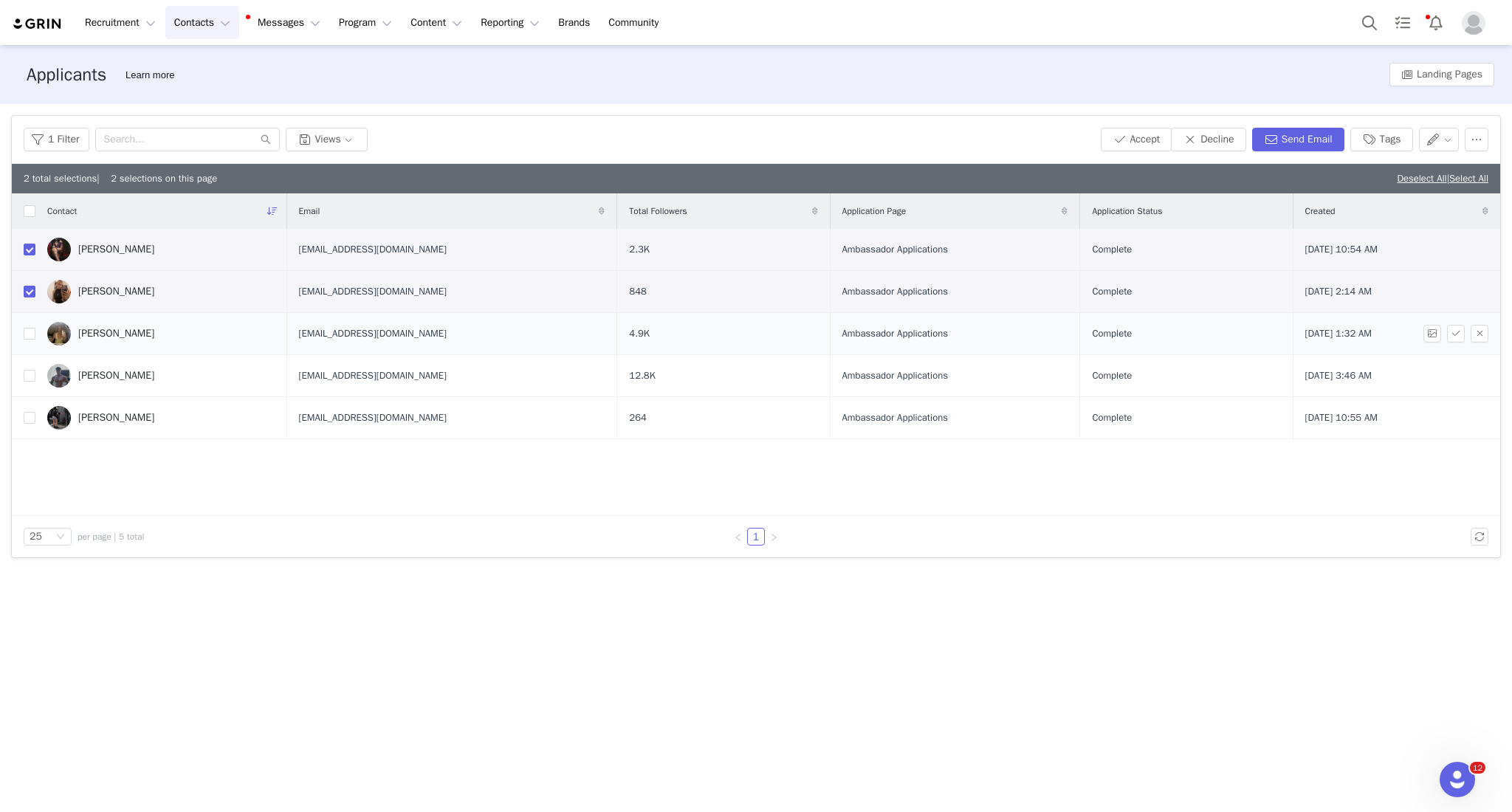 click at bounding box center [24, 334] 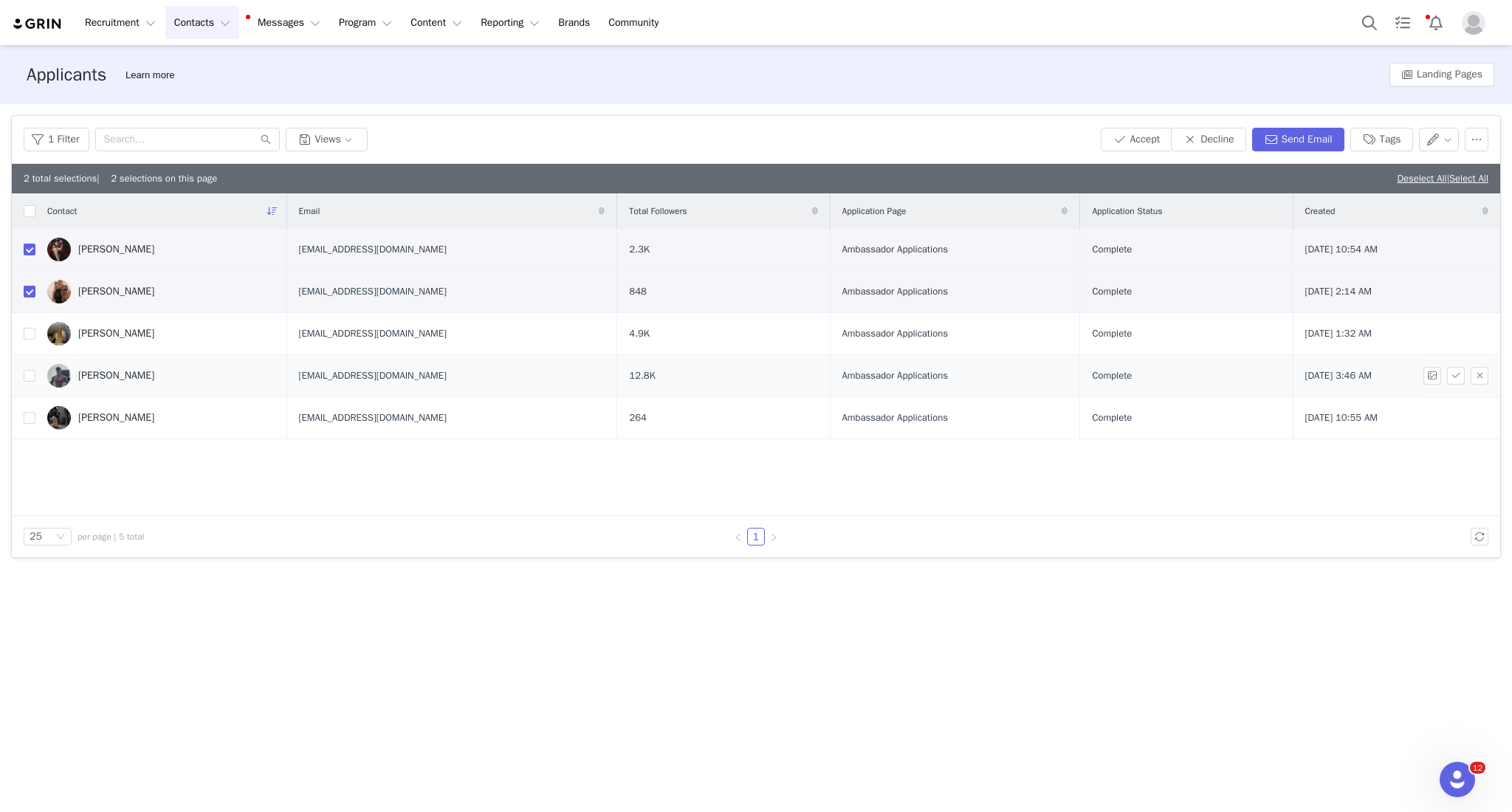 click on "[PERSON_NAME]" at bounding box center [161, 376] 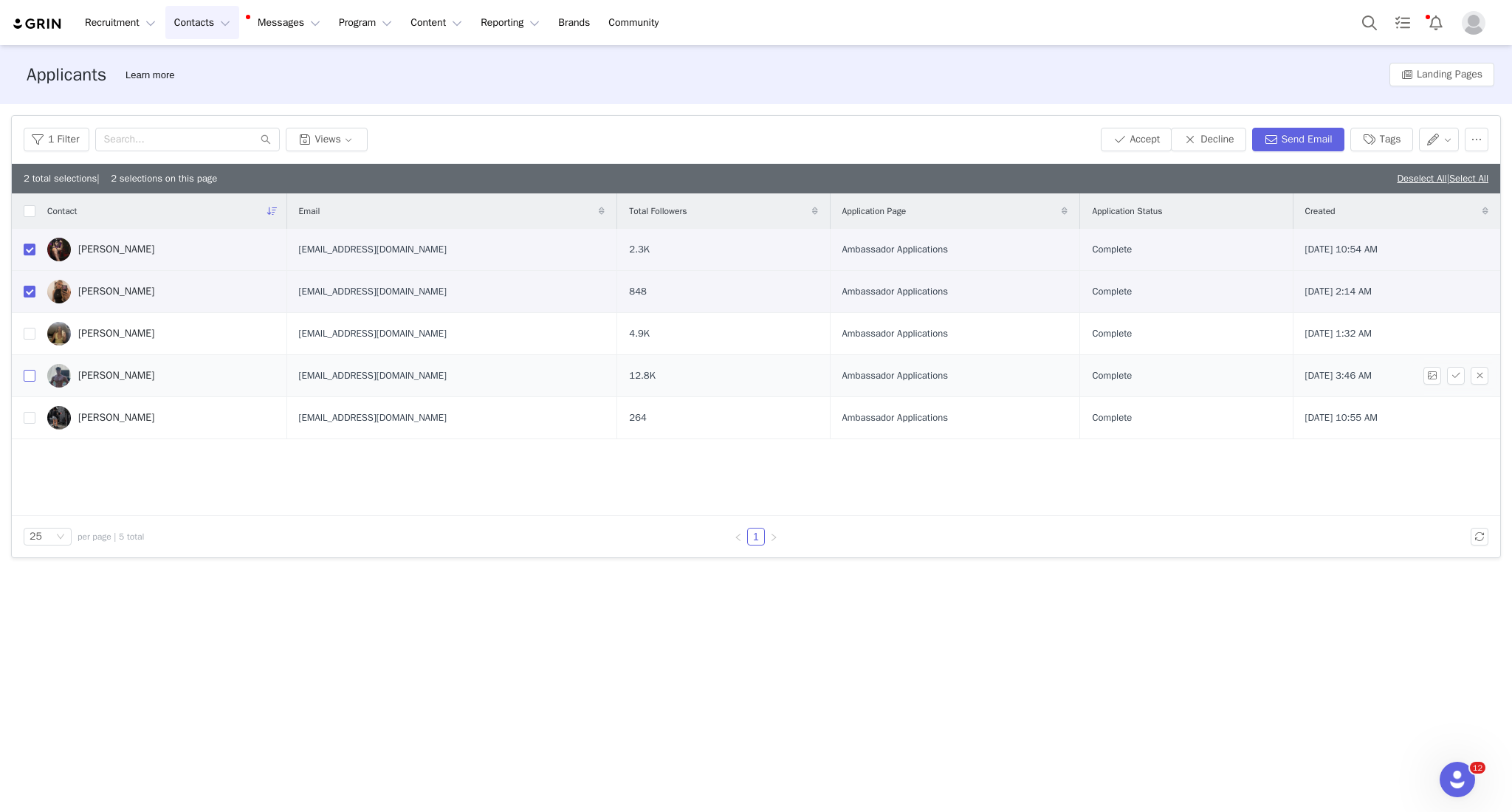 click at bounding box center (30, 376) 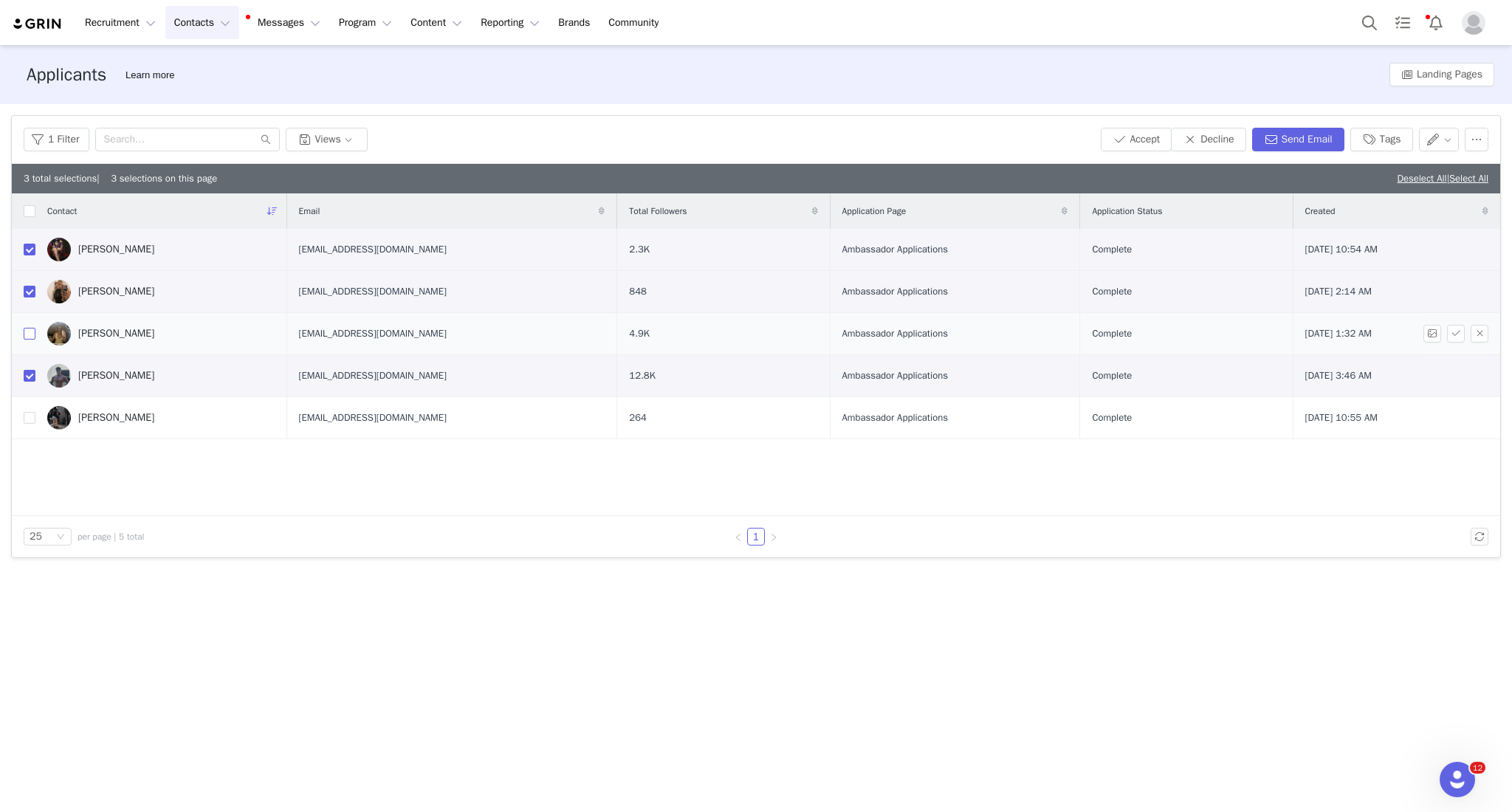 click at bounding box center [30, 334] 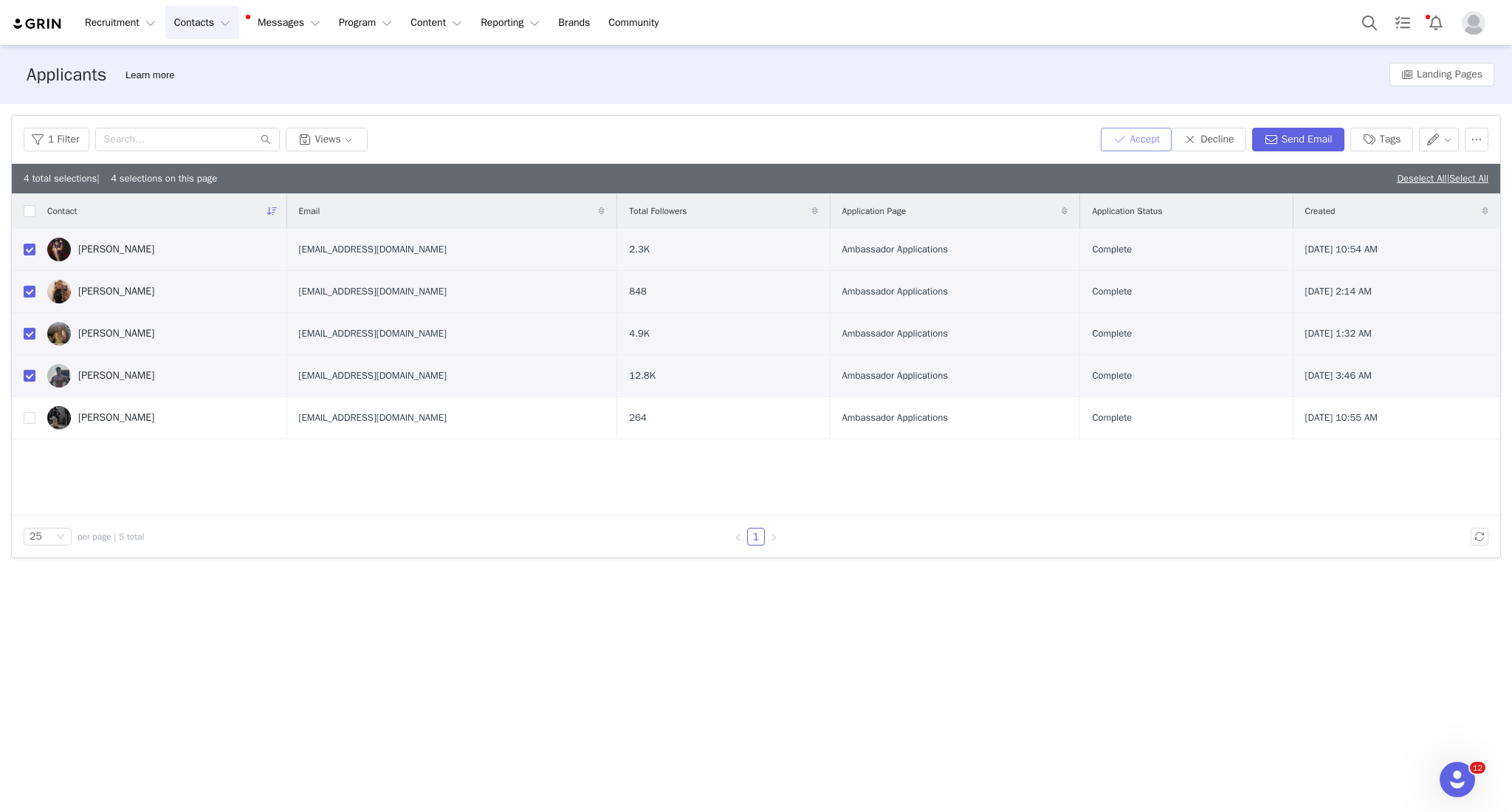 click on "Accept" at bounding box center (1136, 140) 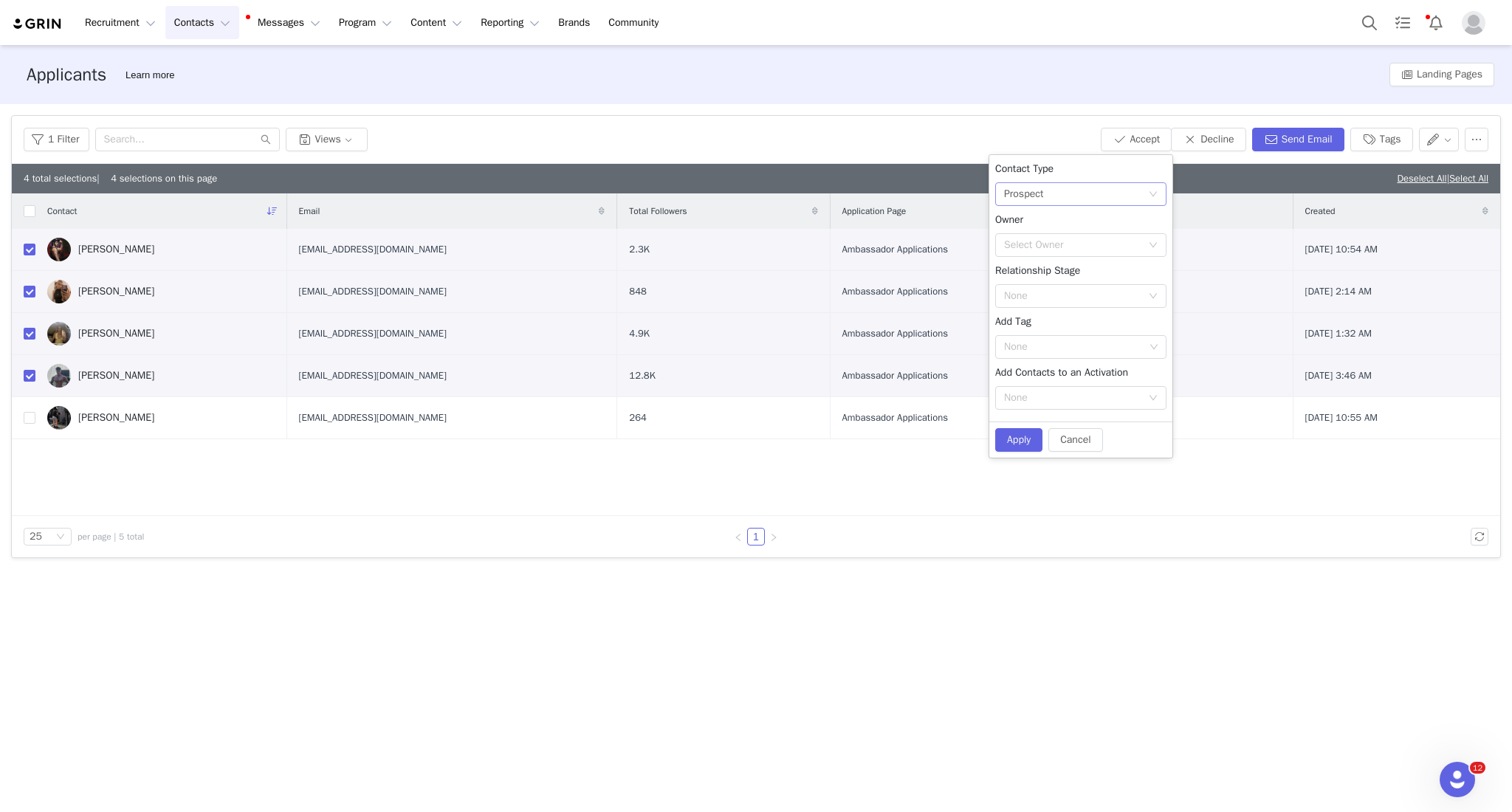 click on "None  Prospect" at bounding box center [1076, 194] 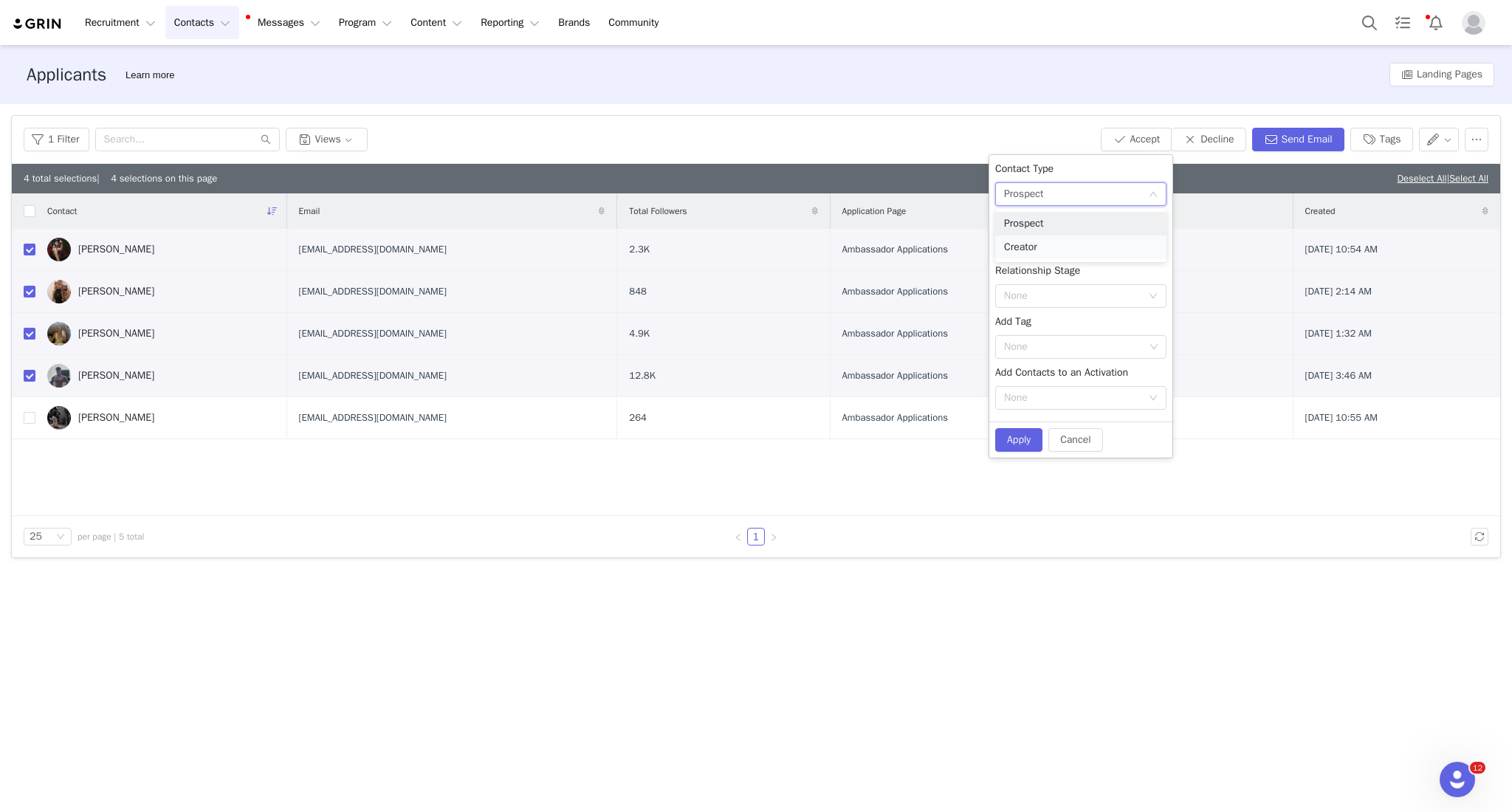 click on "Creator" at bounding box center (1081, 247) 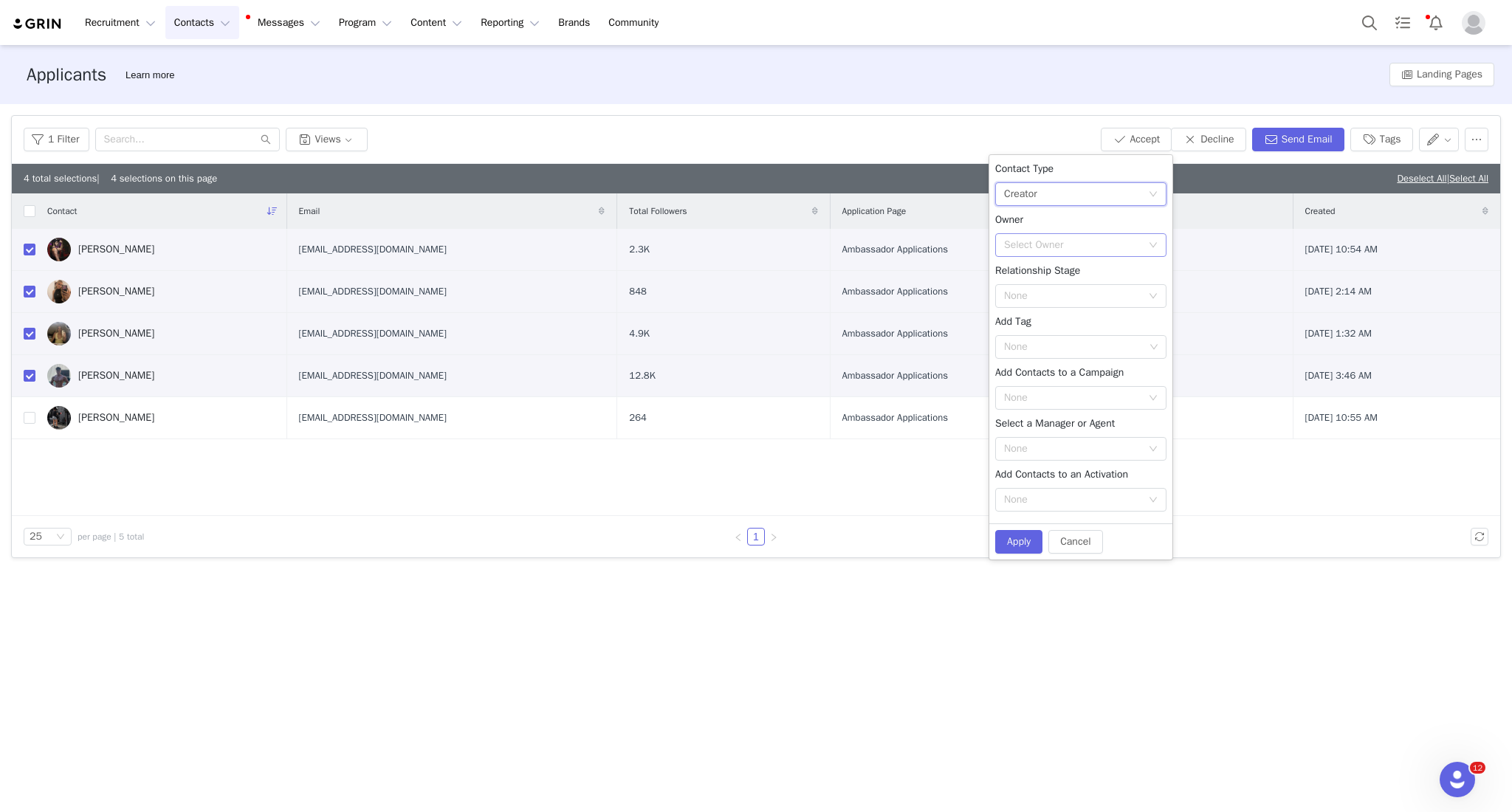 click on "Select Owner" at bounding box center (1076, 245) 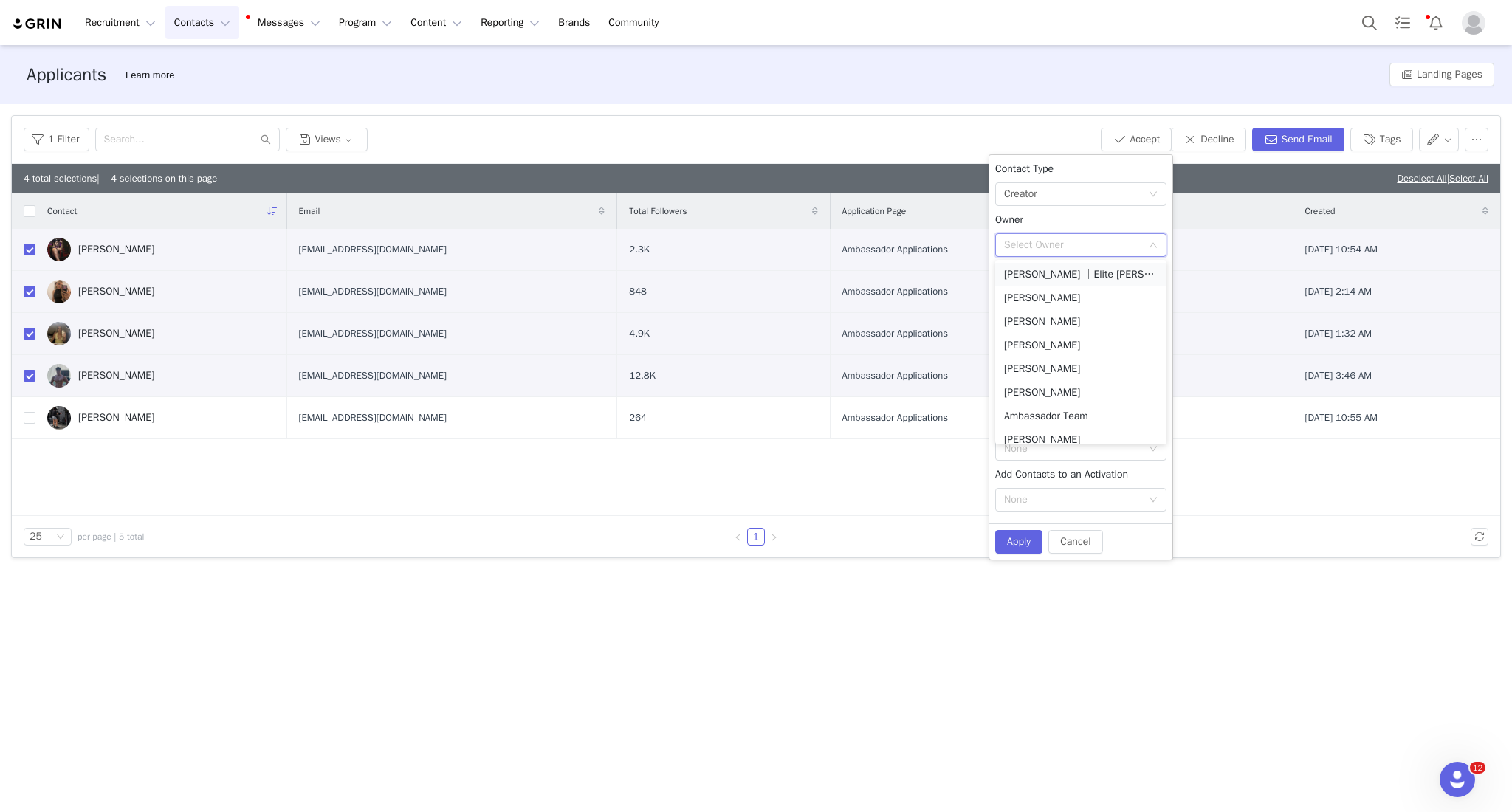 click on "[PERSON_NAME] │Elite [PERSON_NAME]" at bounding box center [1081, 275] 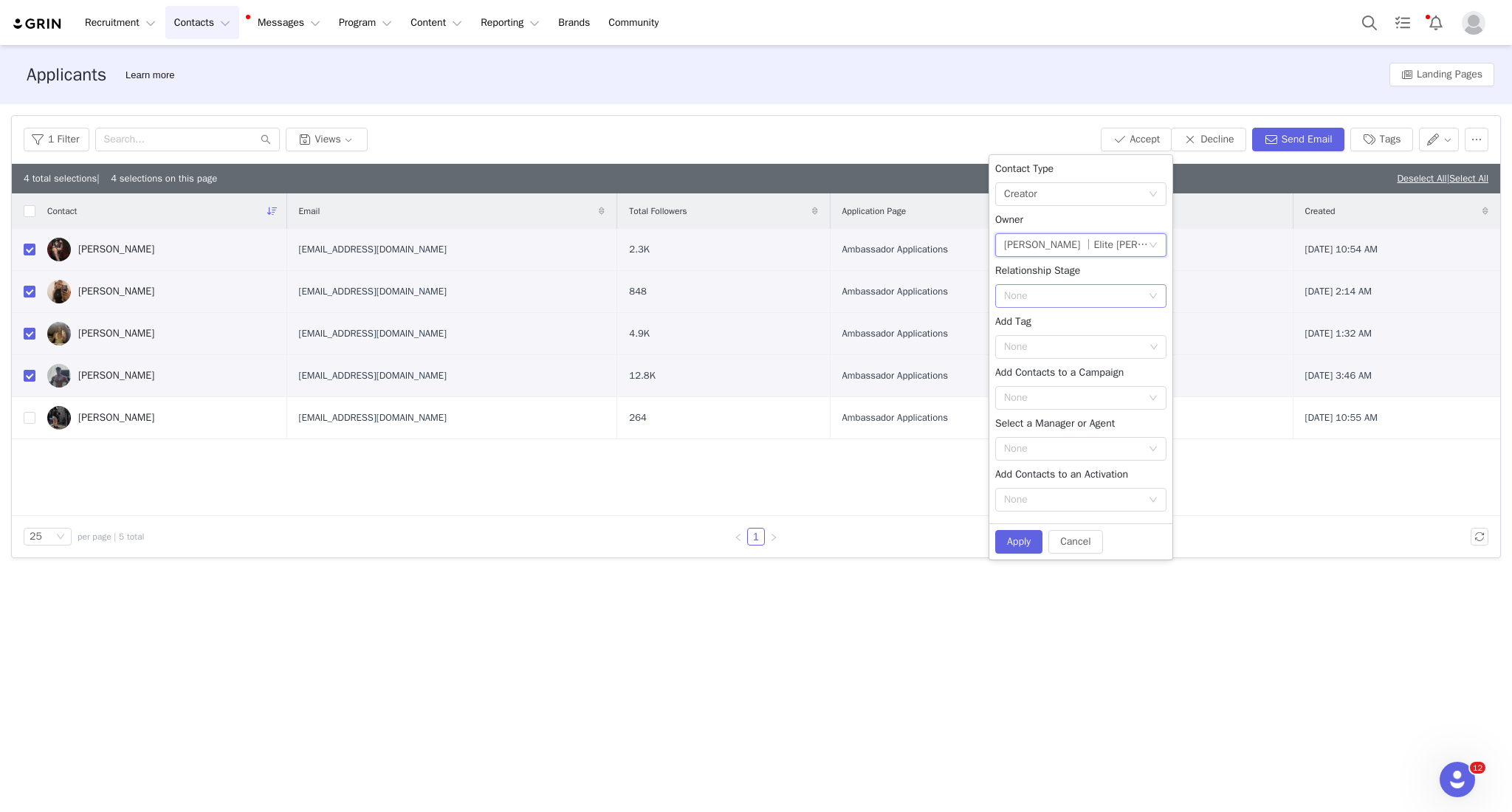 click on "None" at bounding box center (1076, 296) 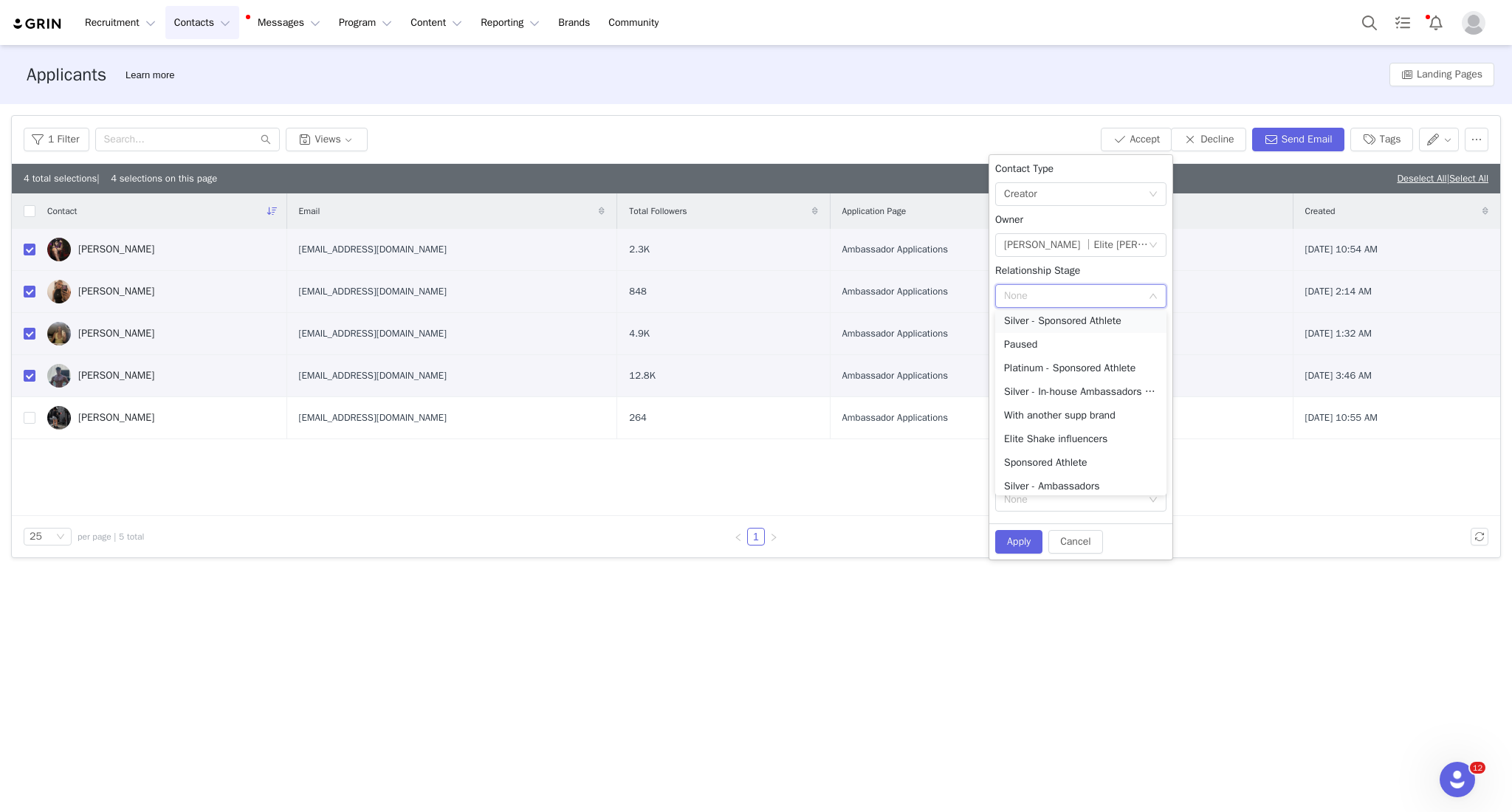 scroll, scrollTop: 80, scrollLeft: 0, axis: vertical 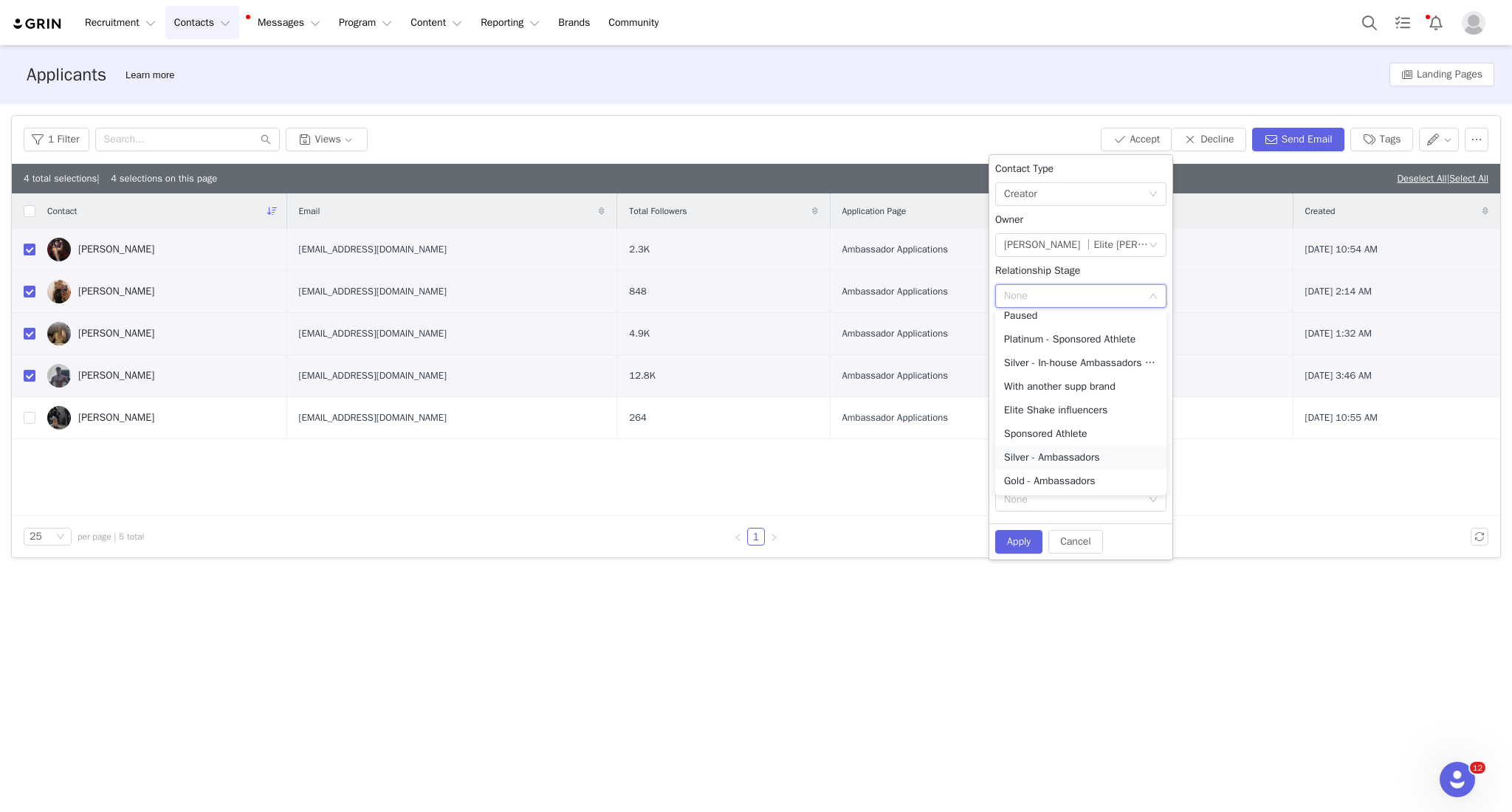 click on "Silver - Ambassadors" at bounding box center [1081, 458] 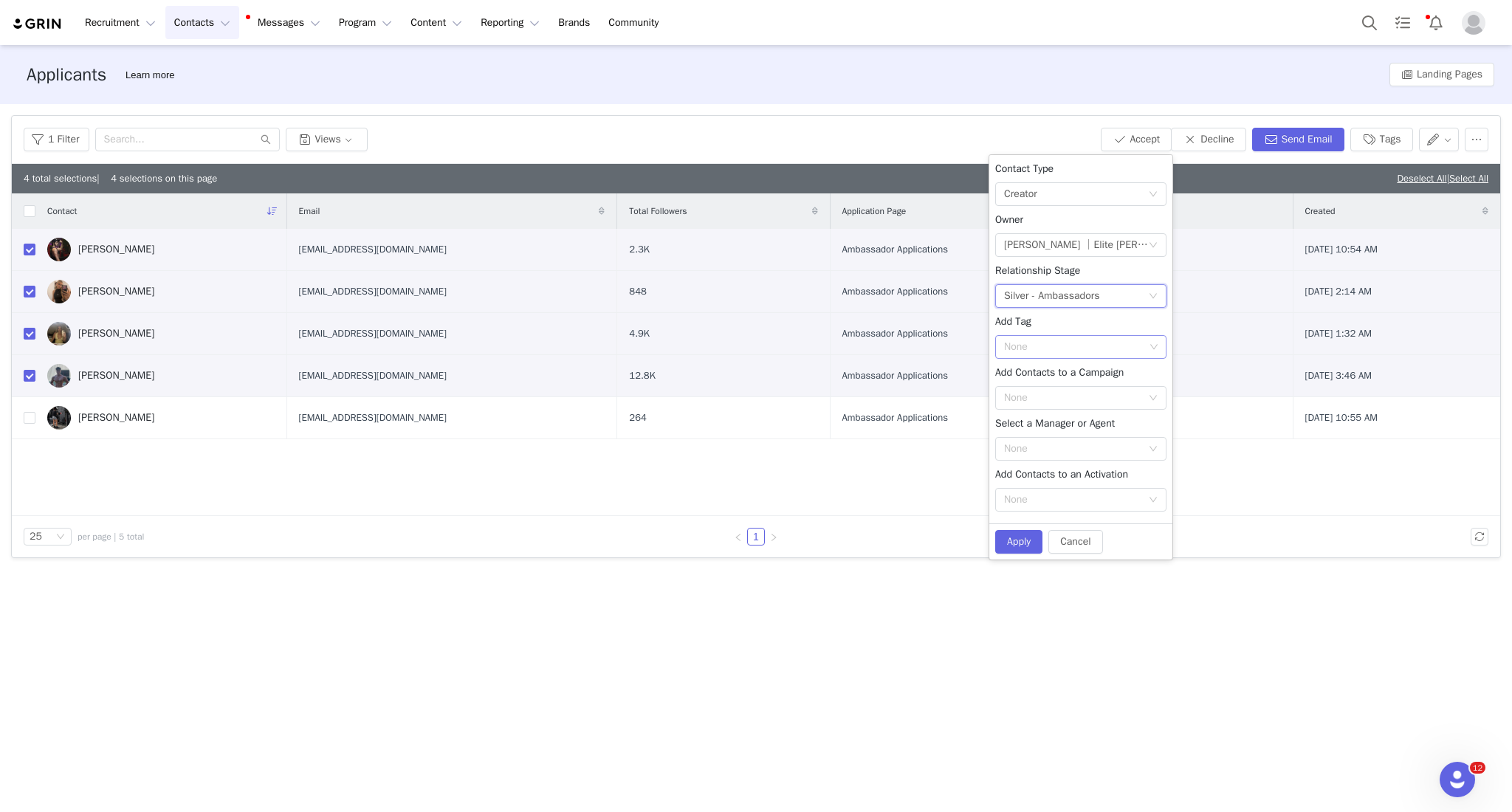 click on "None" at bounding box center (1074, 347) 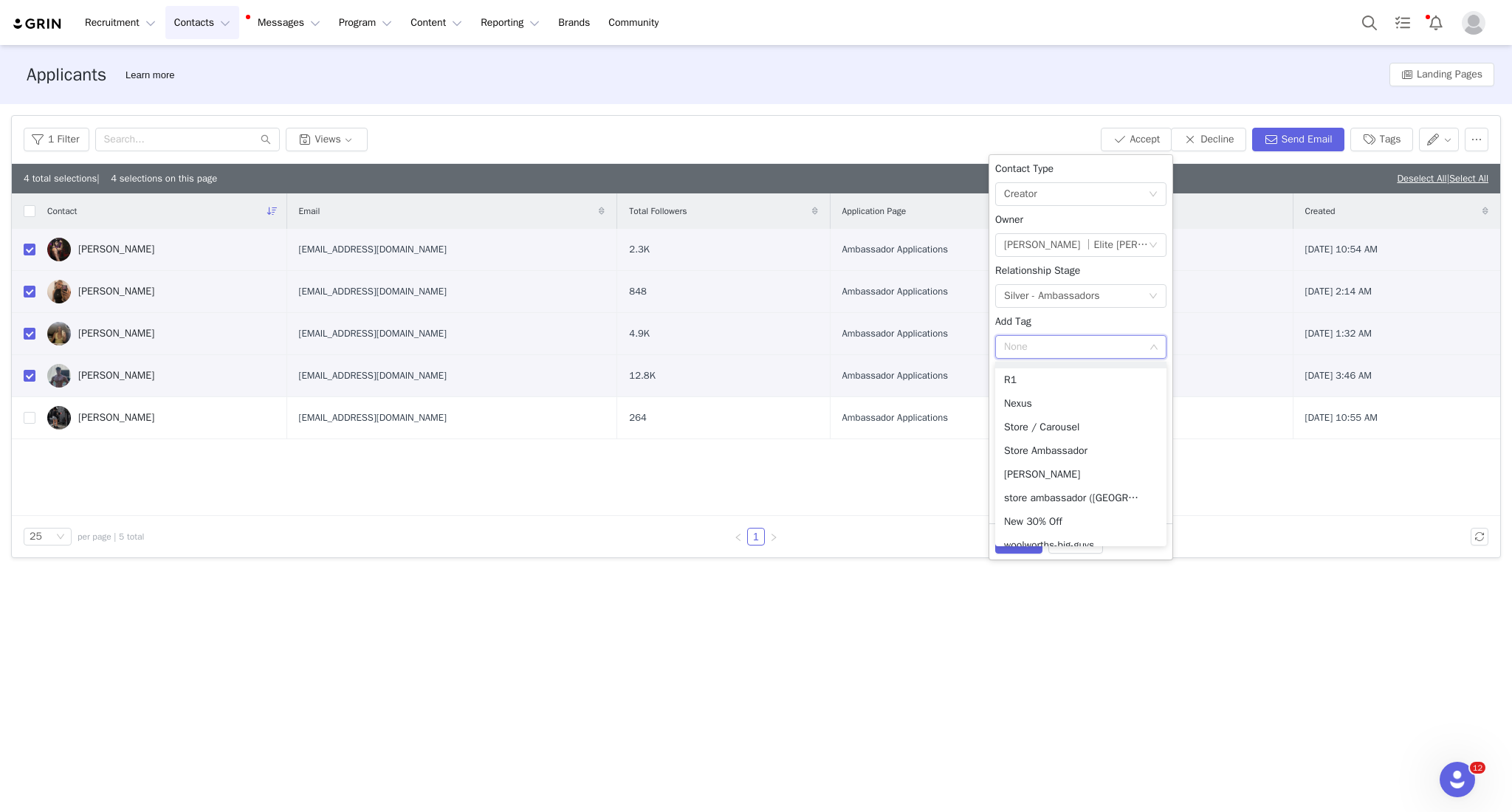 scroll, scrollTop: 492, scrollLeft: 0, axis: vertical 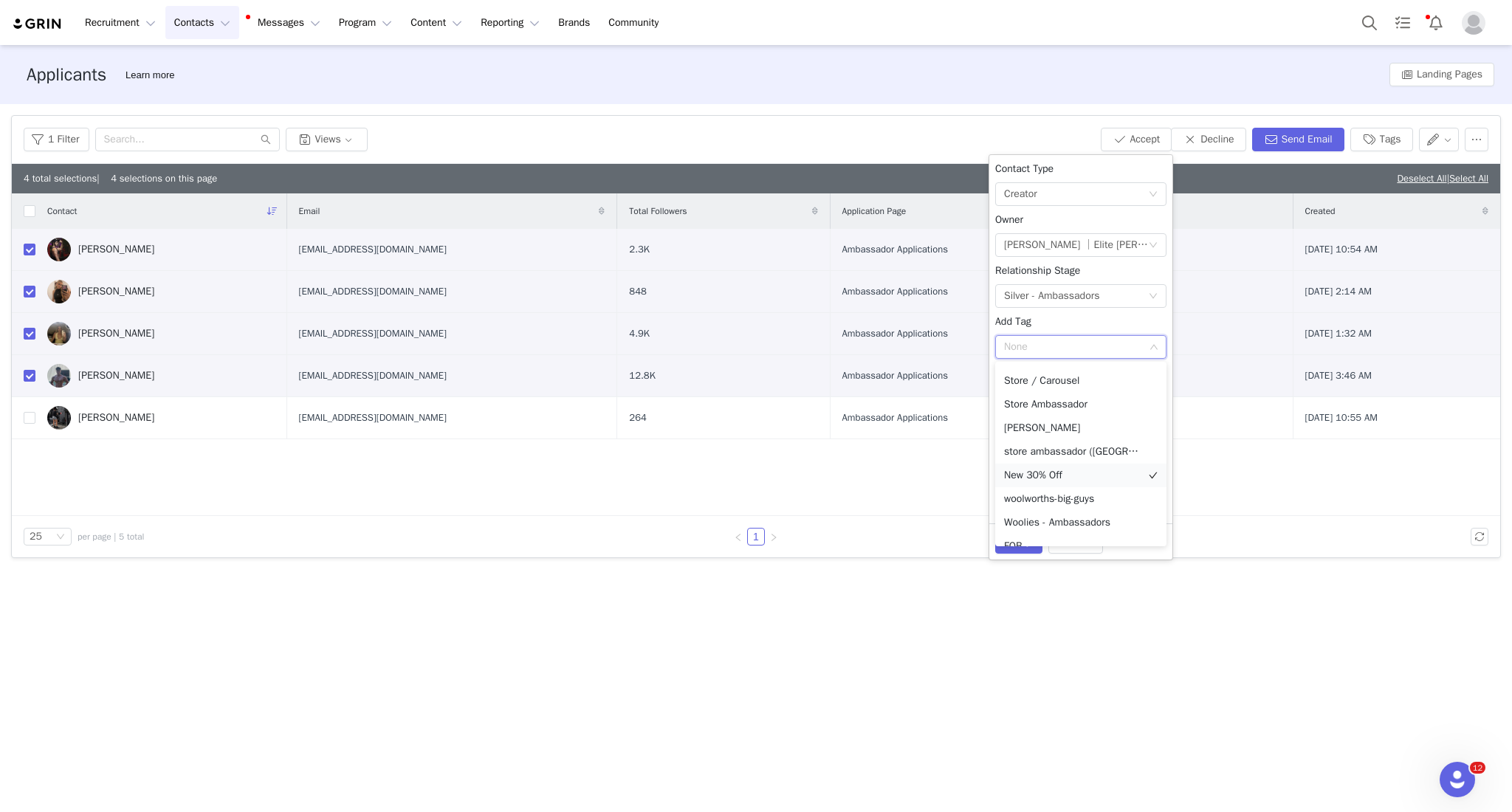 click on "New 30% Off" at bounding box center [1081, 475] 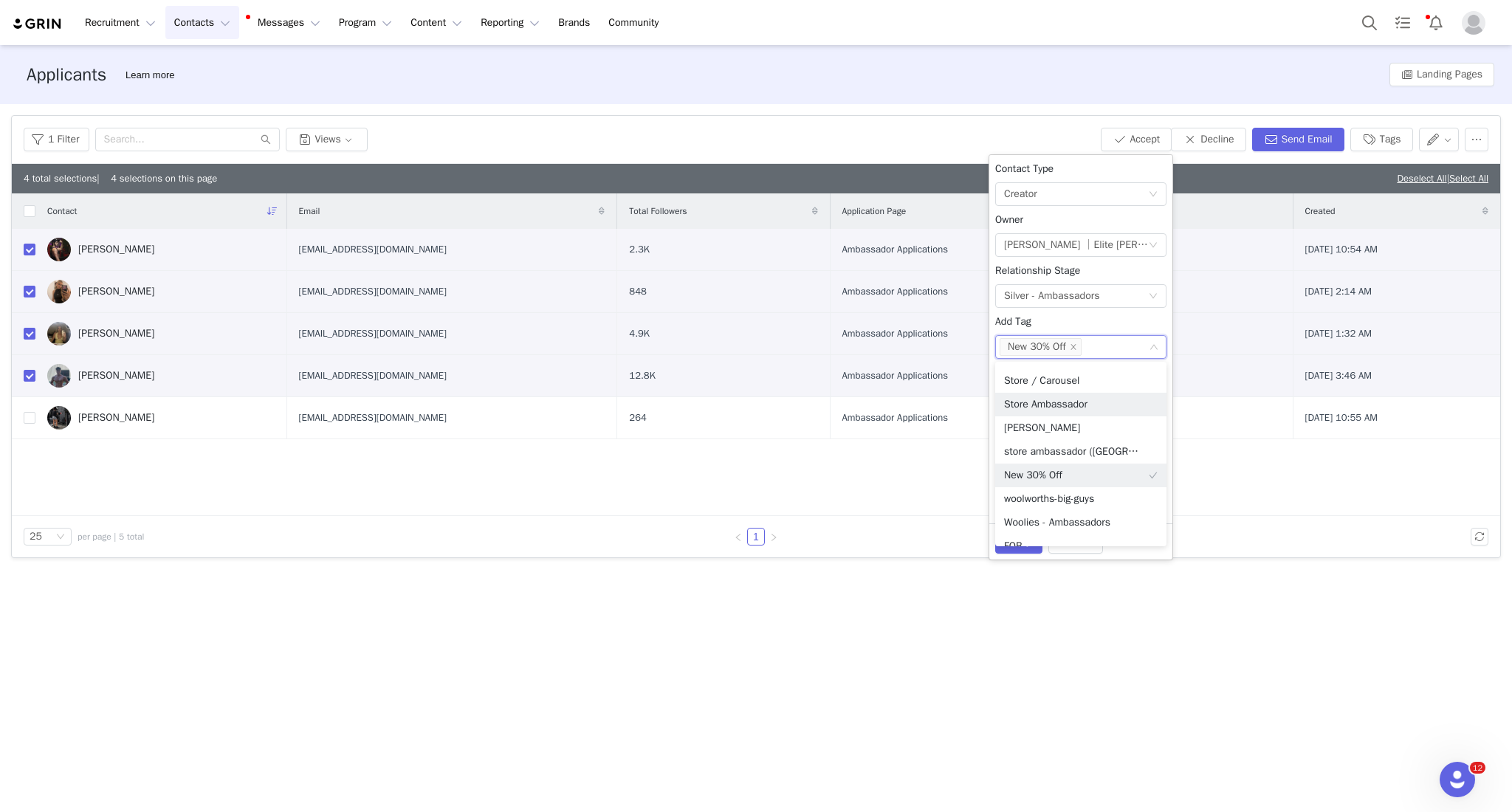 scroll, scrollTop: 475, scrollLeft: 0, axis: vertical 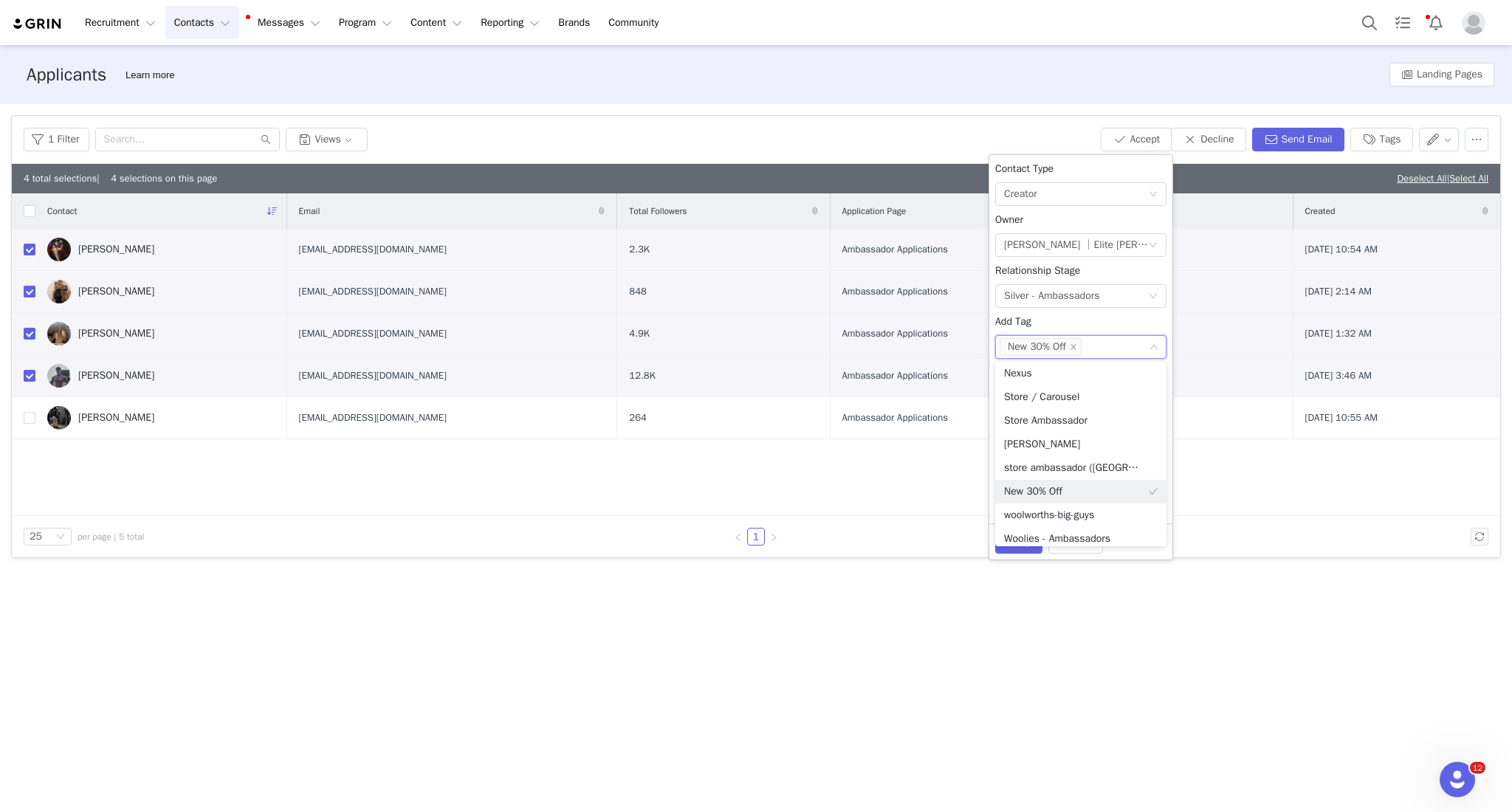 click on "Contact Type  None  Creator   Owner  Select Owner  [PERSON_NAME] │Elite Supps   Relationship Stage  None  Silver - Ambassadors   Add Tag  None New 30% Off    Add Contacts to a Campaign  None  Select a Manager or Agent  None  Add Contacts to an Activation  None" at bounding box center [1081, 339] 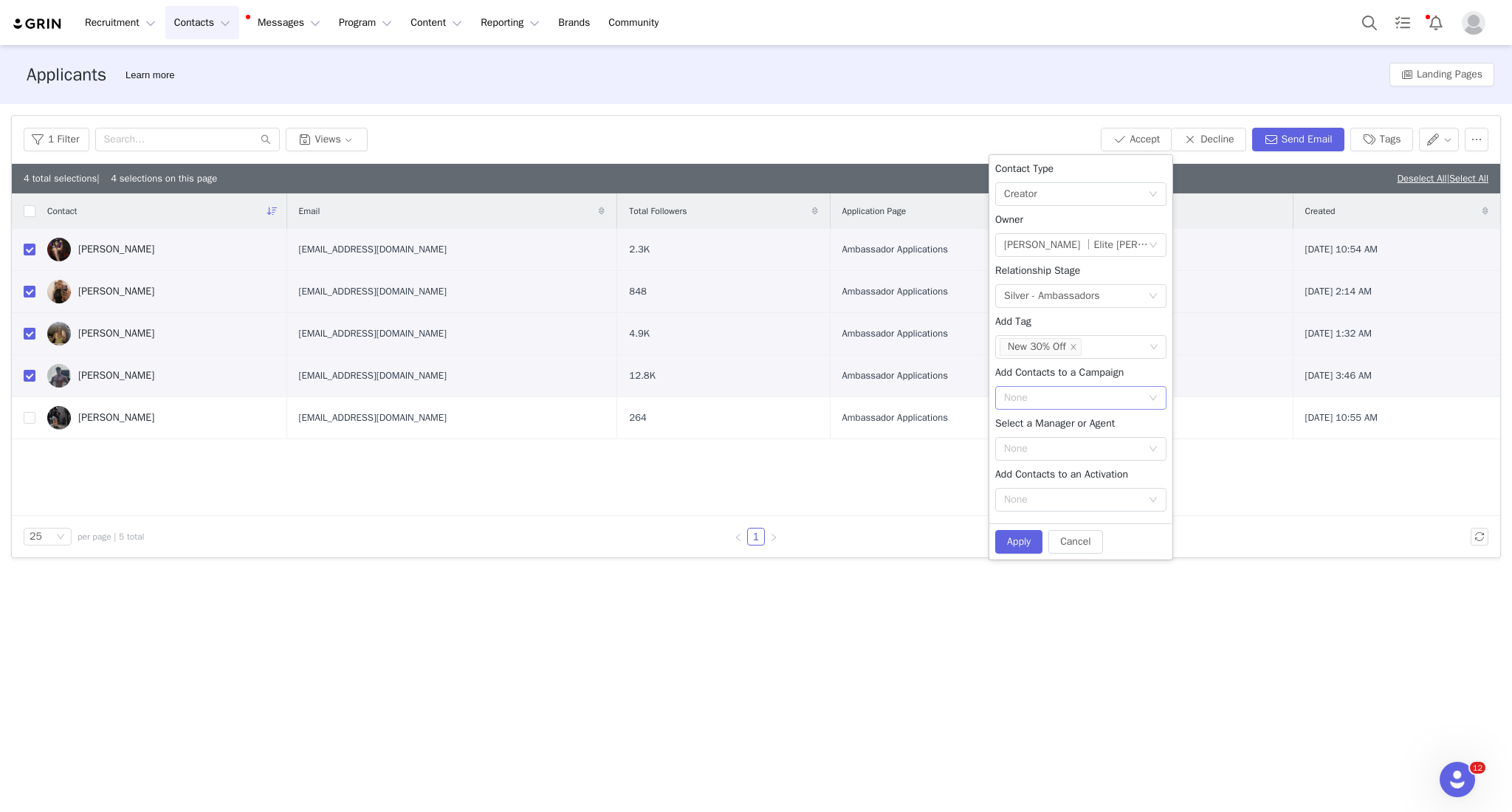 click on "None" at bounding box center [1073, 398] 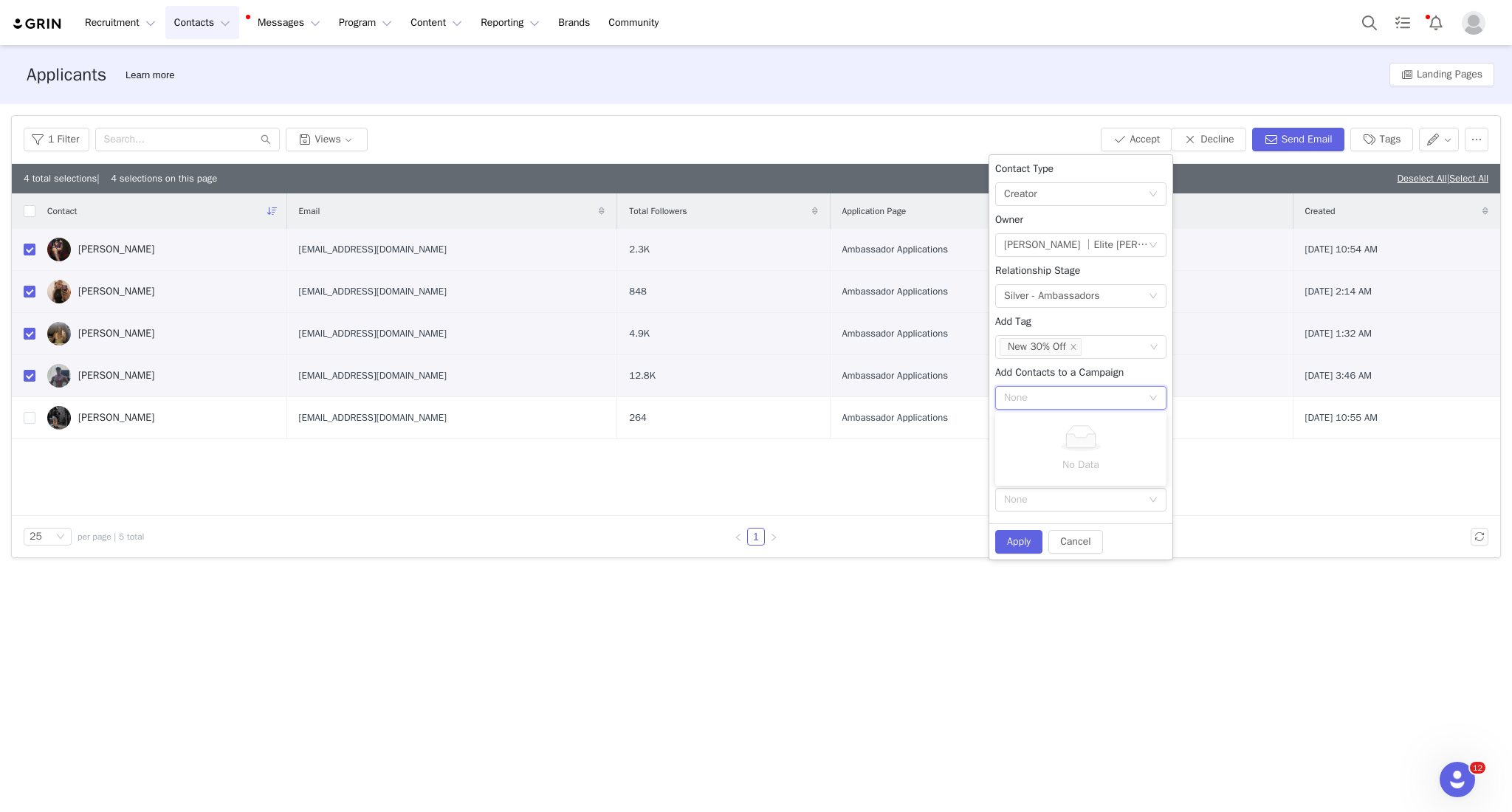 click on "Contact Type  None  Creator   Owner  Select Owner  [PERSON_NAME] │Elite Supps   Relationship Stage  None  Silver - Ambassadors   Add Tag  None New 30% Off    Add Contacts to a Campaign  None  Select a Manager or Agent  None  Add Contacts to an Activation  None" at bounding box center [1081, 339] 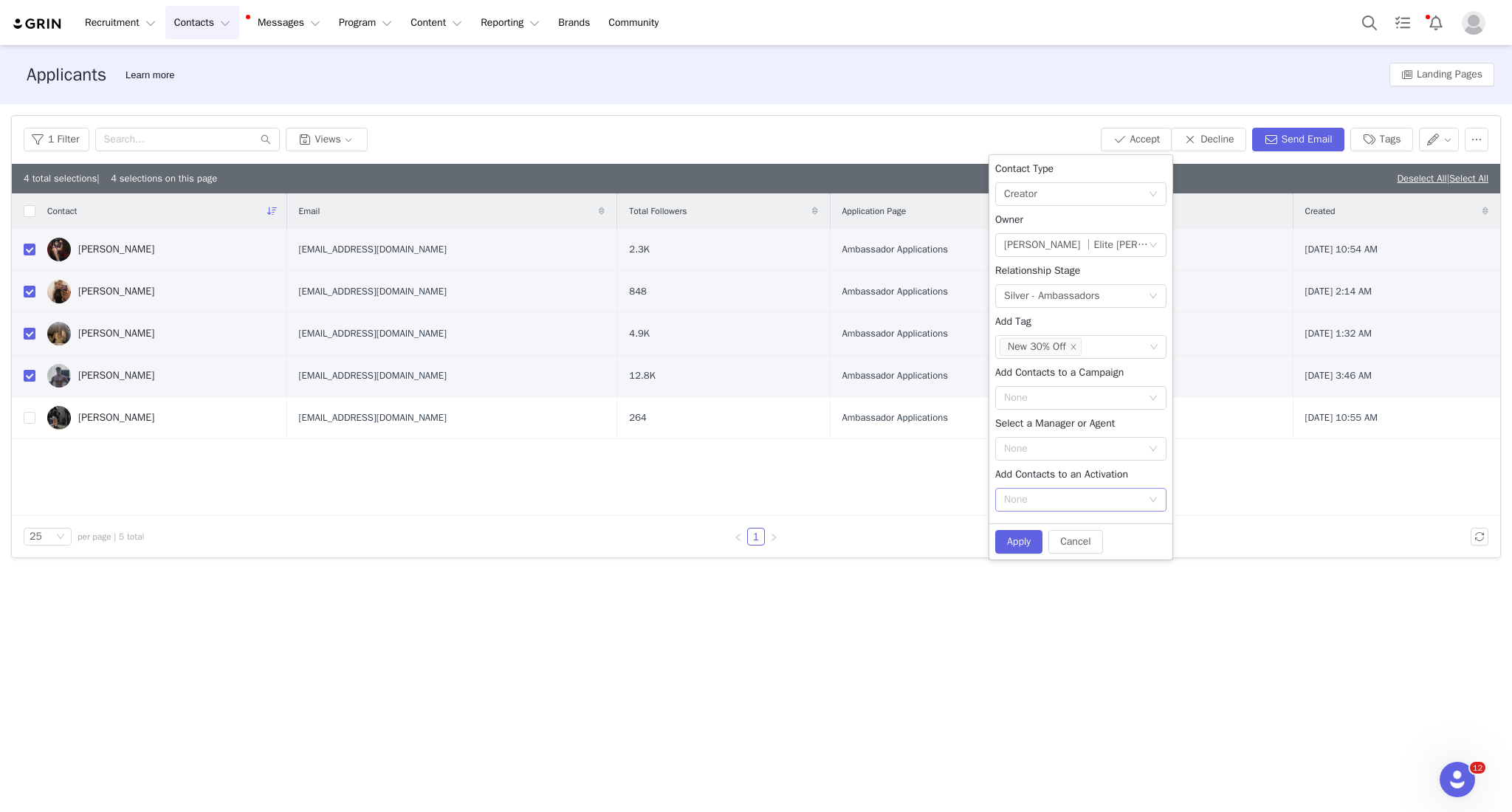 click on "None" at bounding box center (1073, 500) 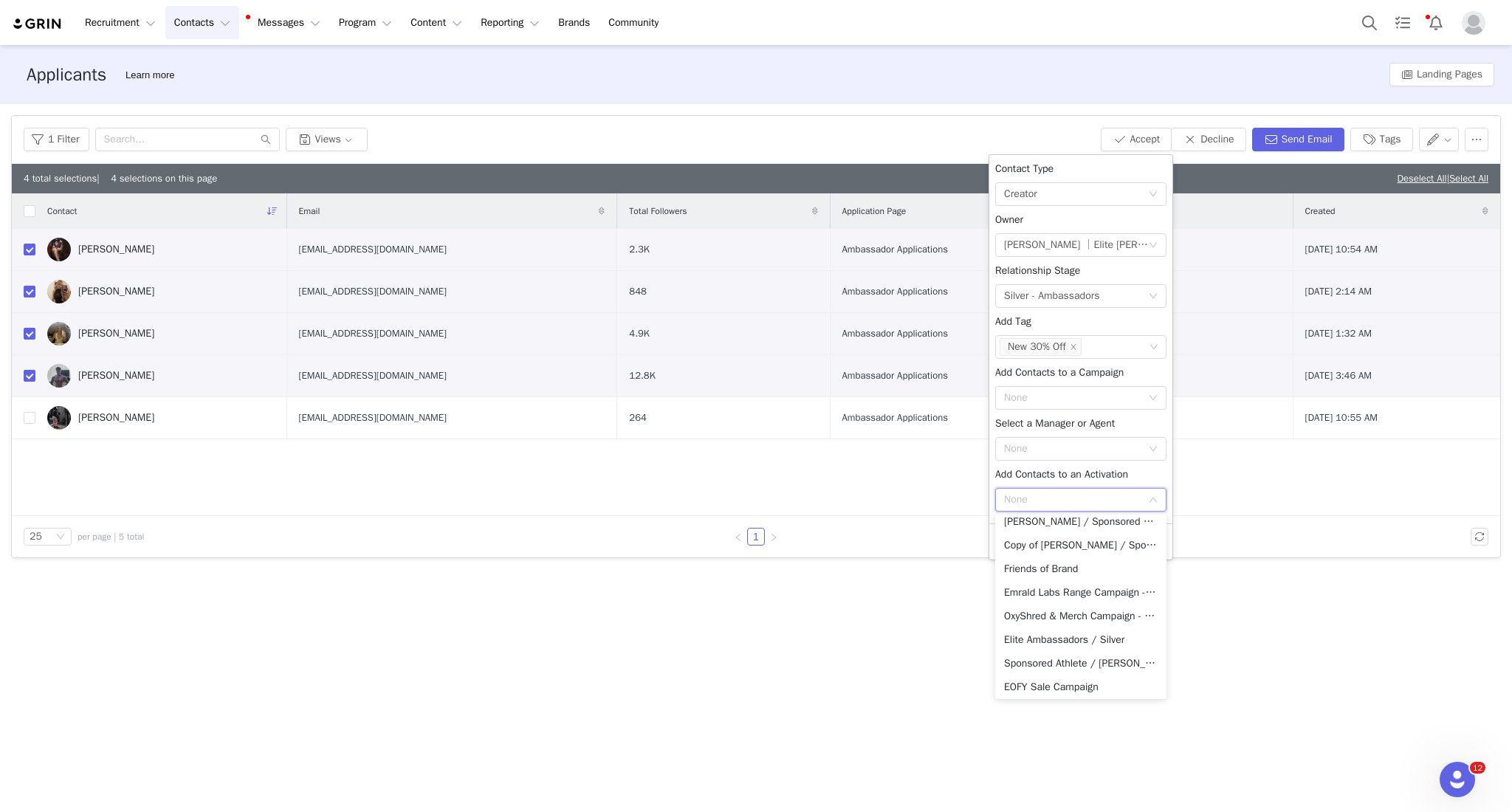 scroll, scrollTop: 199, scrollLeft: 0, axis: vertical 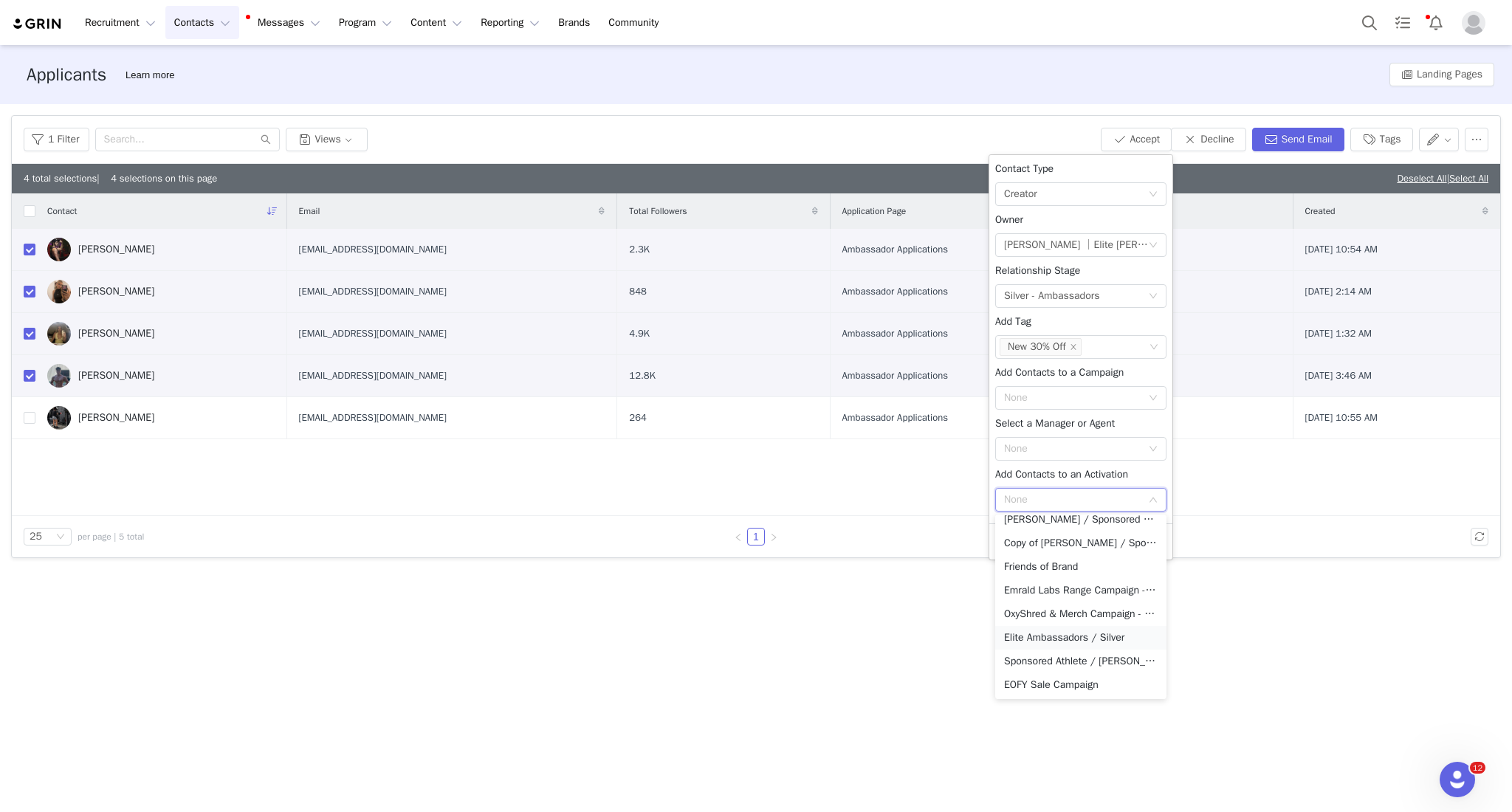 click on "Elite Ambassadors / Silver" at bounding box center (1081, 638) 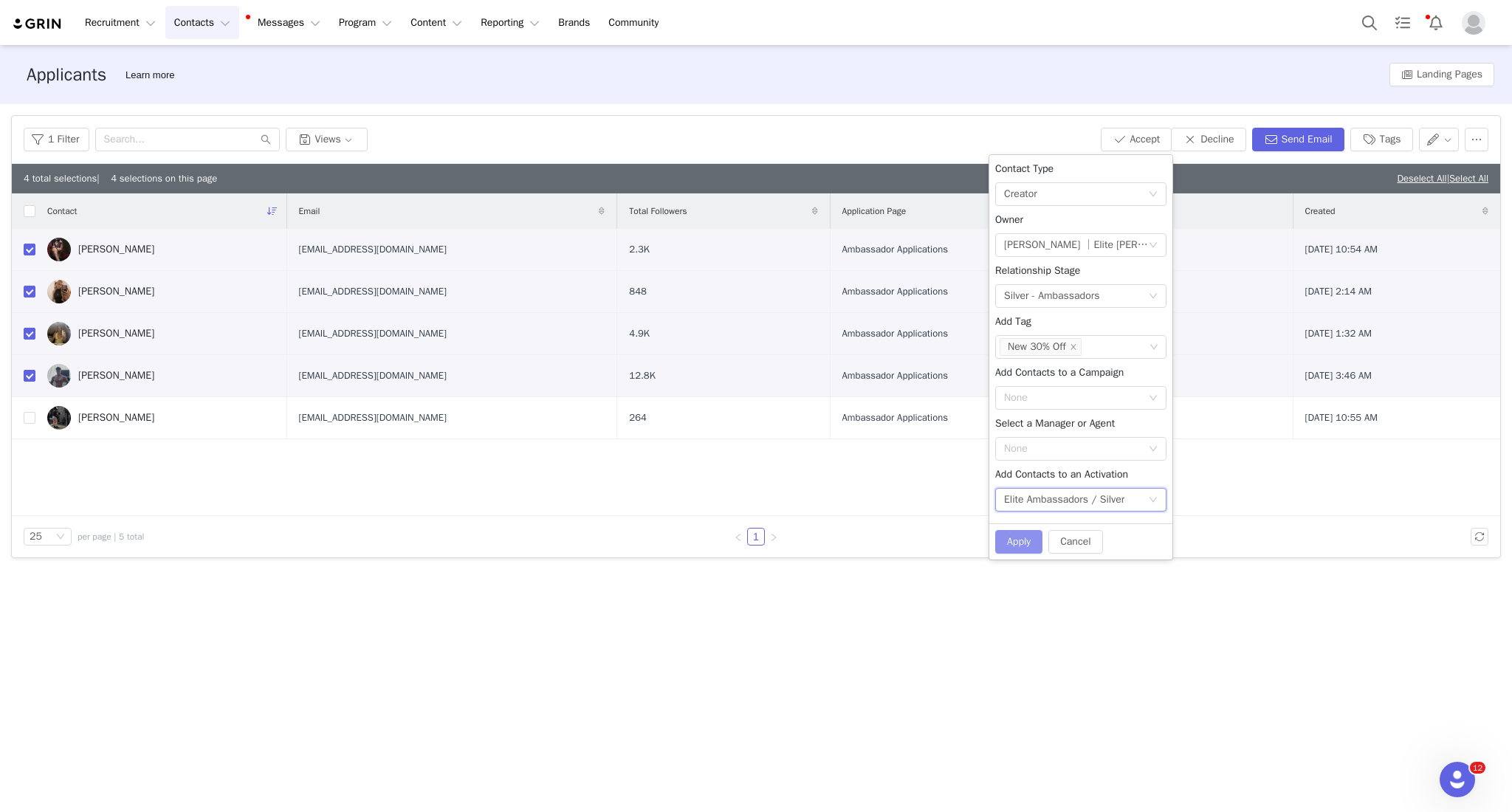 click on "Apply" at bounding box center (1019, 542) 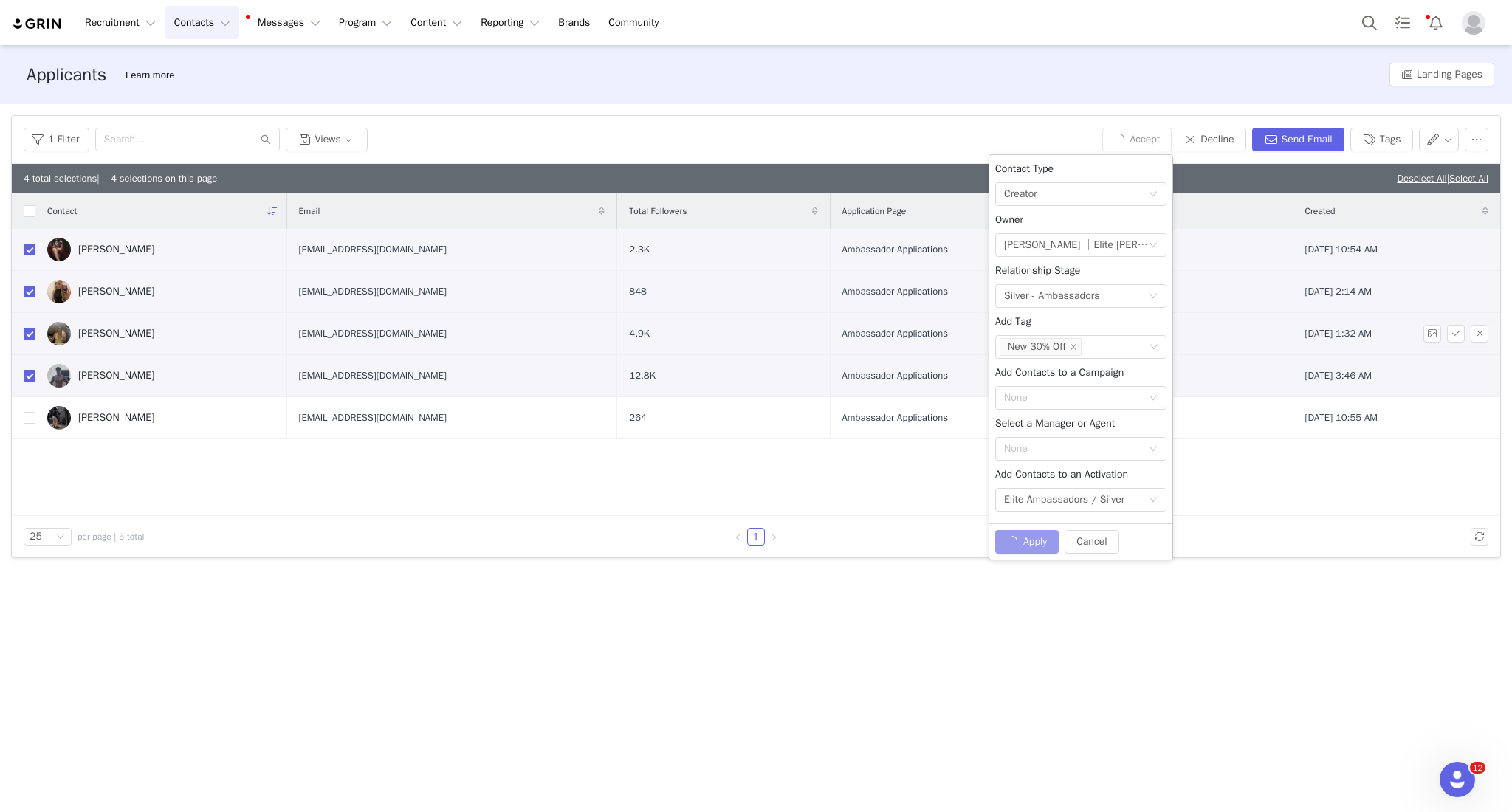 checkbox on "false" 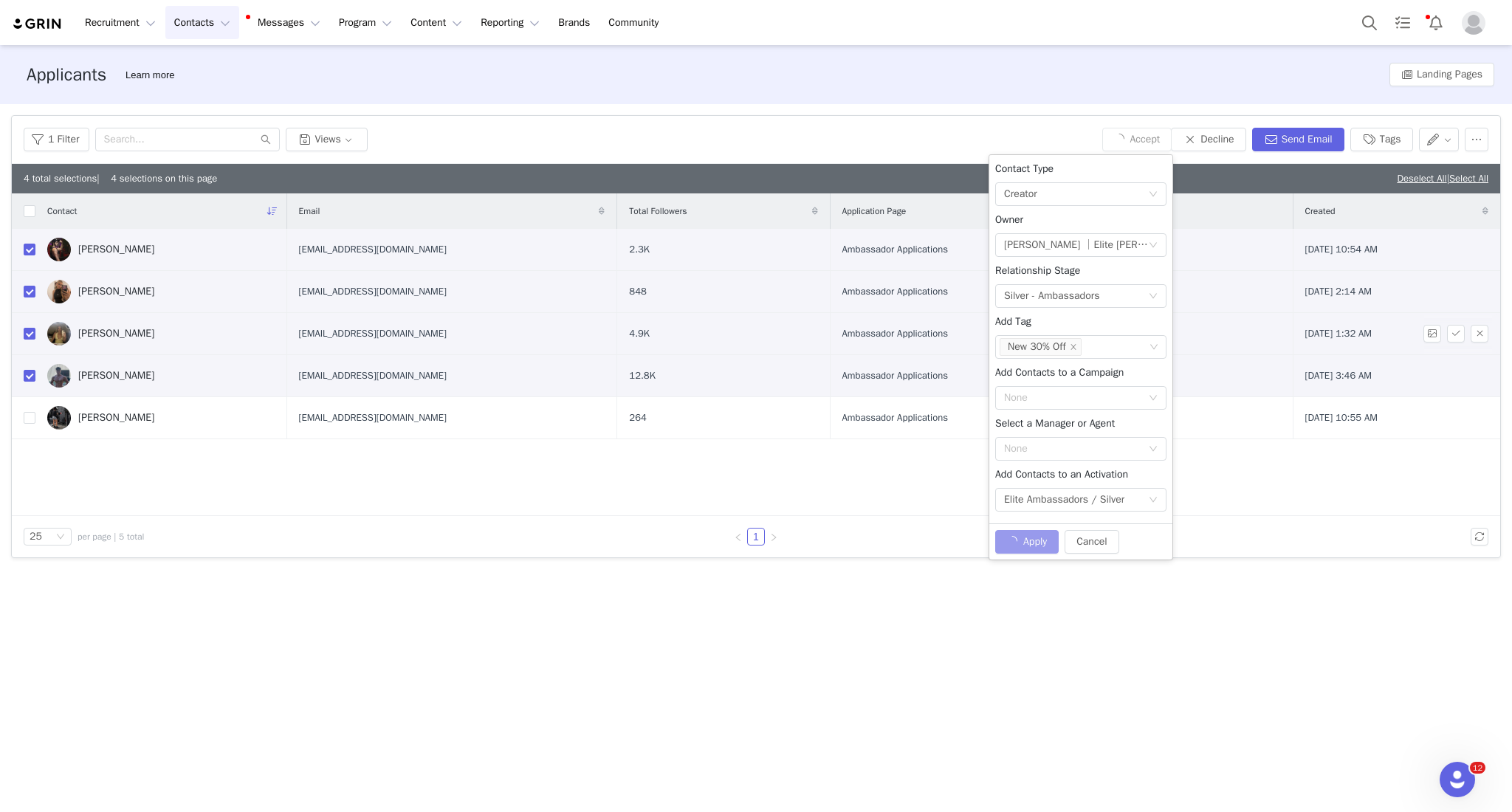 checkbox on "false" 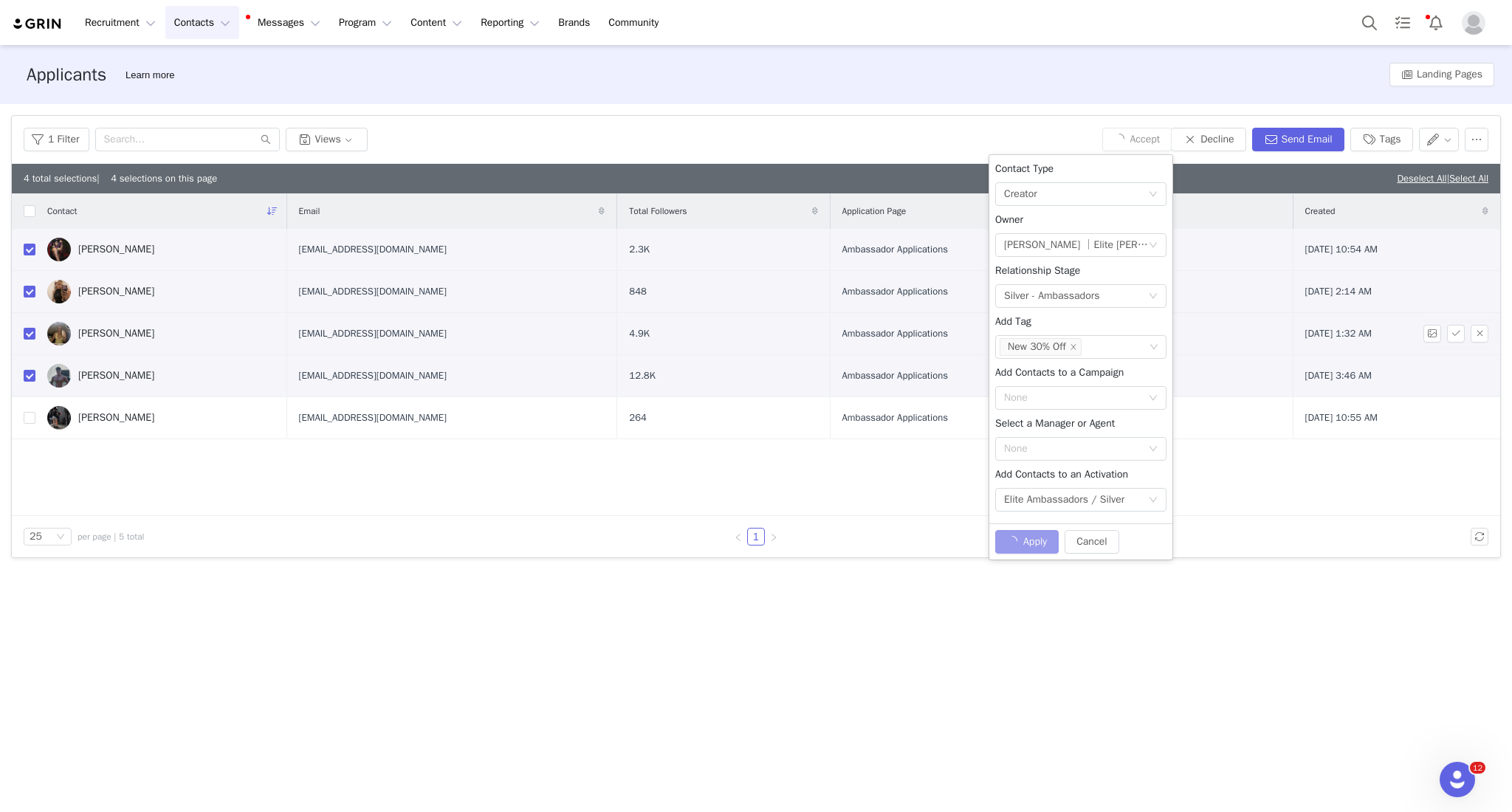 checkbox on "false" 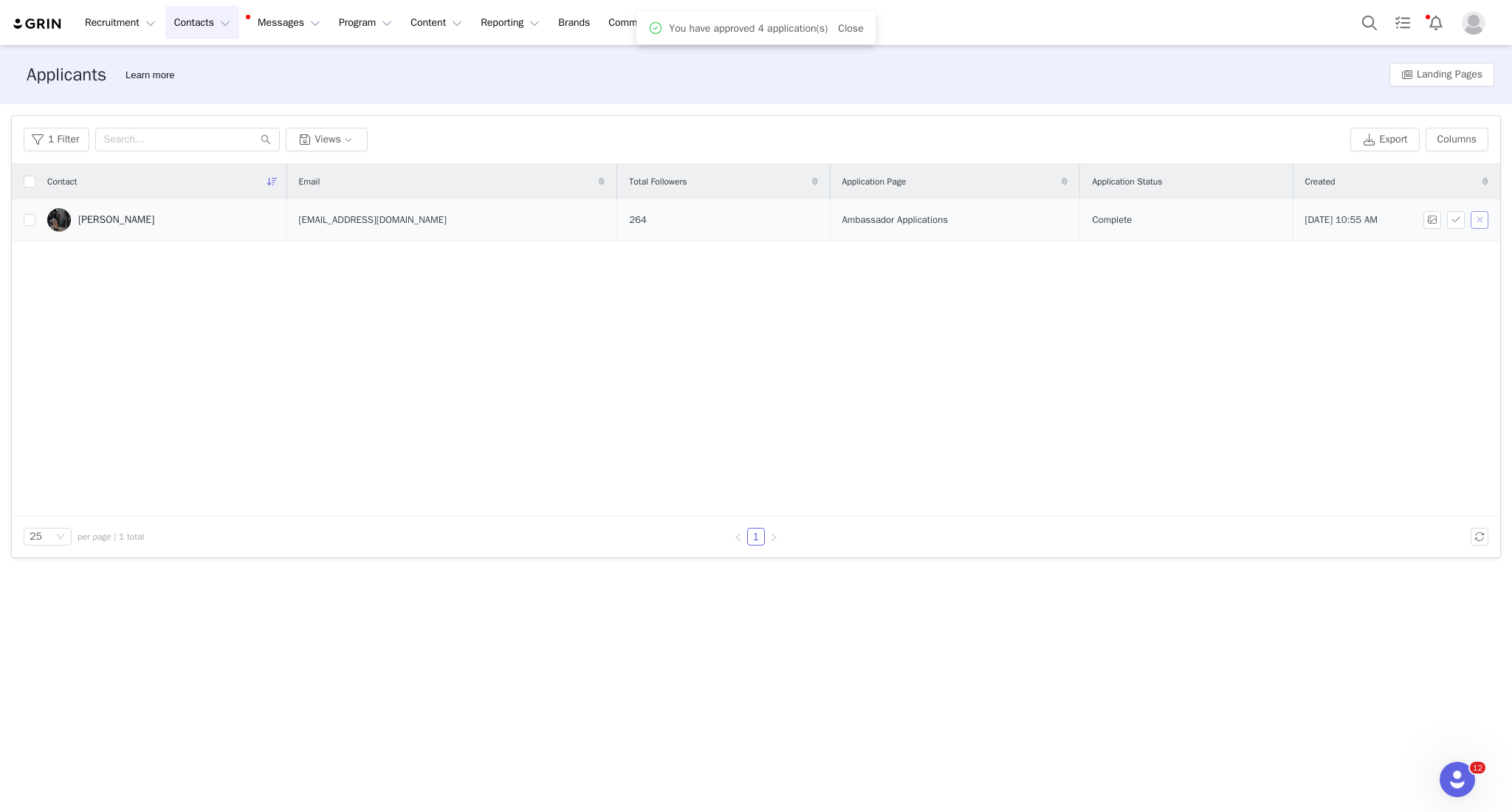 click at bounding box center [1480, 220] 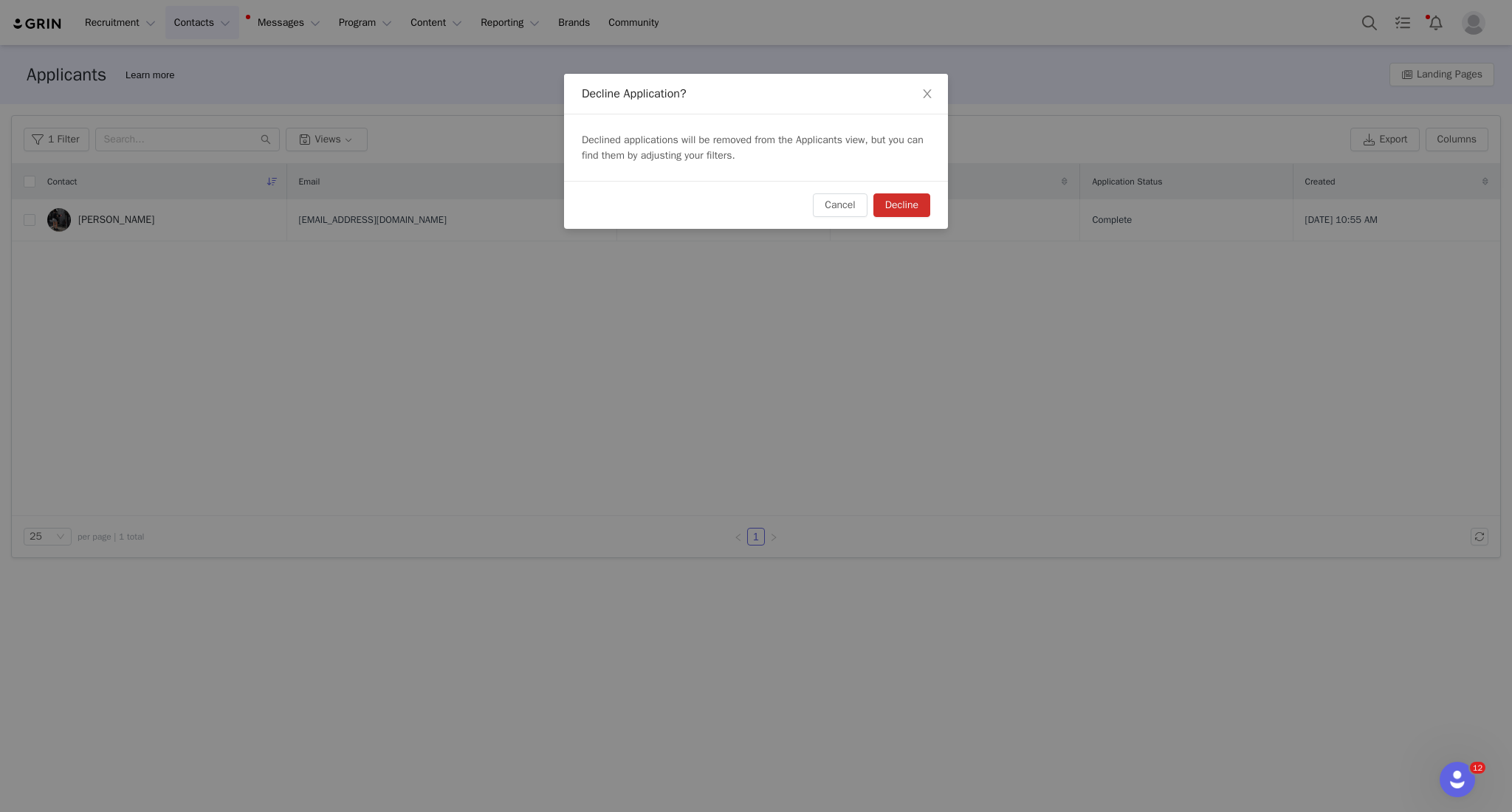 click on "Decline" at bounding box center [901, 205] 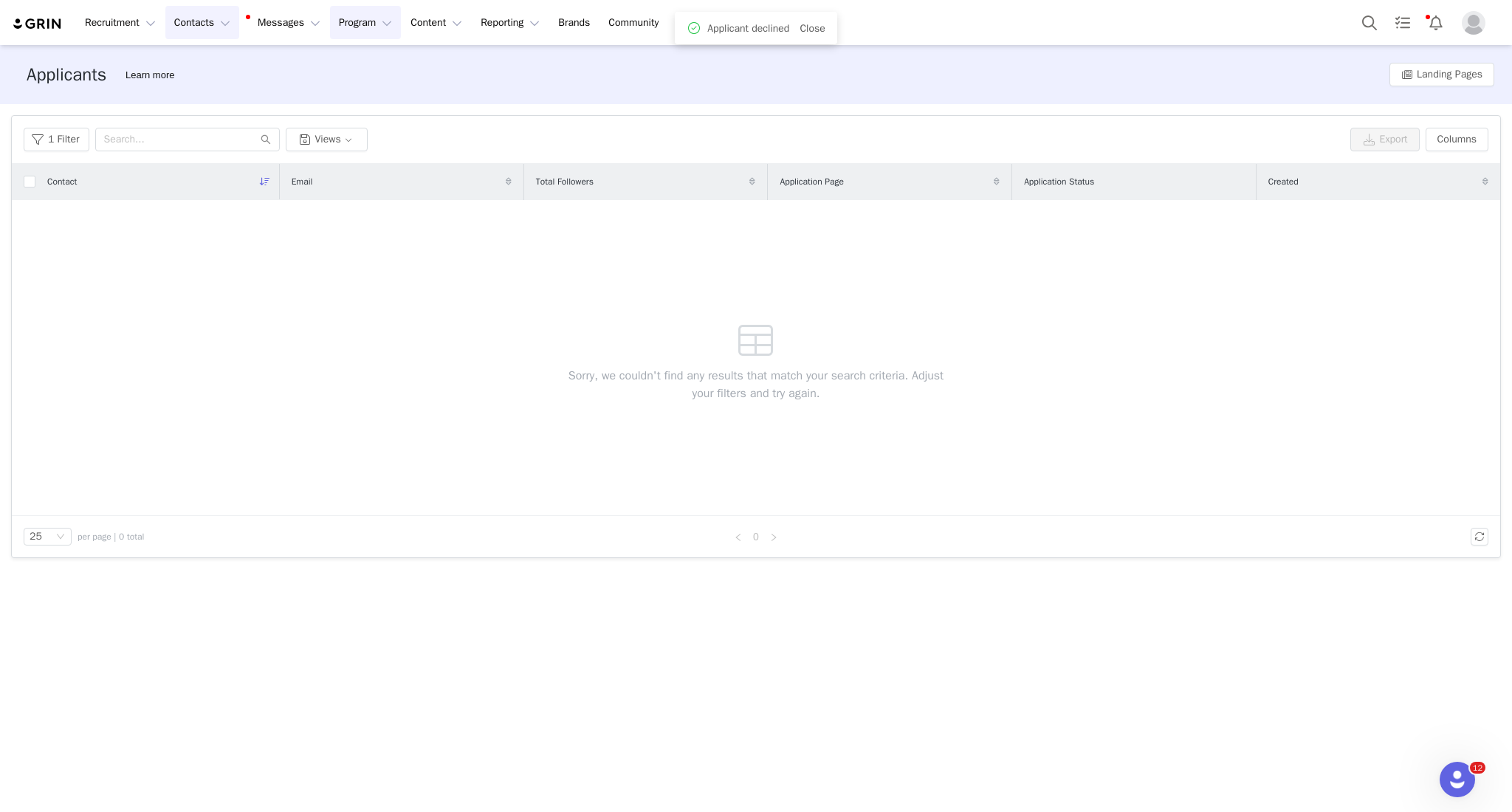 click on "Program Program" at bounding box center (365, 22) 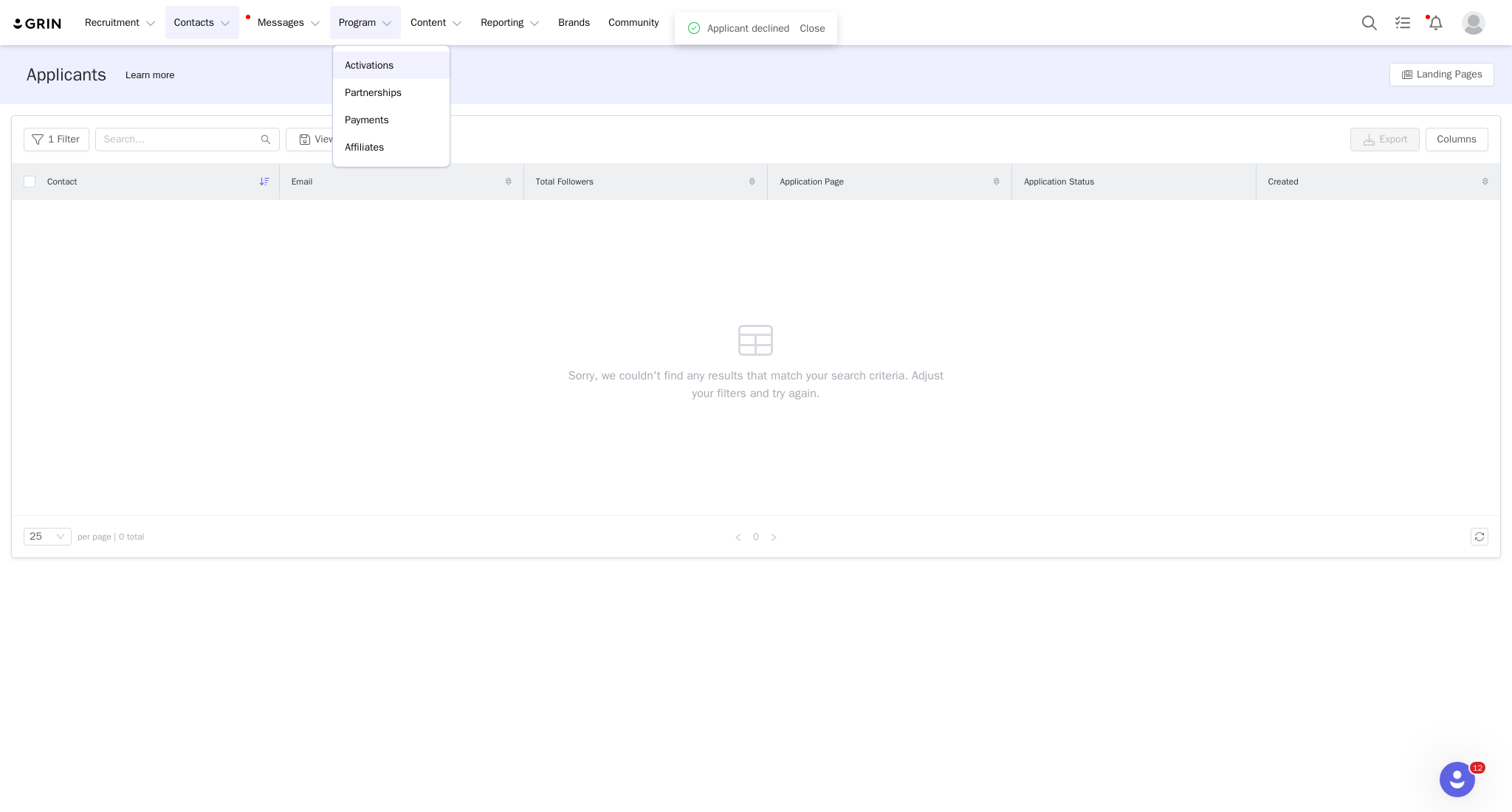 click on "Activations" at bounding box center (369, 65) 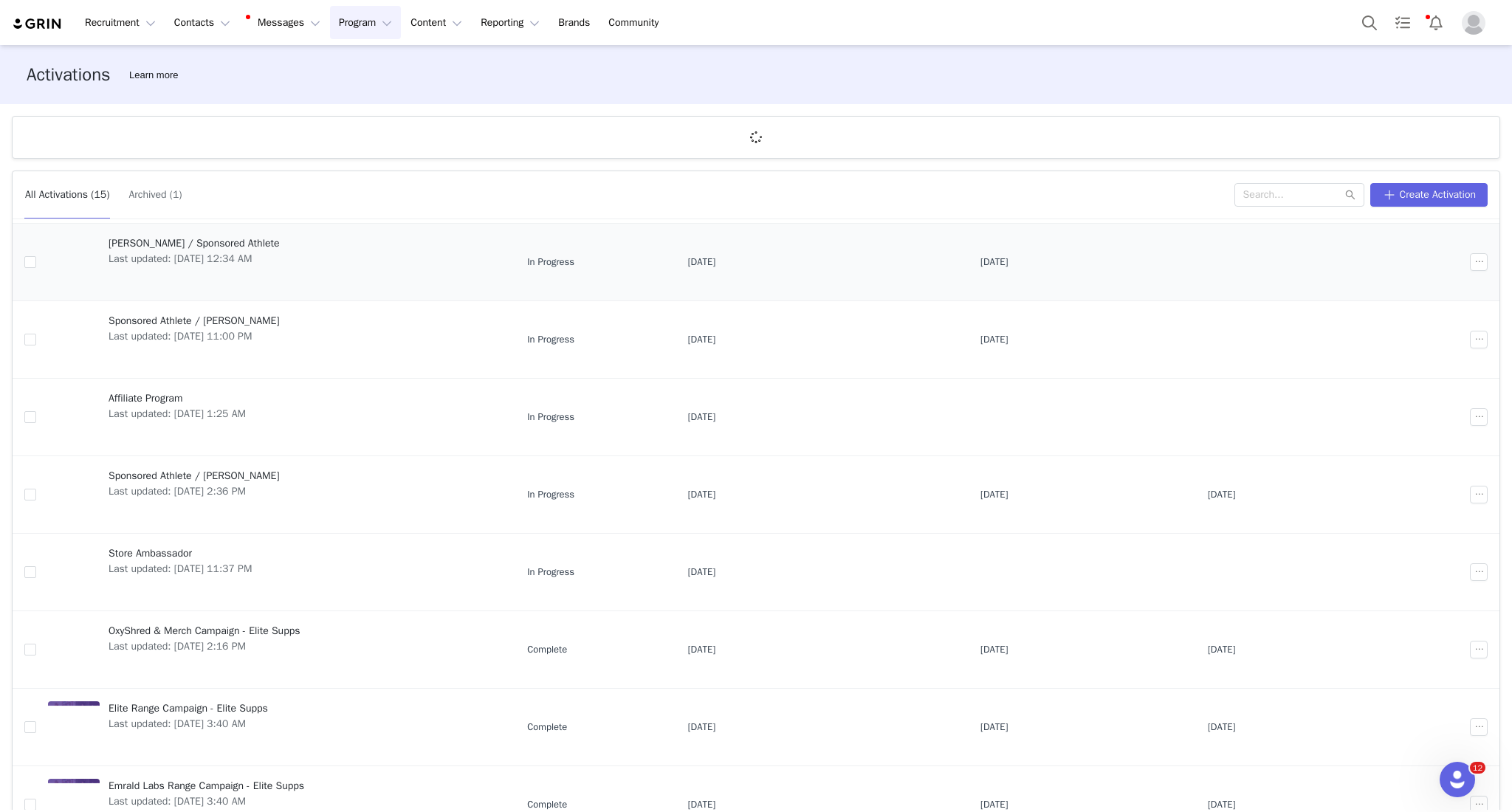 scroll, scrollTop: 220, scrollLeft: 0, axis: vertical 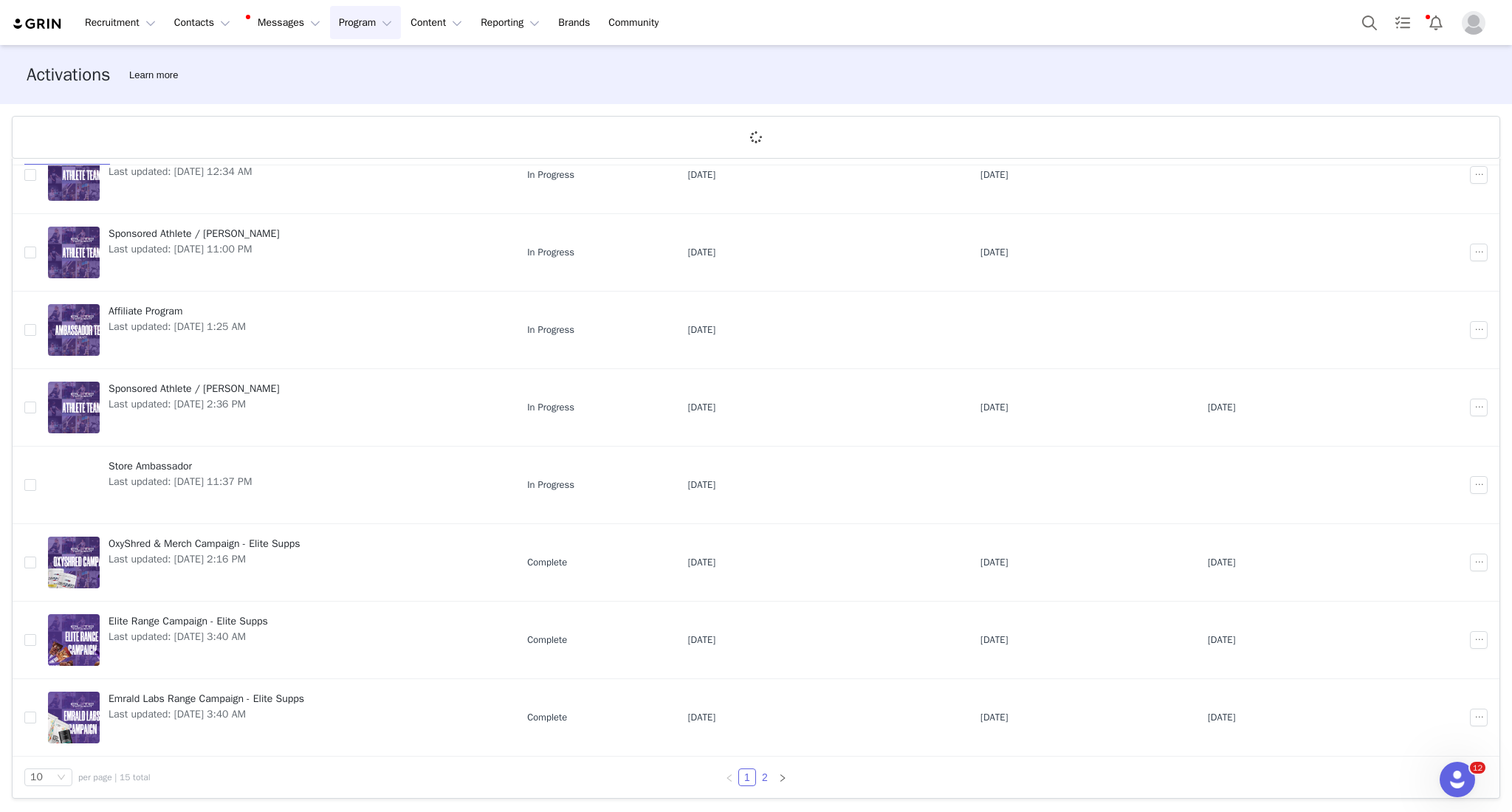 click on "2" at bounding box center [765, 777] 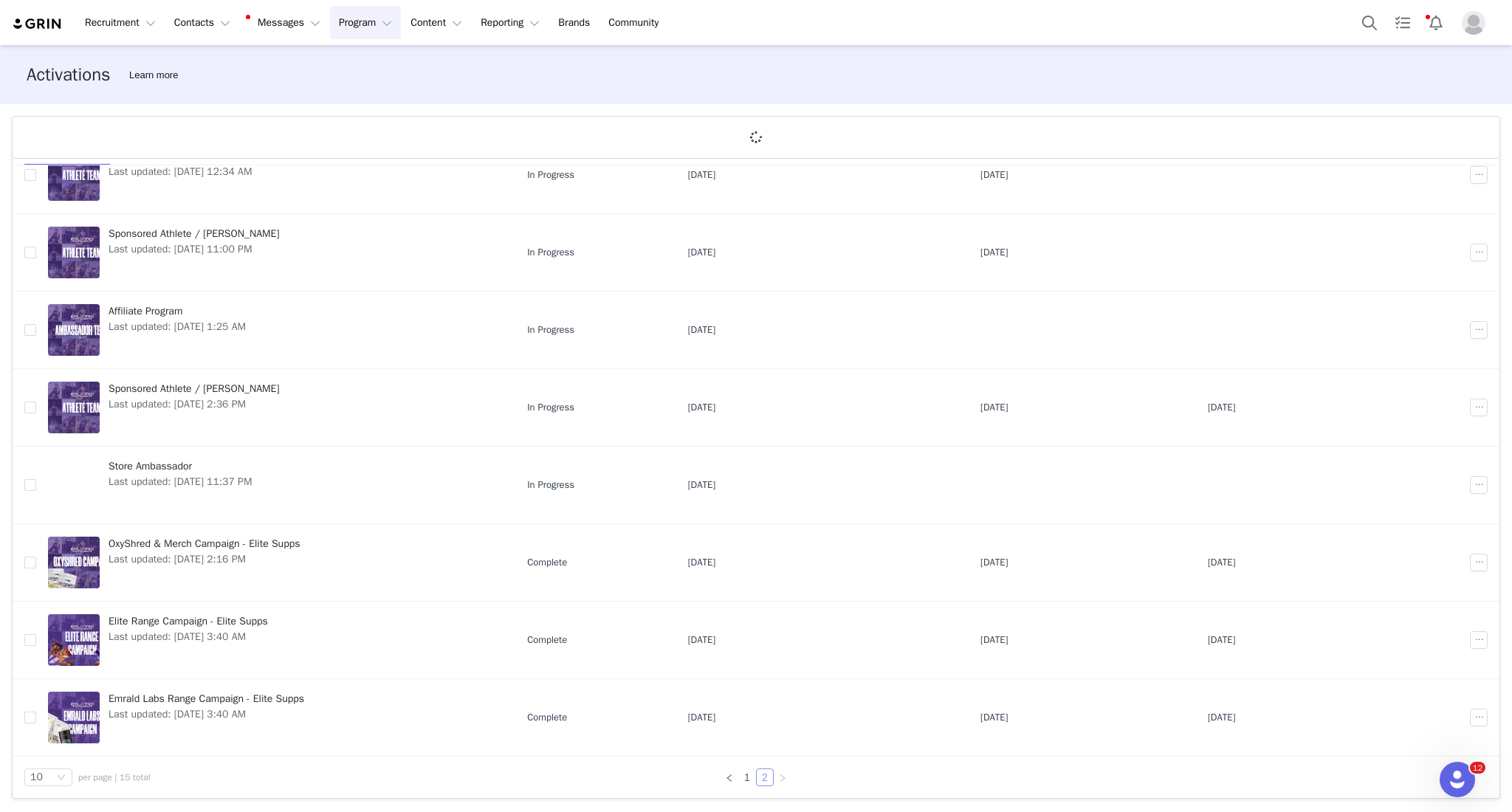 scroll, scrollTop: 0, scrollLeft: 0, axis: both 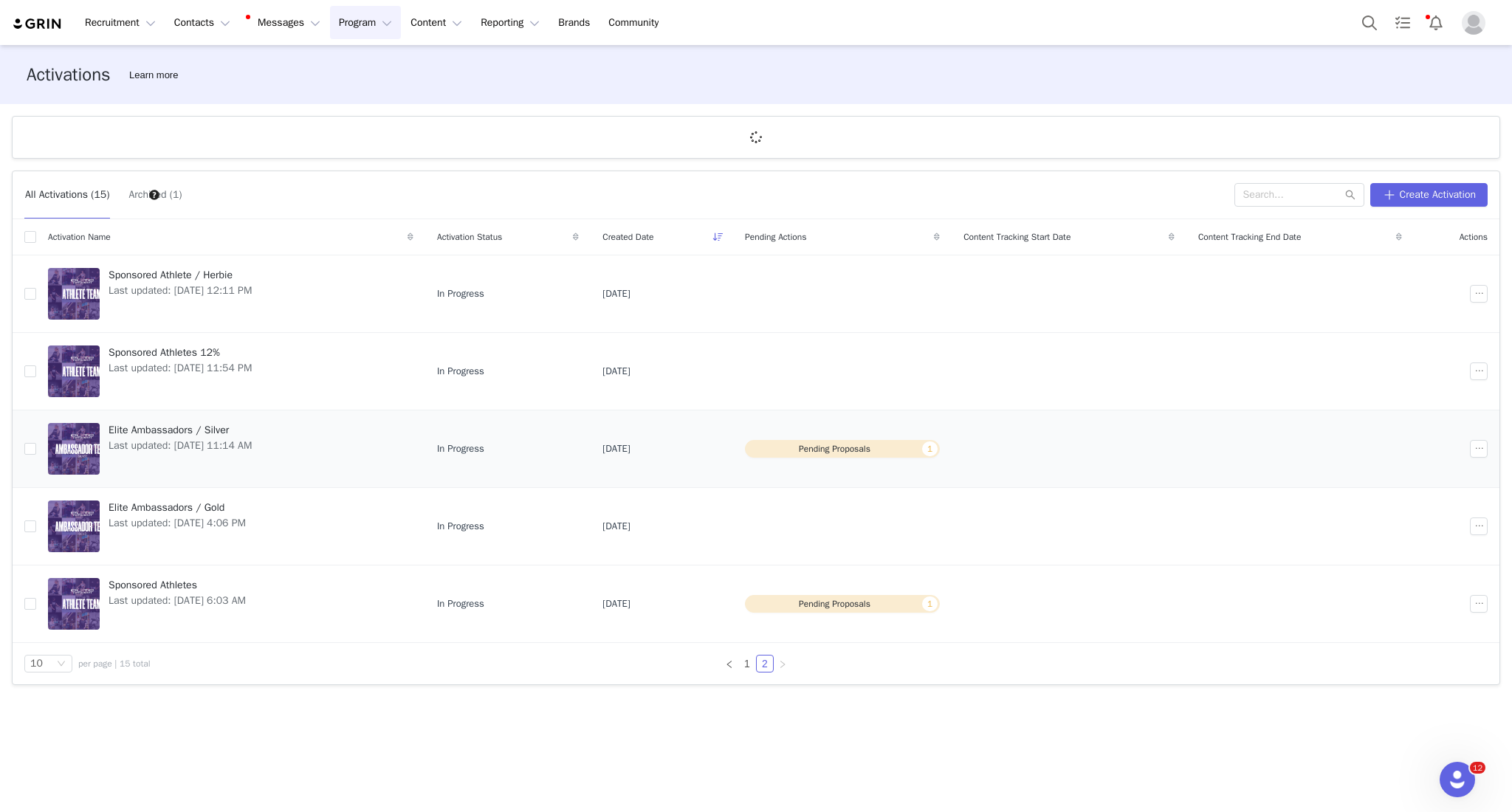 click on "Elite Ambassadors / Silver Last updated: [DATE] 11:14 AM" at bounding box center (230, 449) 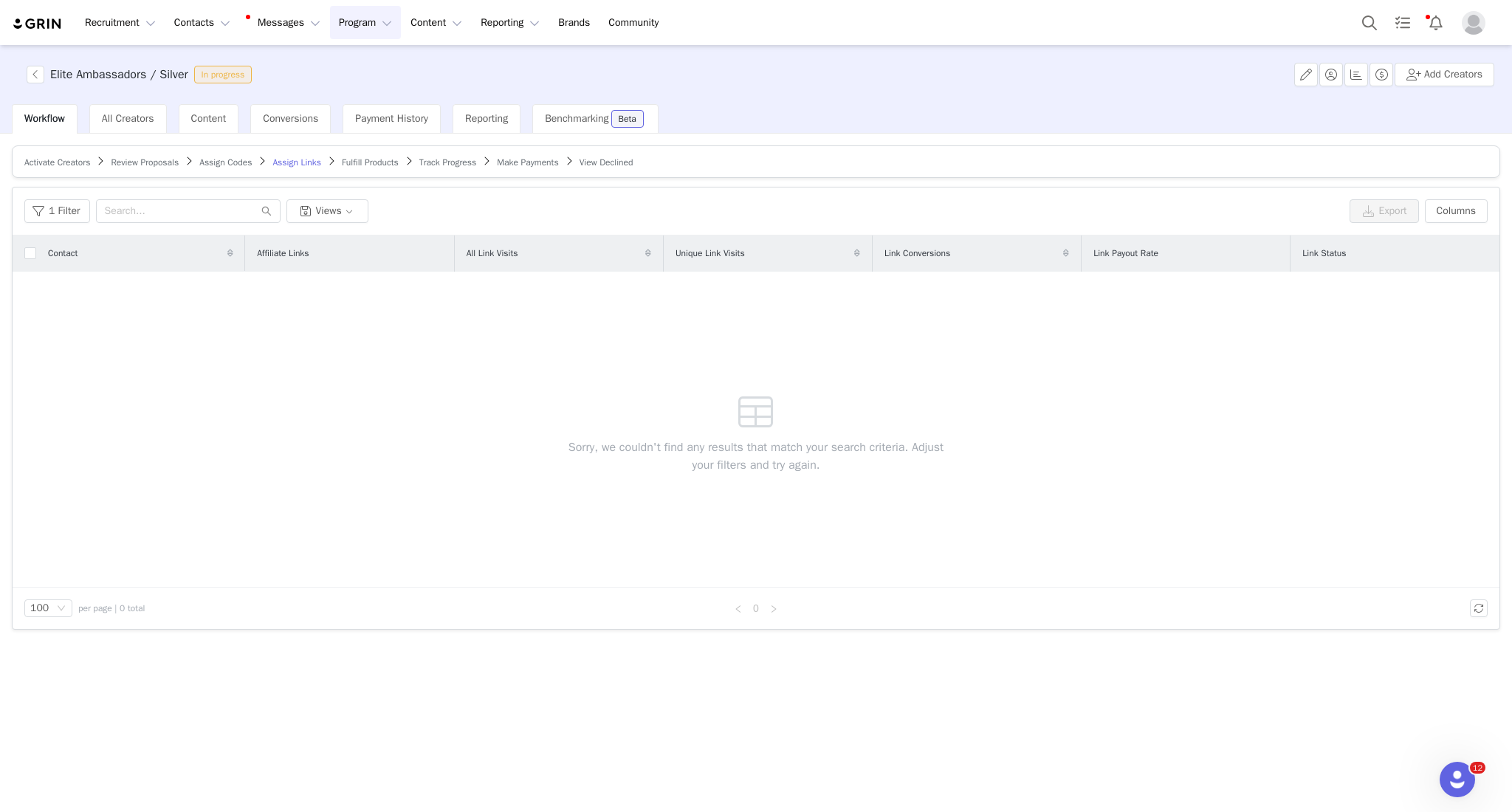 click on "Review Proposals" at bounding box center (145, 162) 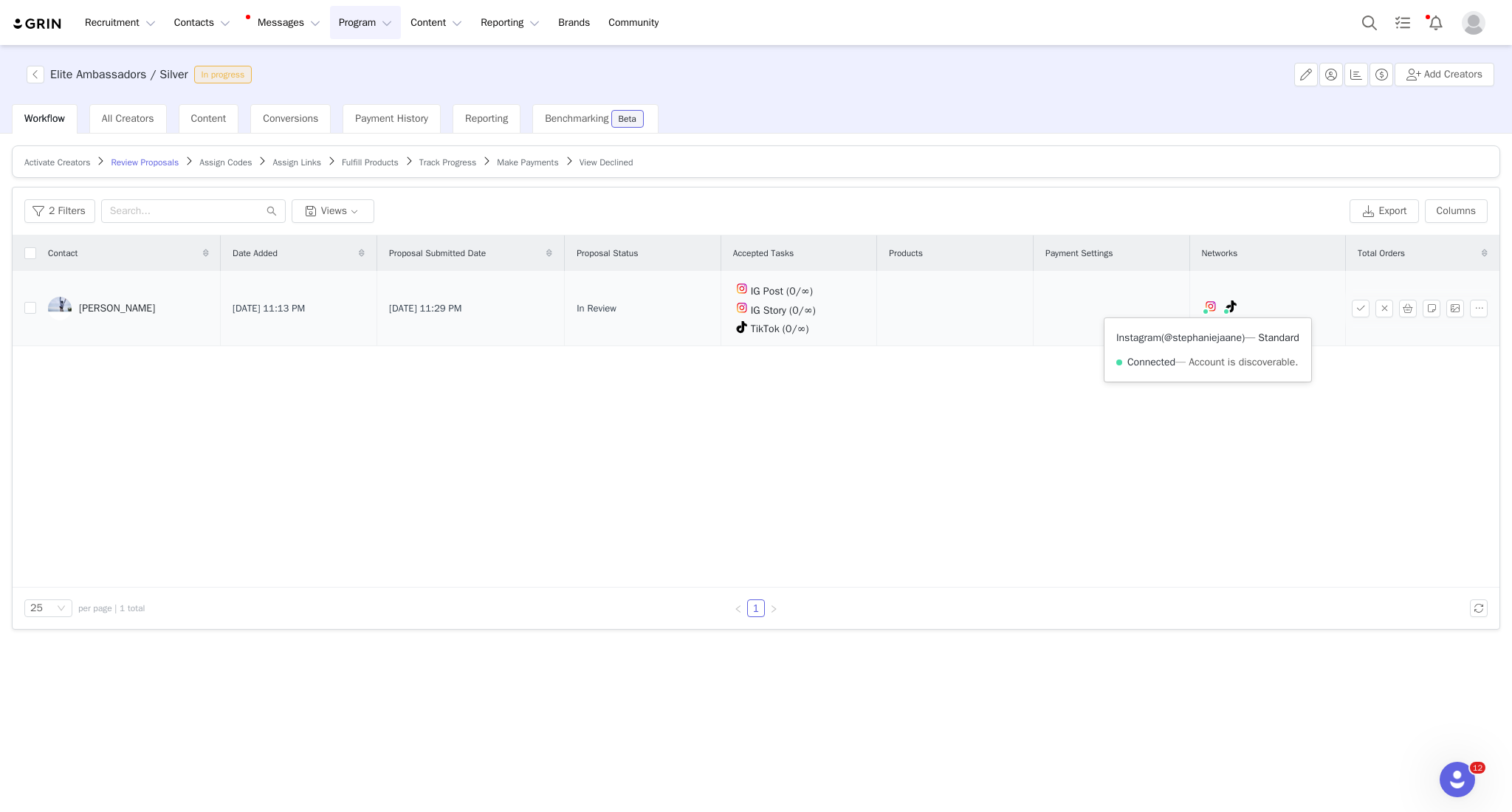 click on "@stephaniejaane" at bounding box center (1203, 337) 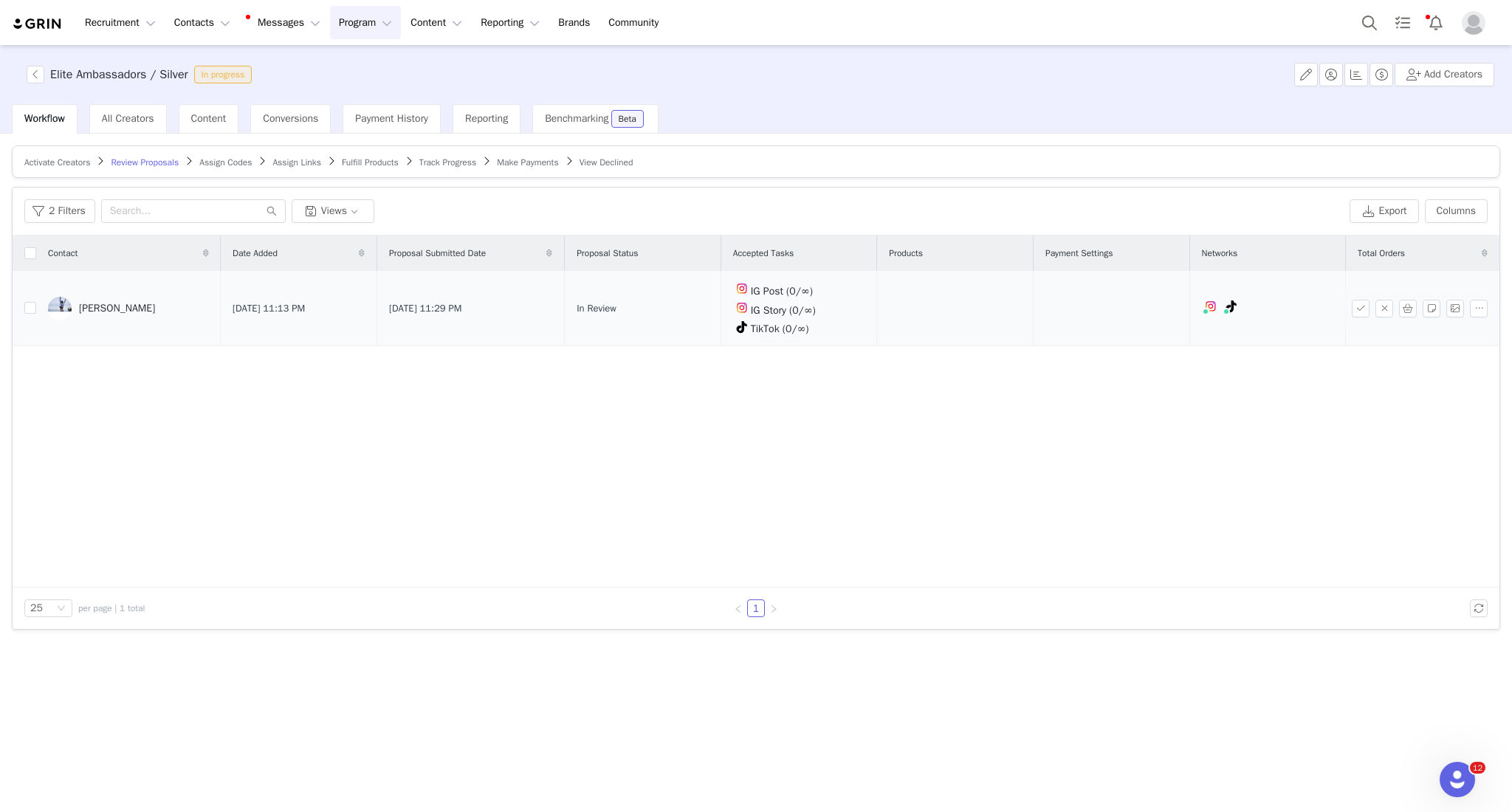 click on "[PERSON_NAME]" at bounding box center [128, 309] 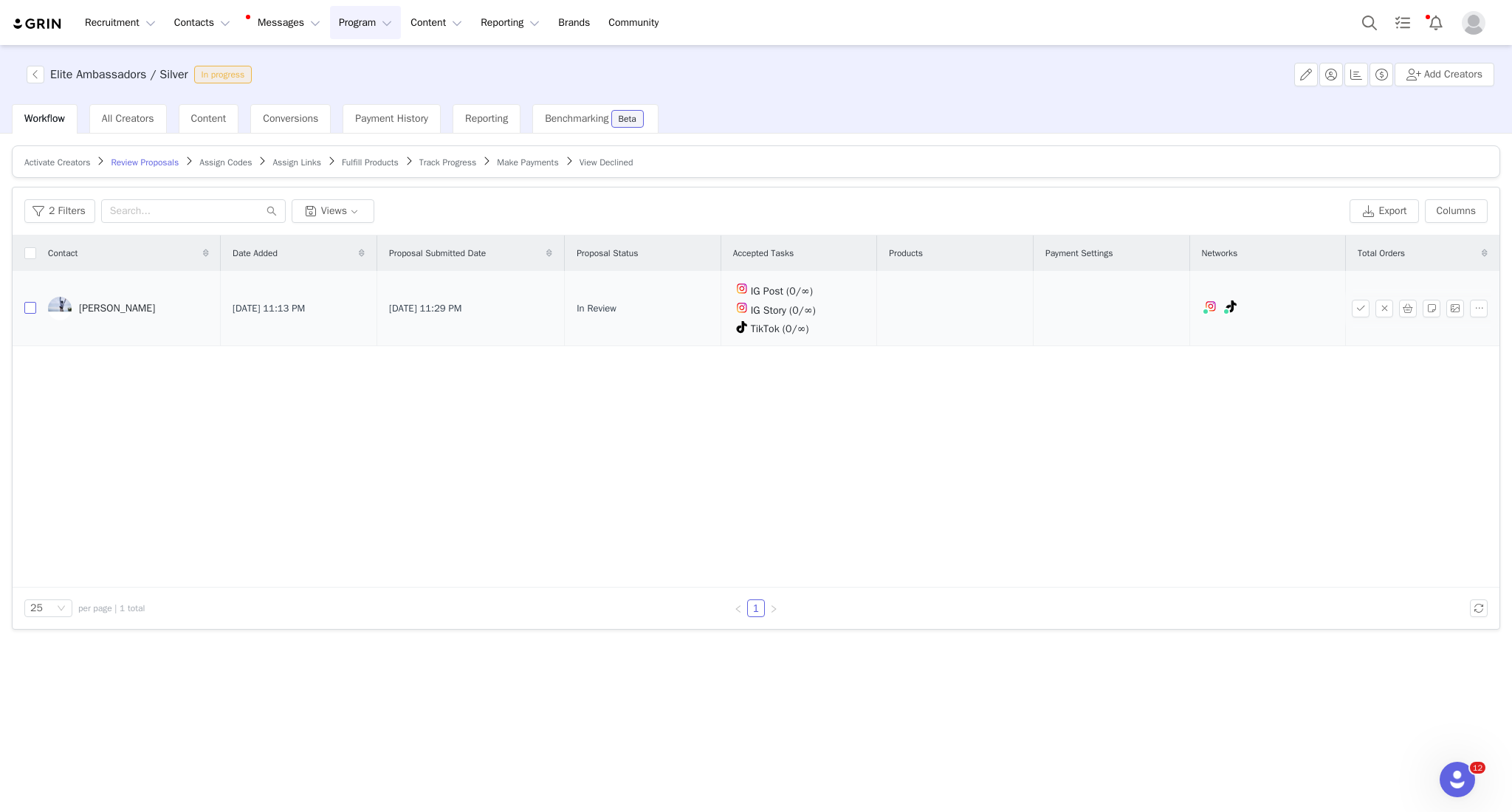 click at bounding box center (30, 308) 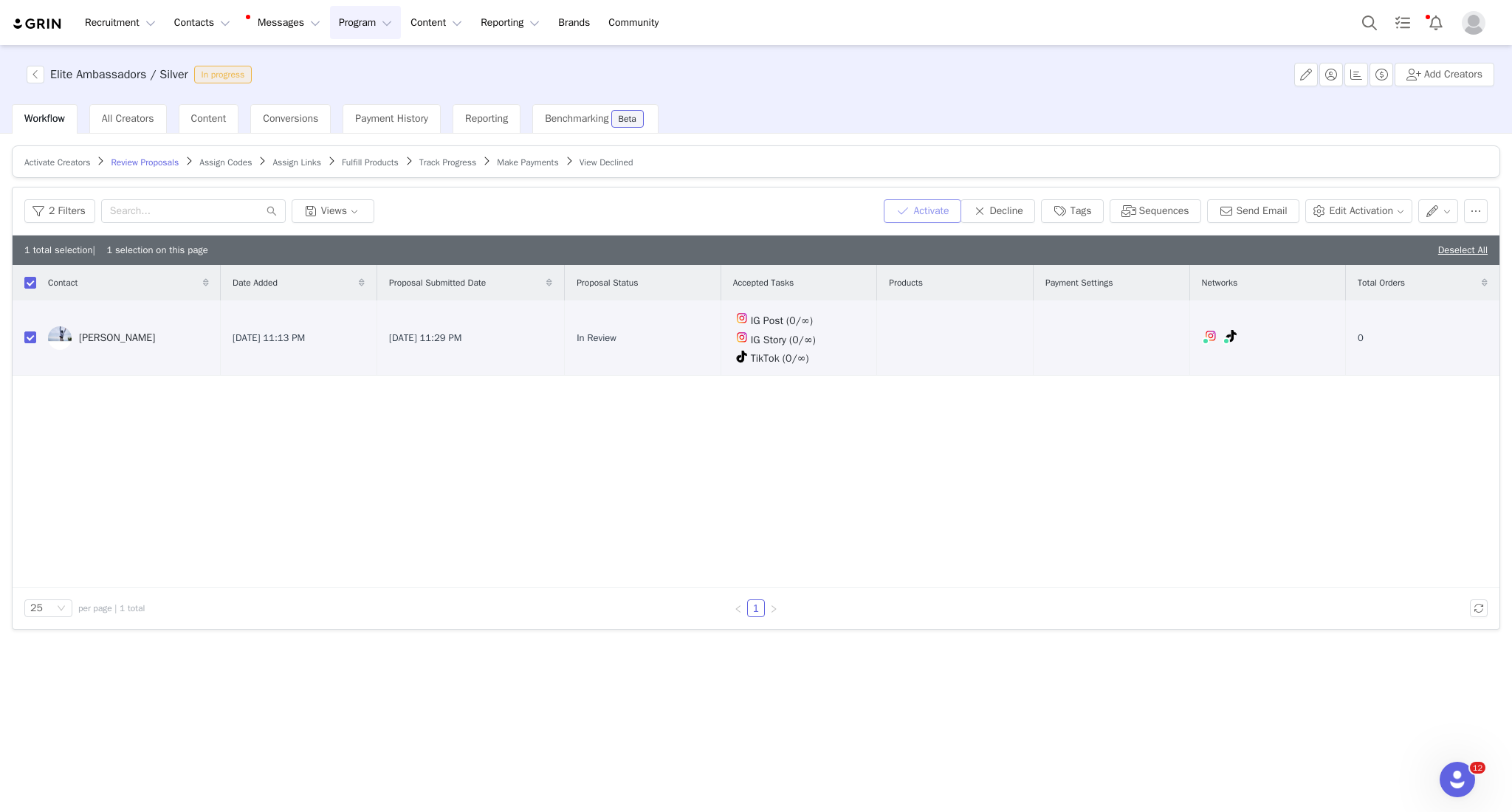 click on "Activate" at bounding box center (922, 211) 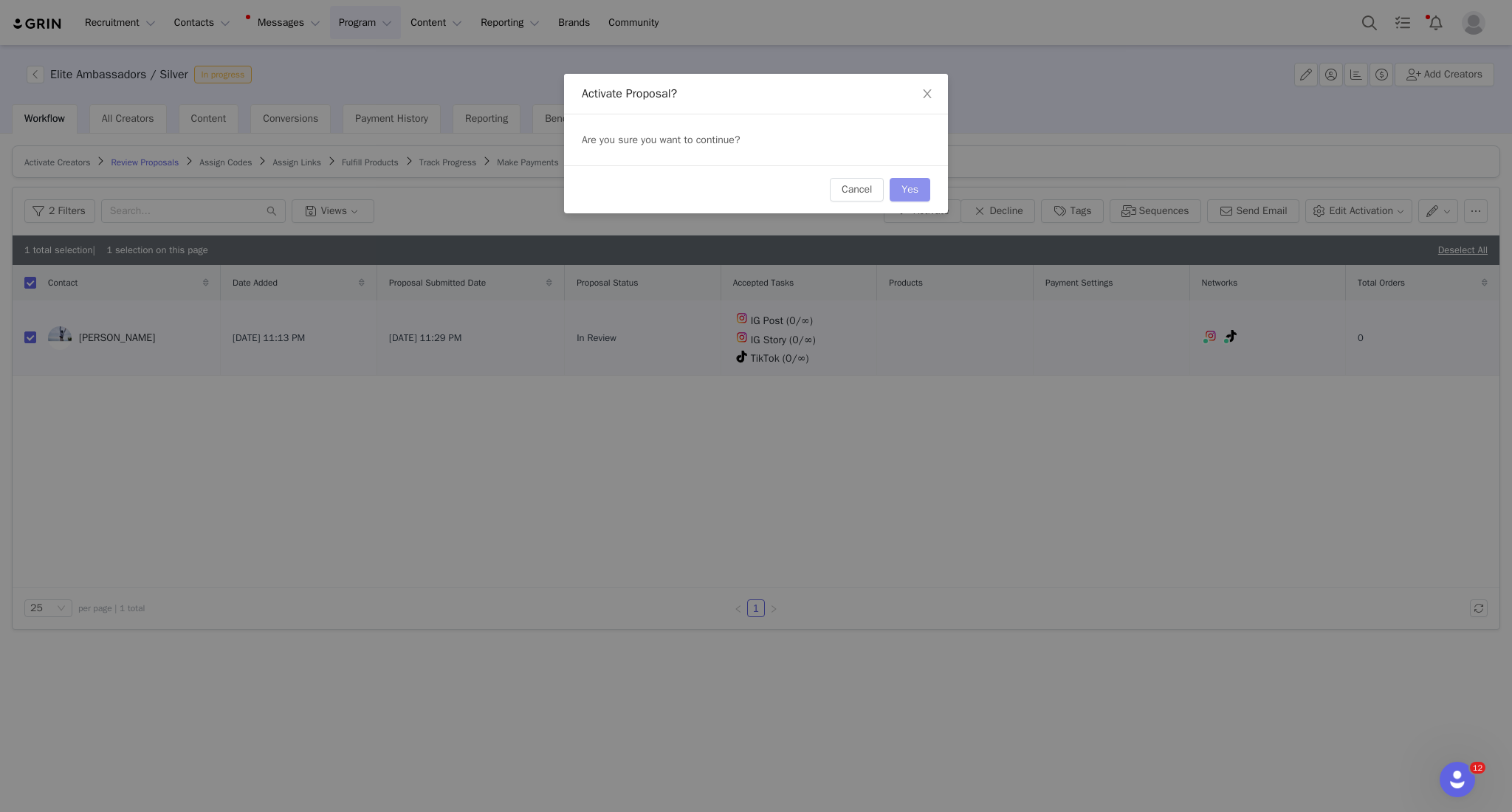 click on "Yes" at bounding box center [910, 190] 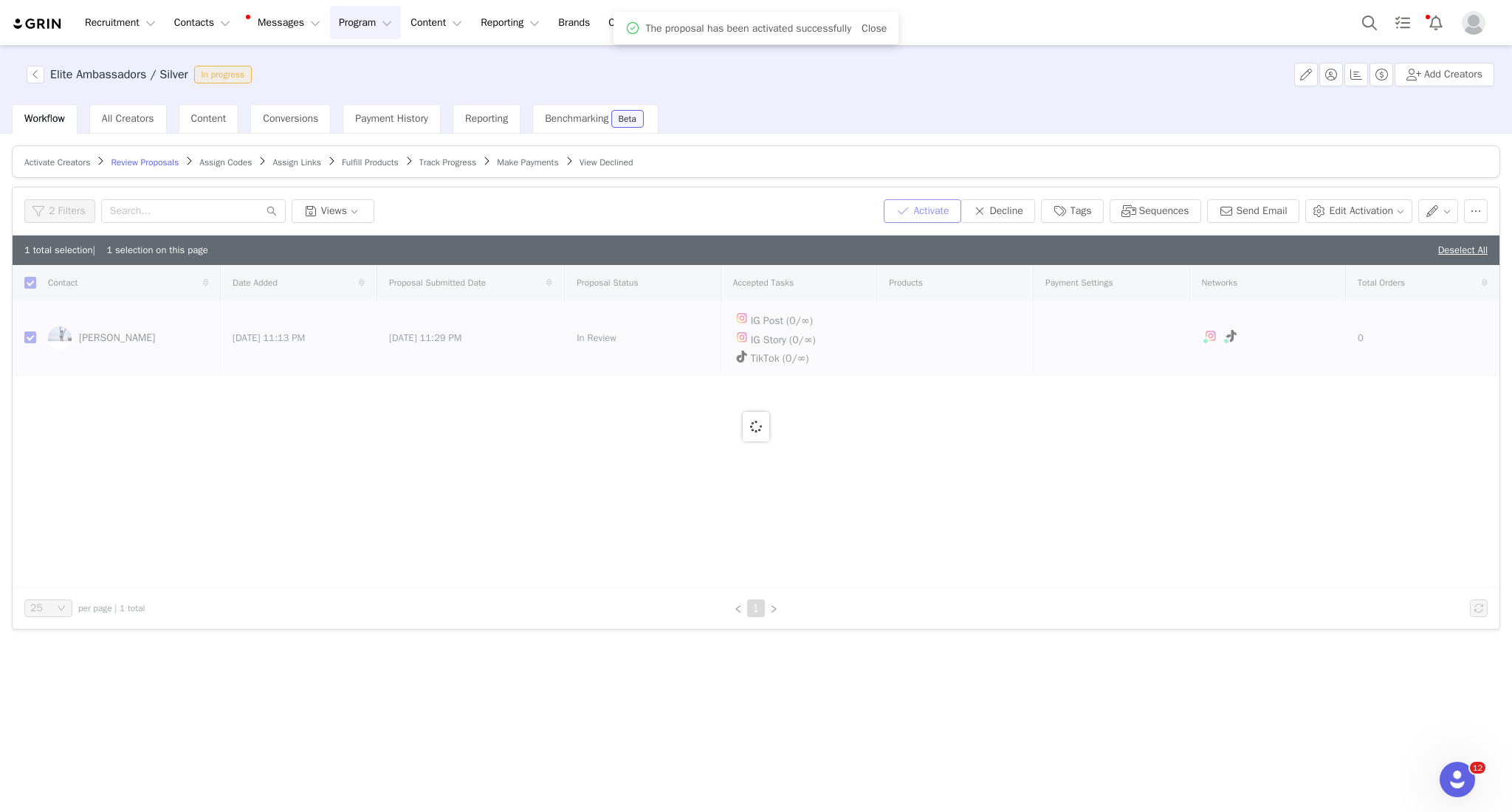 checkbox on "false" 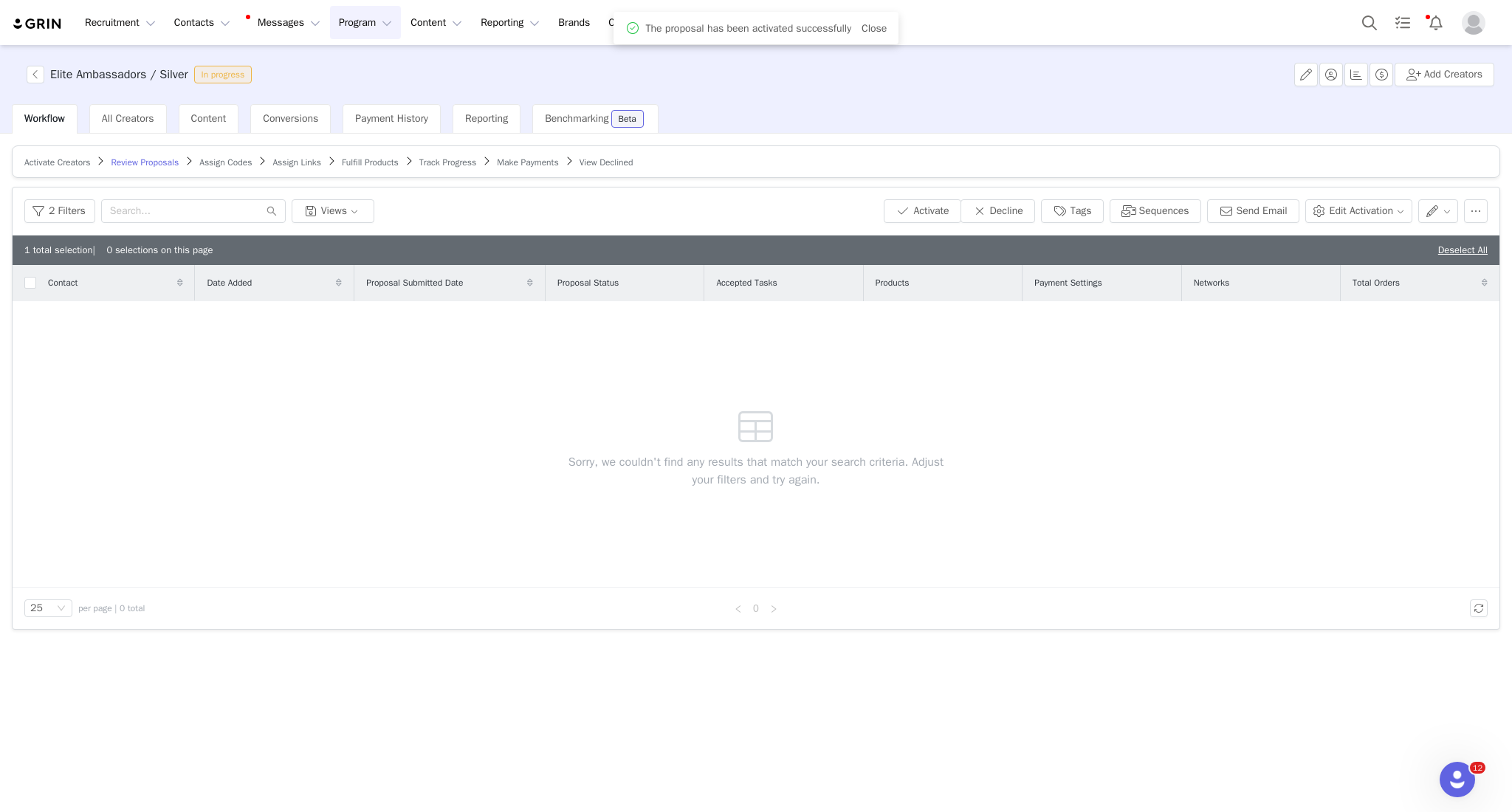 click on "Assign Codes" at bounding box center (225, 162) 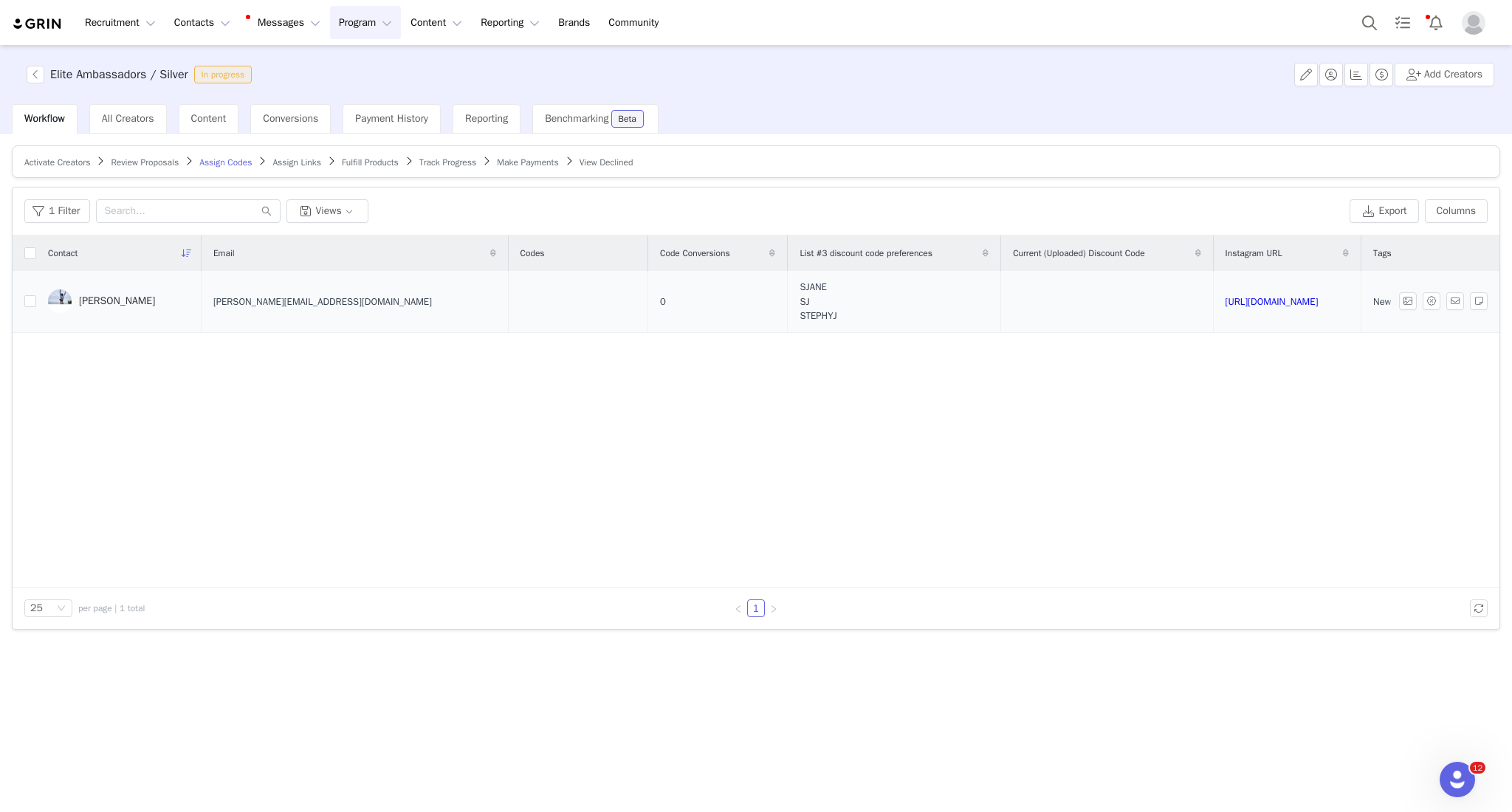 click on "[PERSON_NAME][EMAIL_ADDRESS][DOMAIN_NAME]" at bounding box center (323, 302) 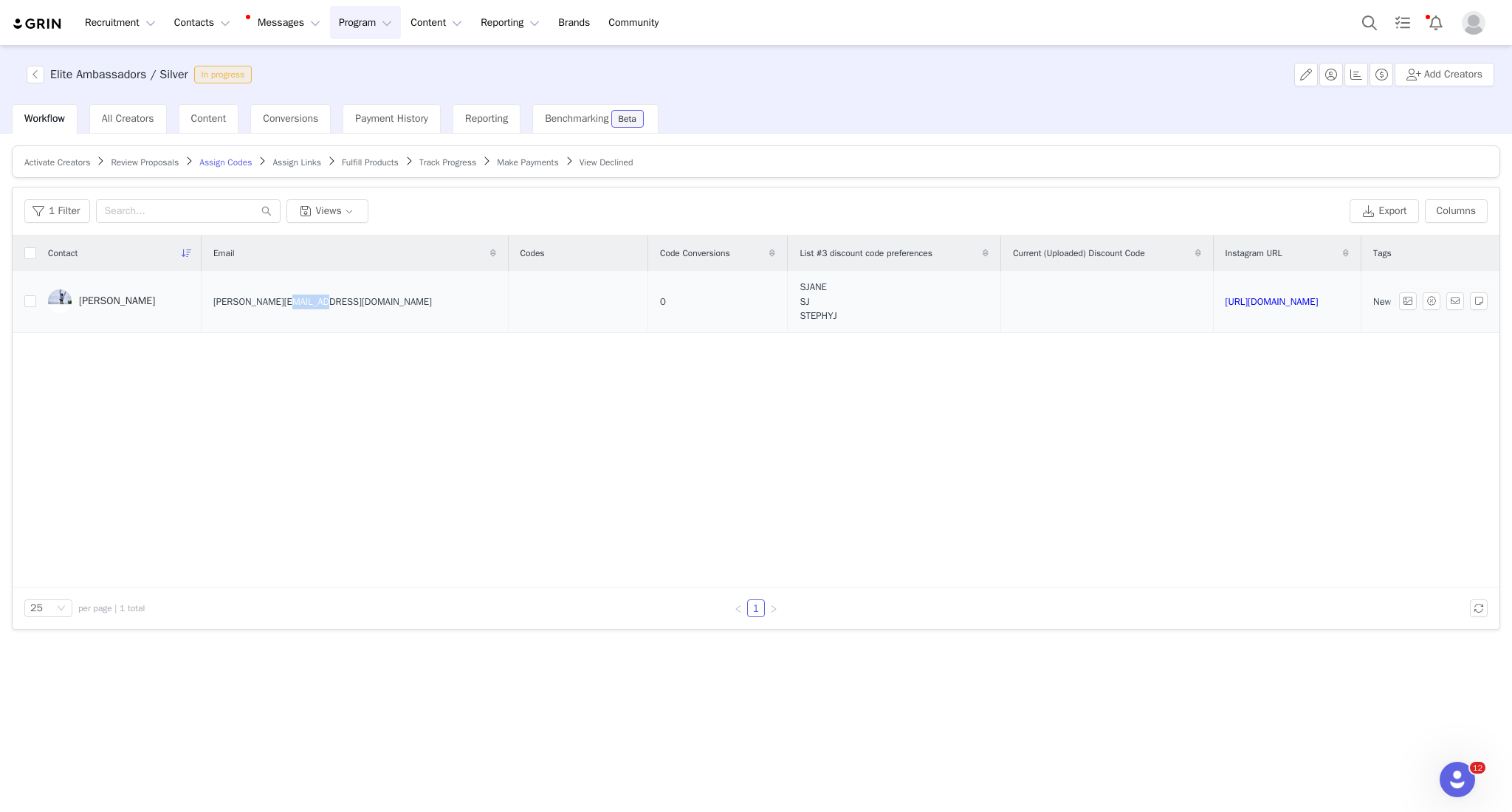 click on "[PERSON_NAME][EMAIL_ADDRESS][DOMAIN_NAME]" at bounding box center (323, 302) 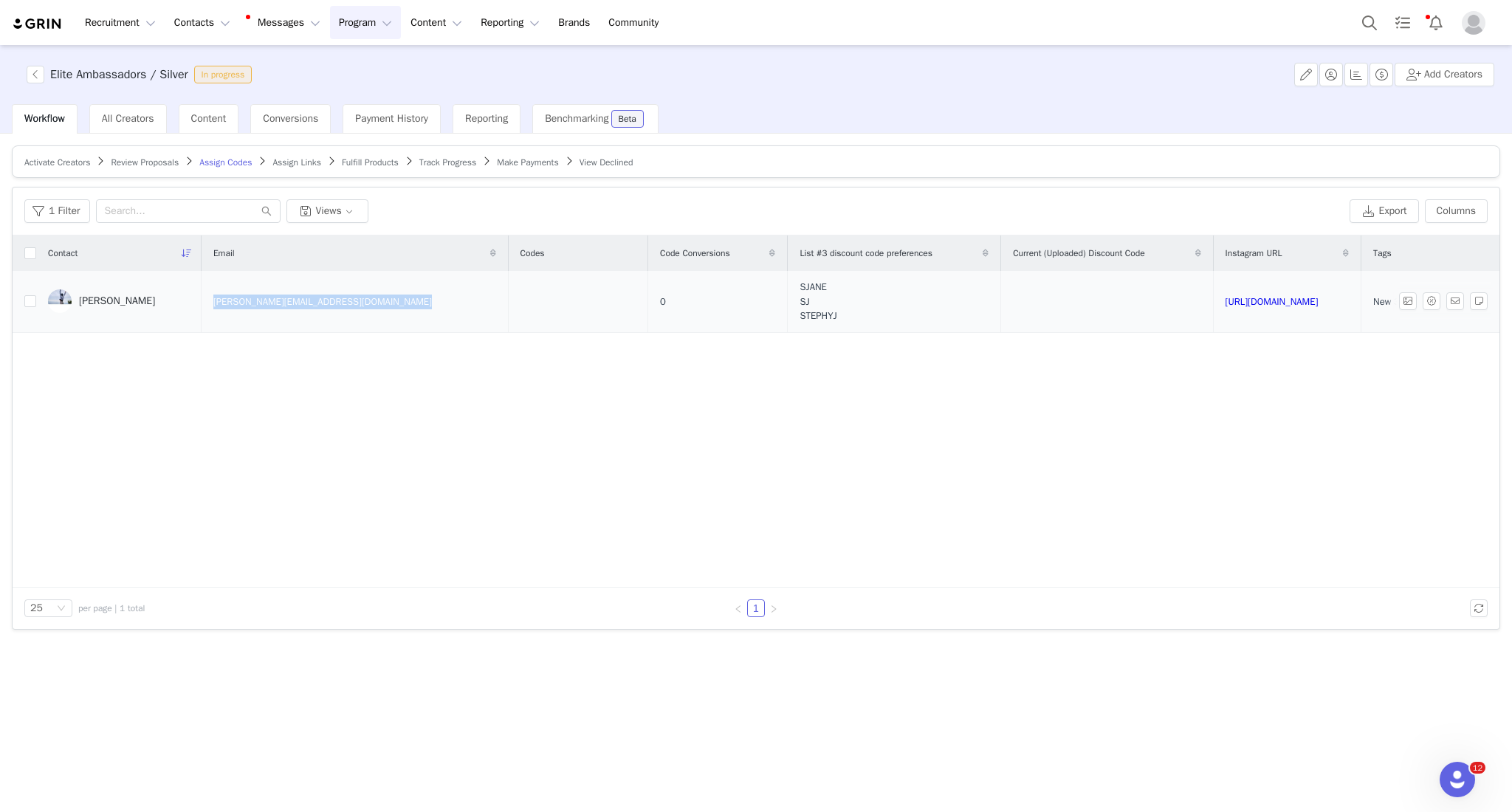 click on "[PERSON_NAME][EMAIL_ADDRESS][DOMAIN_NAME]" at bounding box center [323, 302] 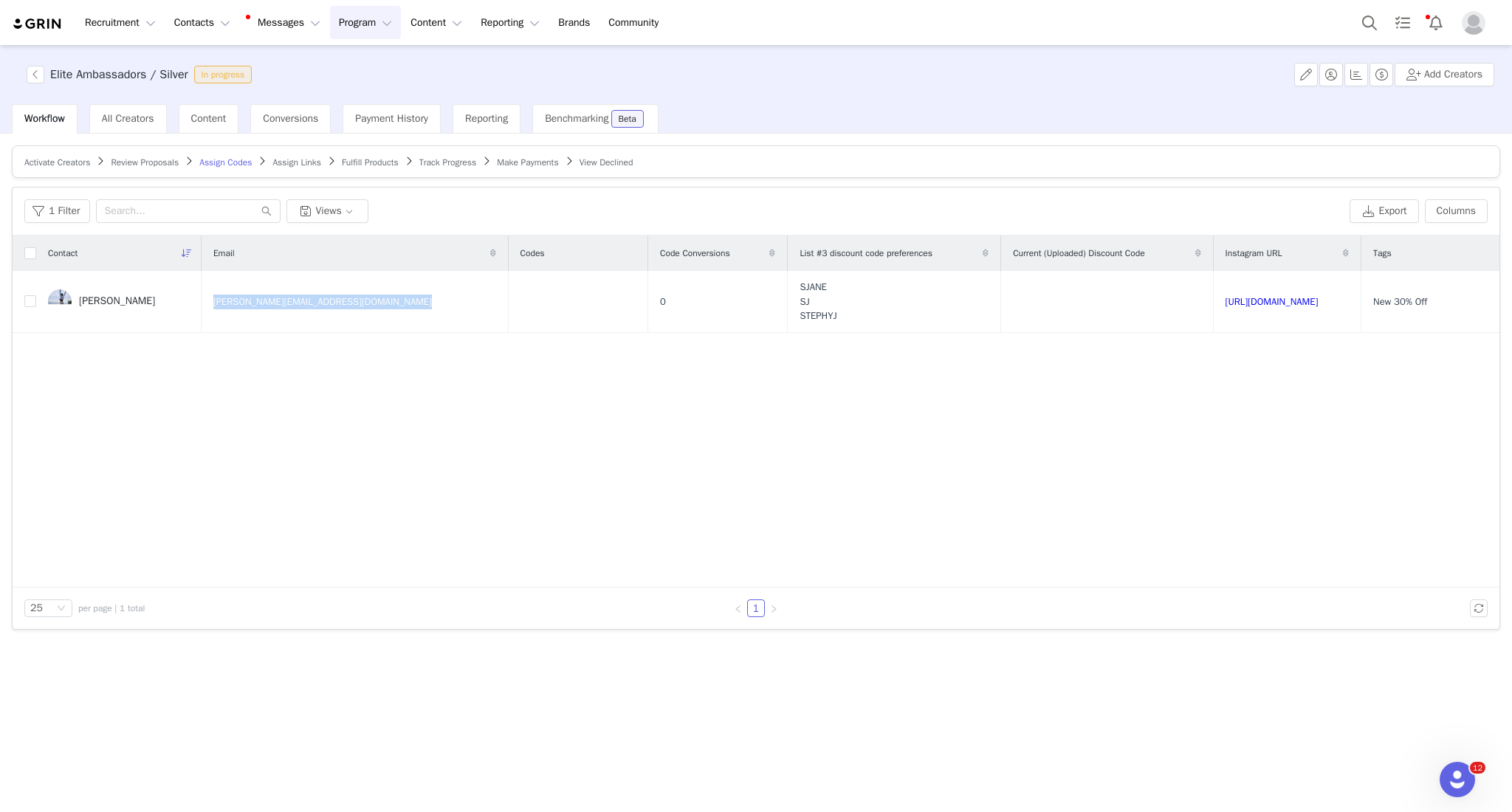 copy on "[PERSON_NAME][EMAIL_ADDRESS][DOMAIN_NAME]" 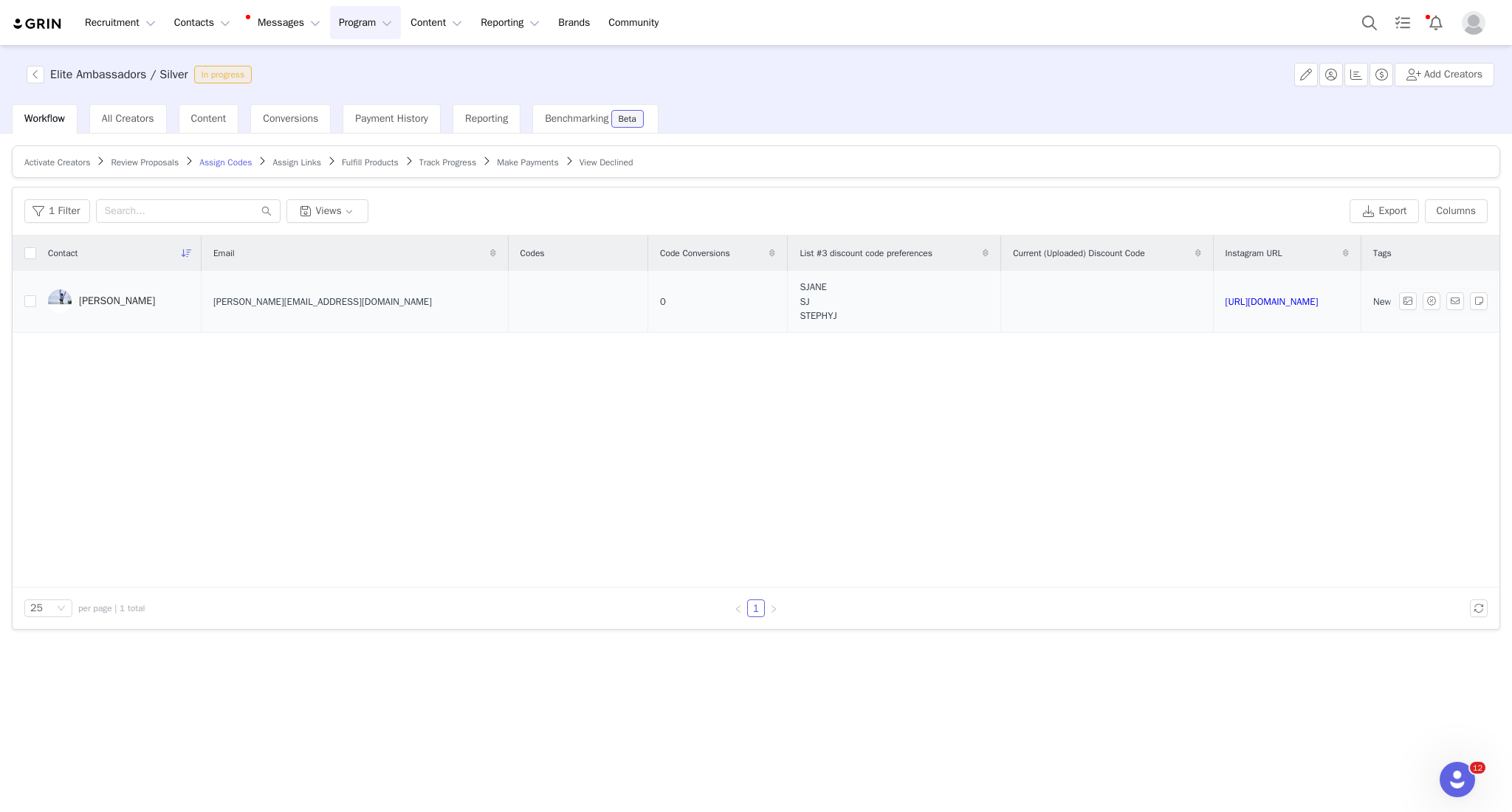 click on "SJANE
SJ
STEPHYJ" at bounding box center (818, 301) 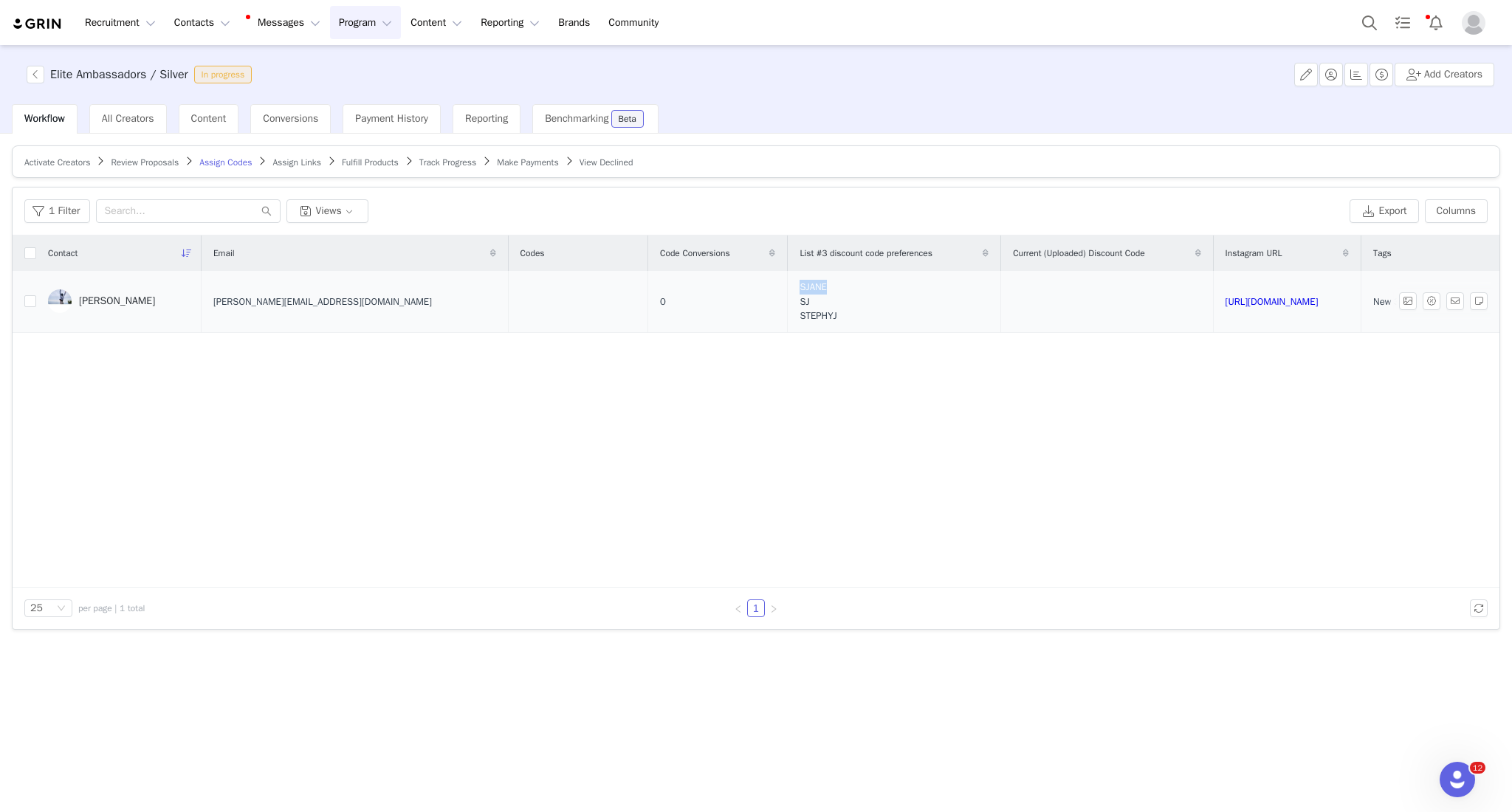 click on "SJANE
SJ
STEPHYJ" at bounding box center [818, 301] 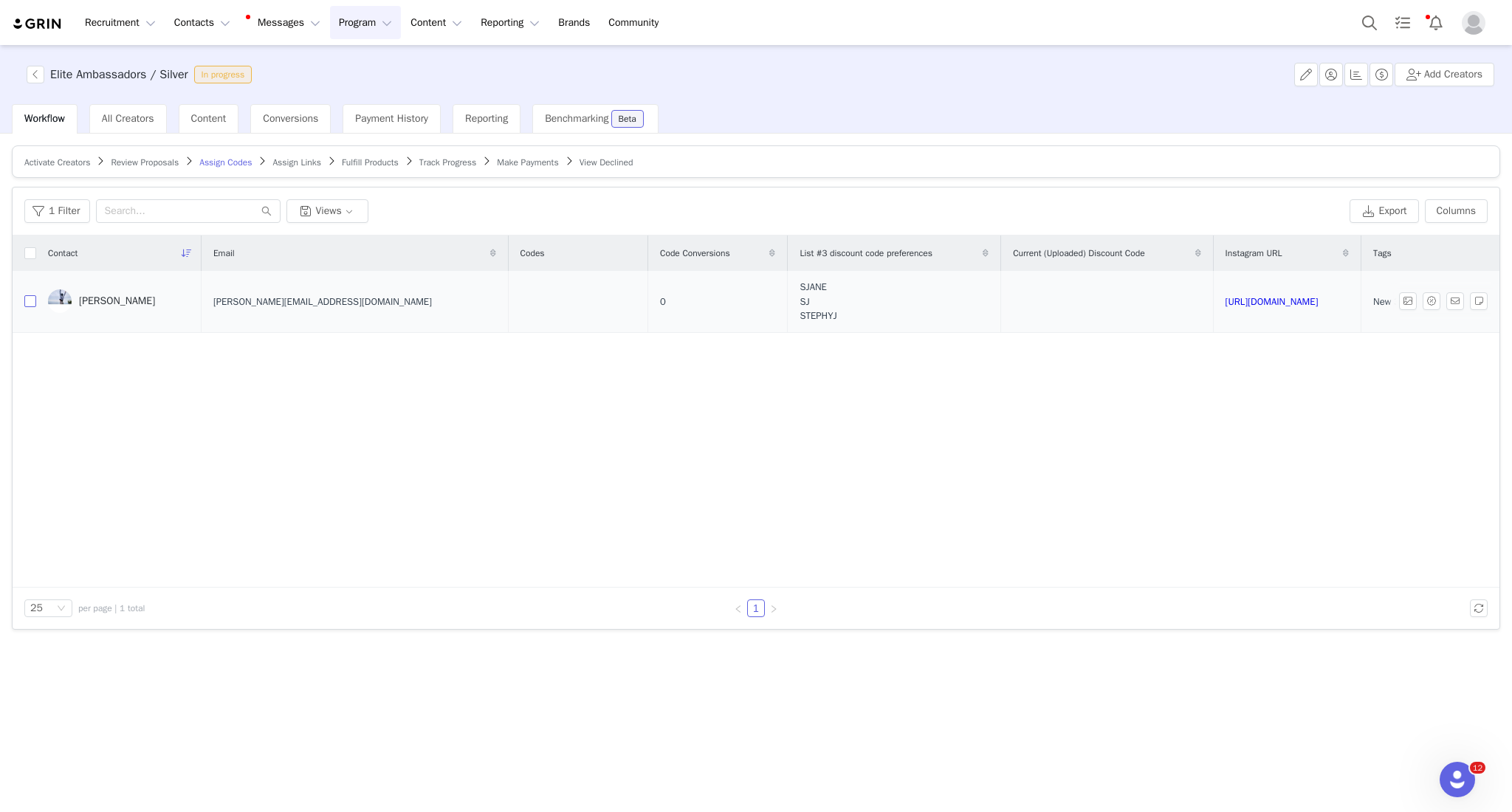 click at bounding box center [30, 301] 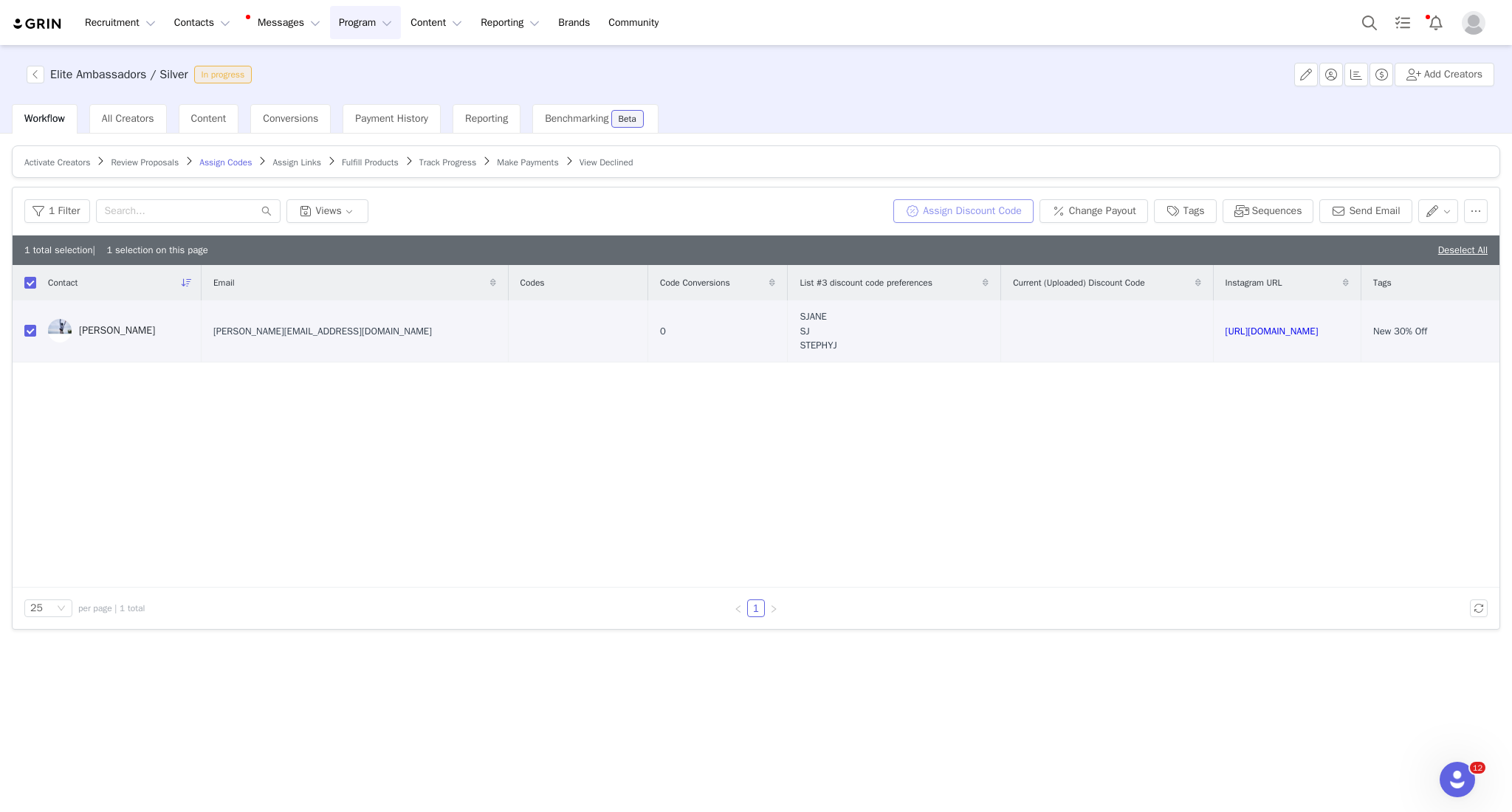 click on "Assign Discount Code" at bounding box center [963, 211] 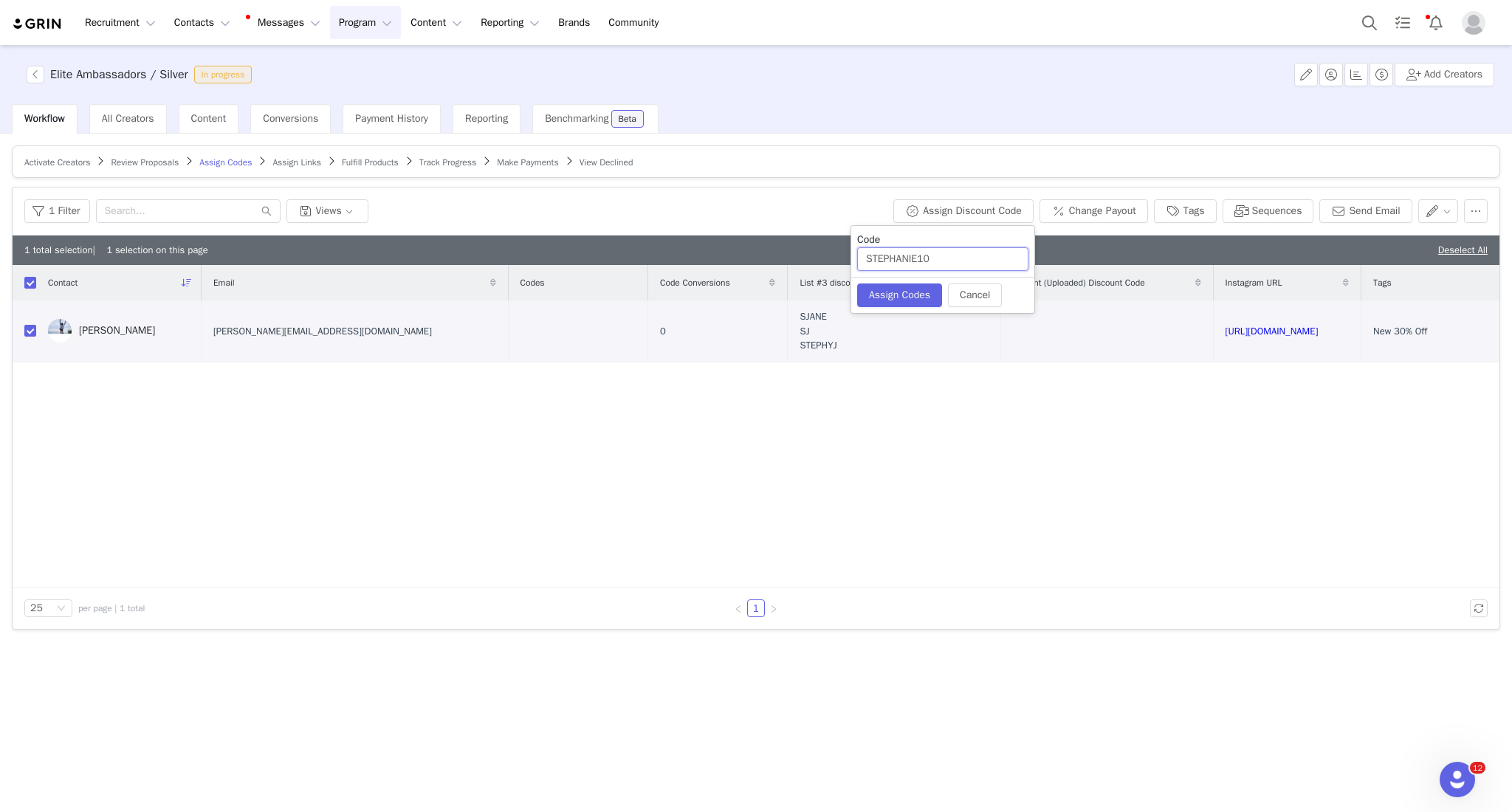 click on "STEPHANIE10" at bounding box center [943, 259] 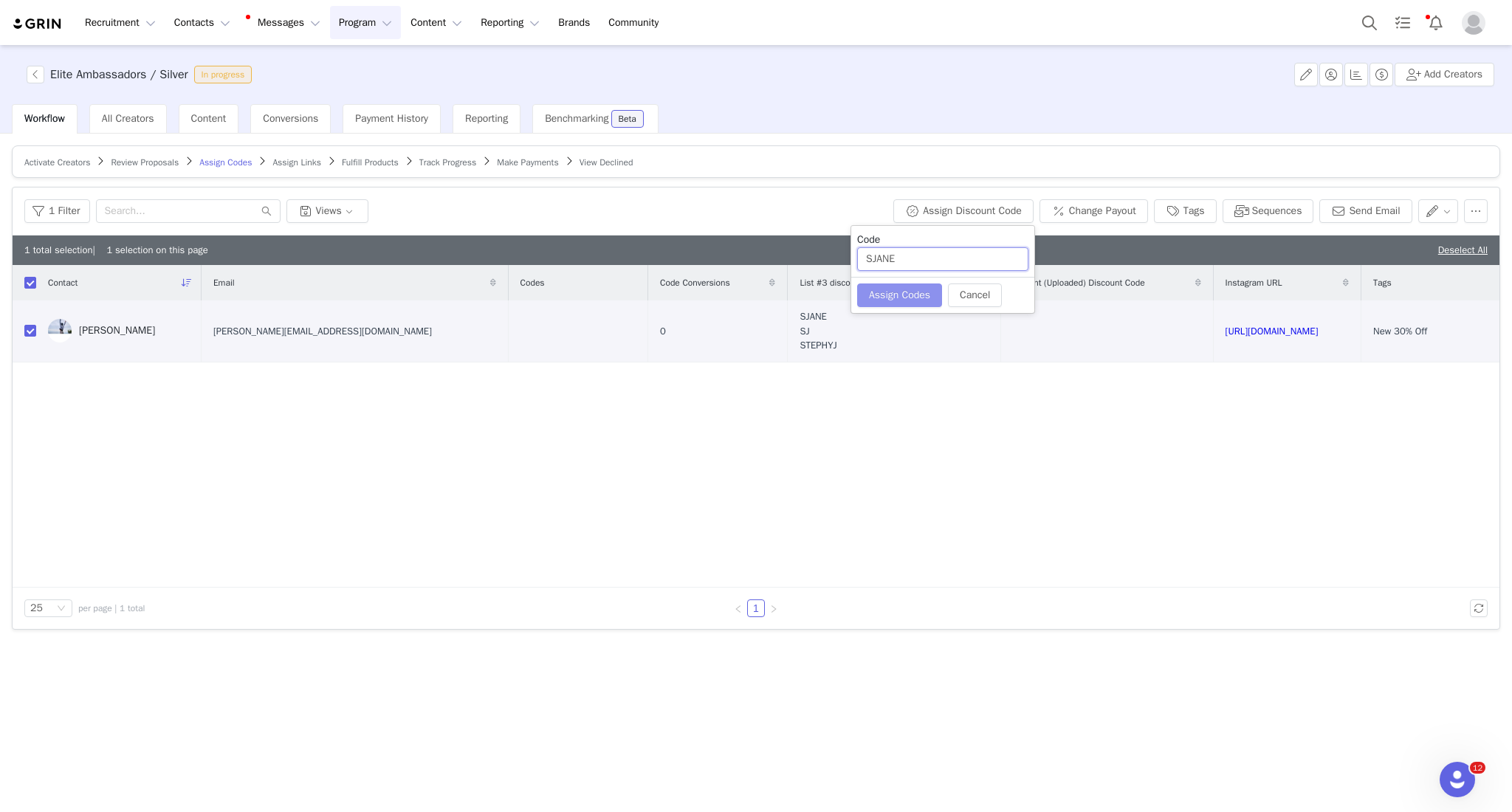 type on "SJANE" 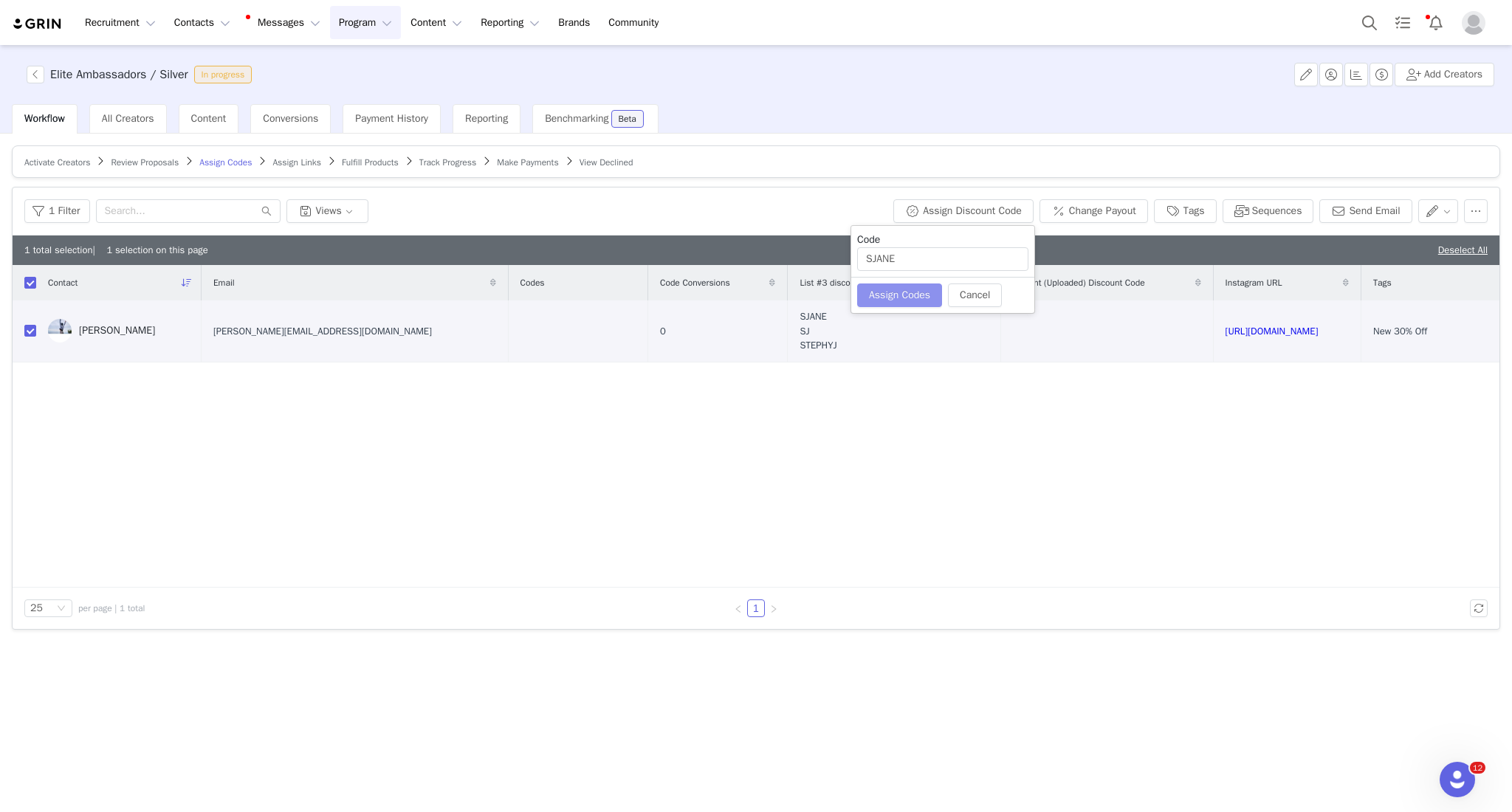 click on "Assign Codes" at bounding box center (899, 295) 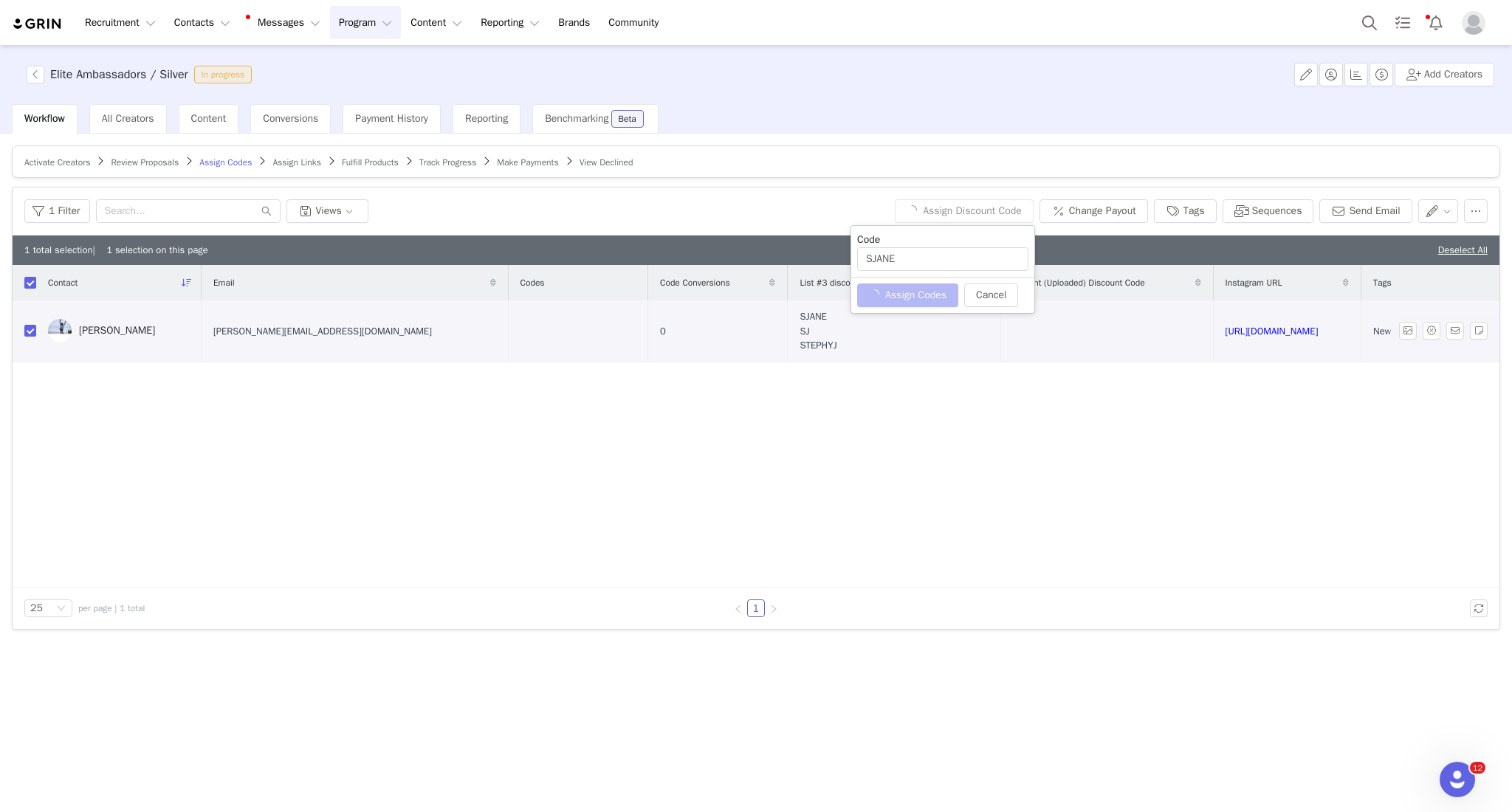 type 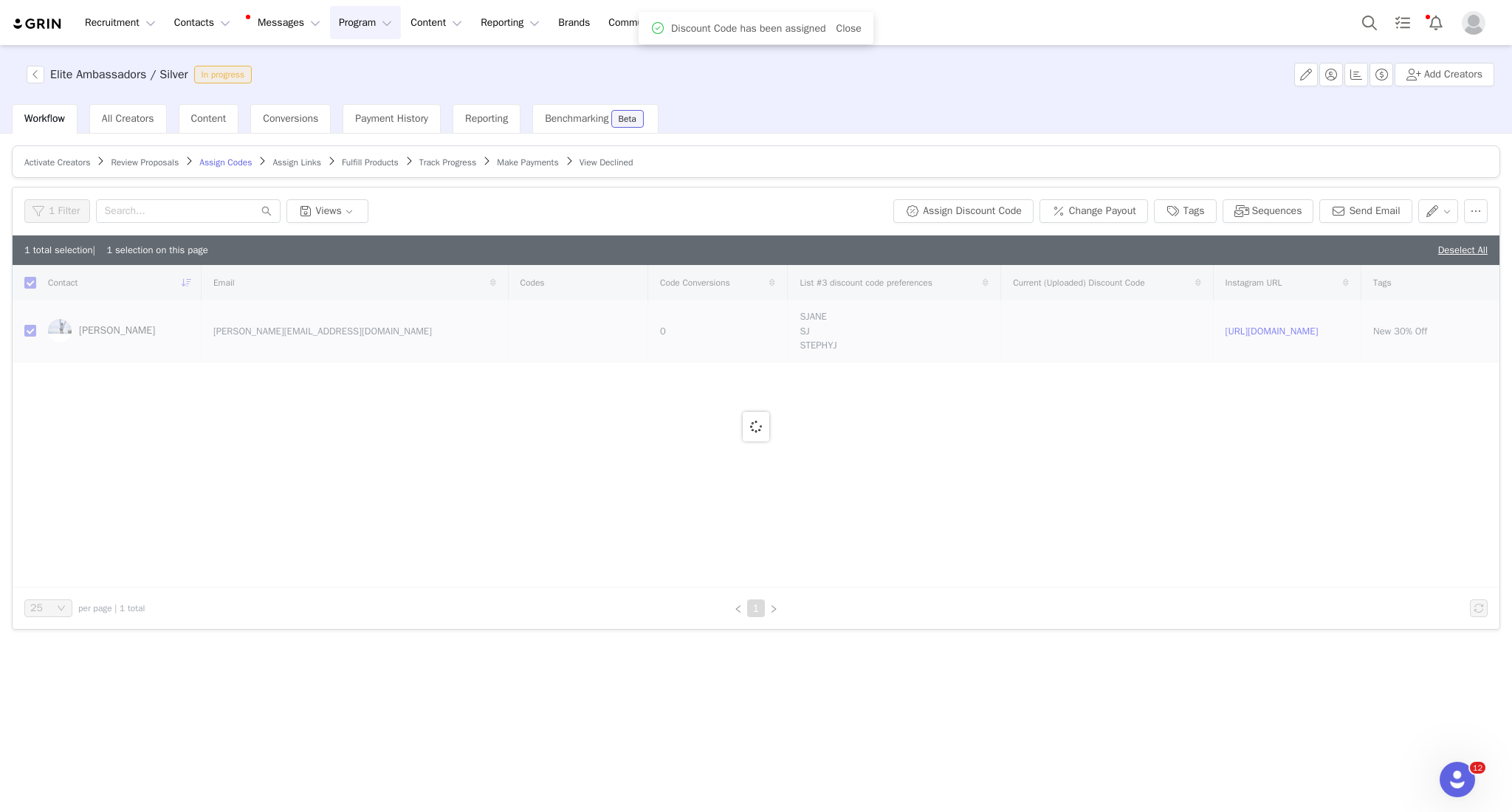 checkbox on "false" 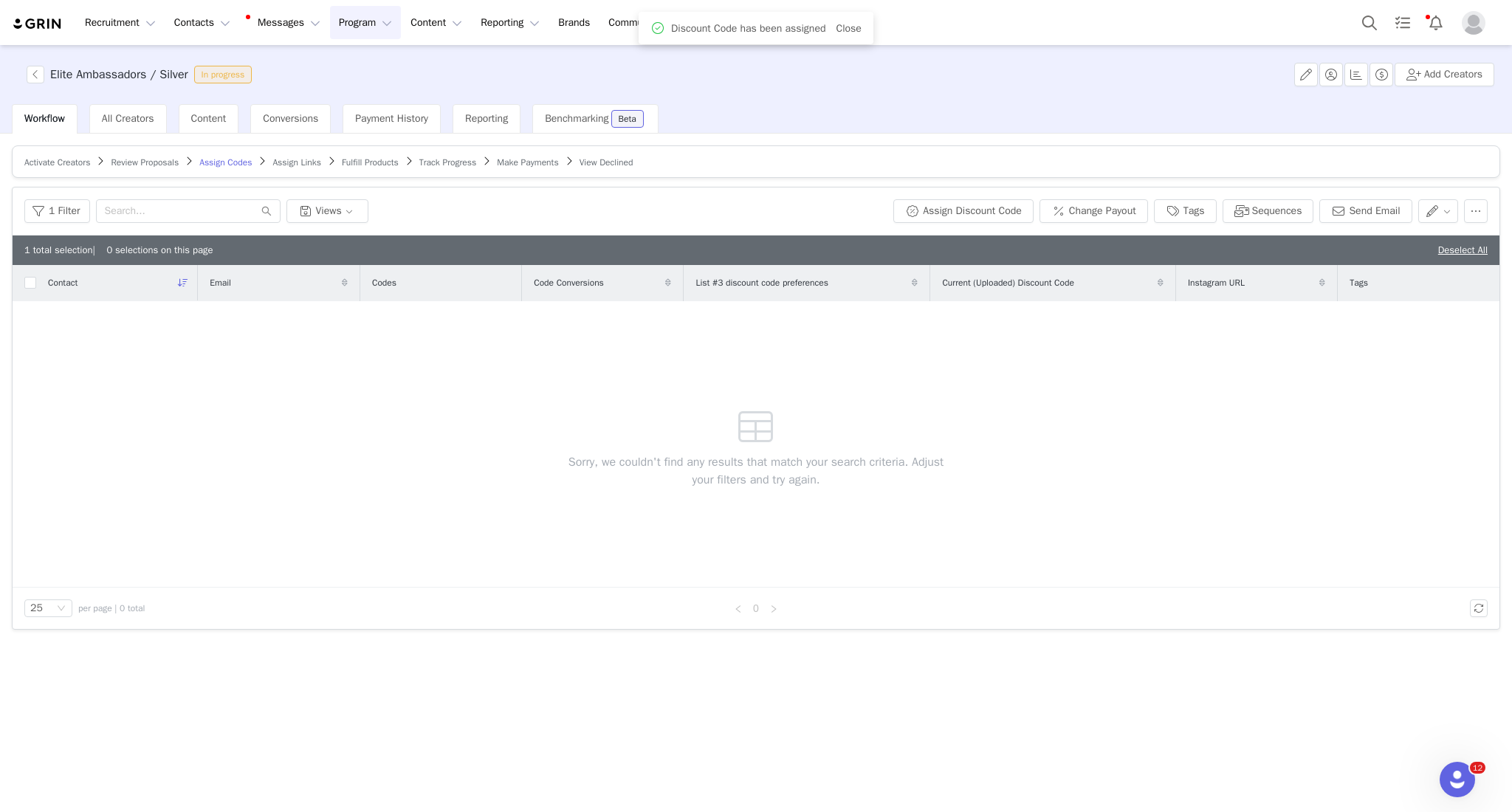 click on "Assign Links" at bounding box center (297, 162) 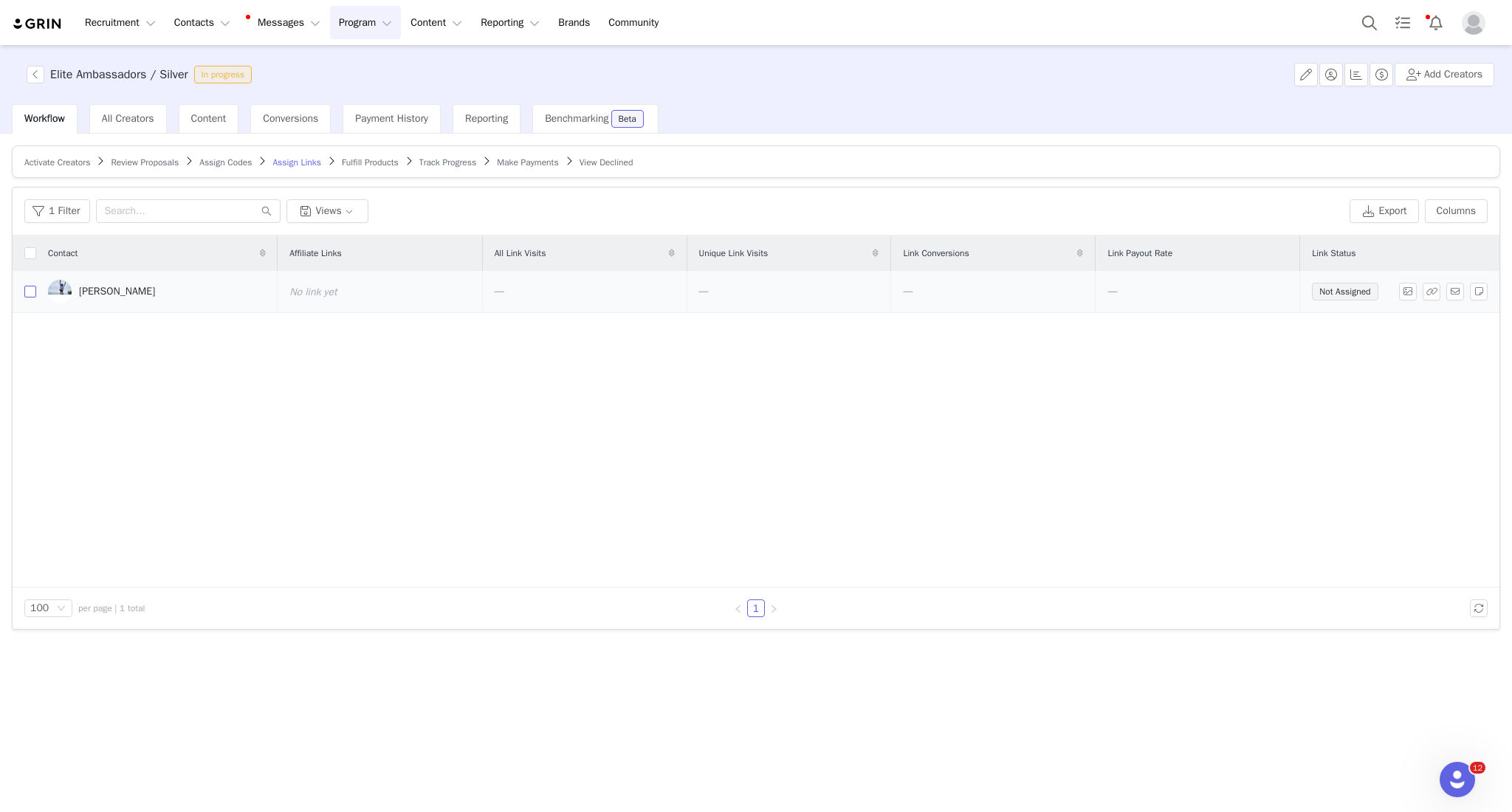 click at bounding box center (30, 292) 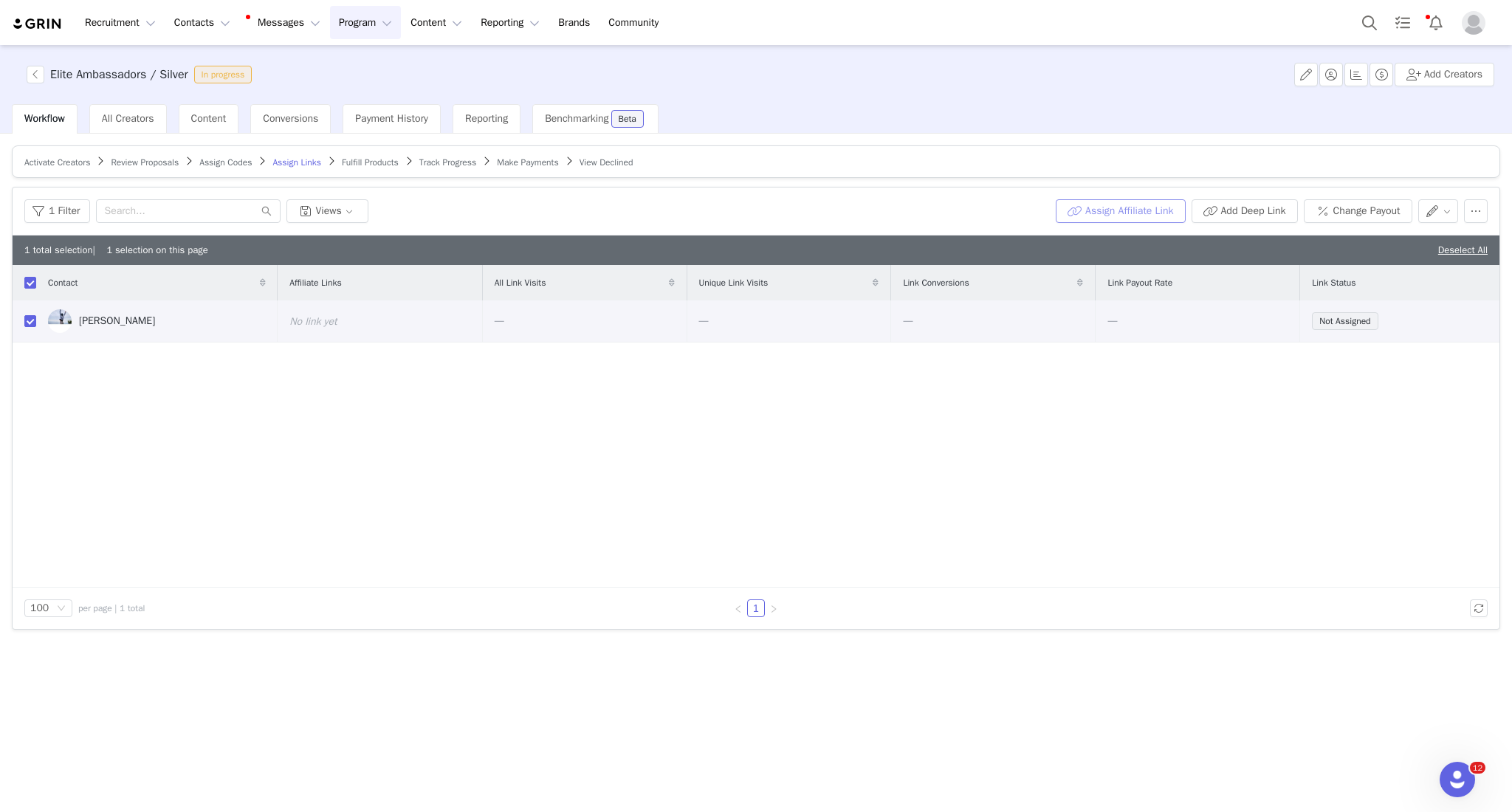 click on "Assign Affiliate Link" at bounding box center (1120, 211) 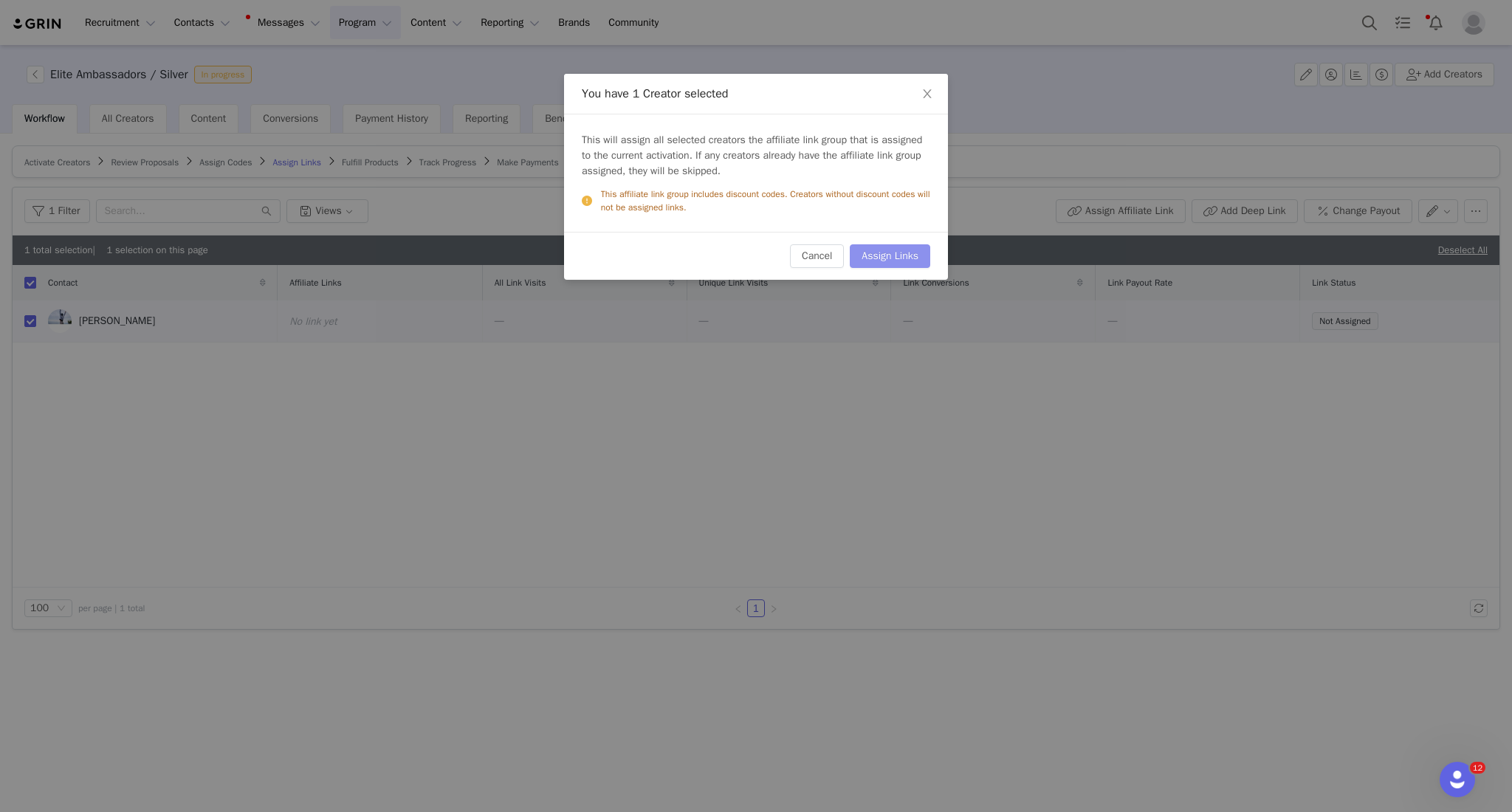 click on "Assign Links" at bounding box center (890, 256) 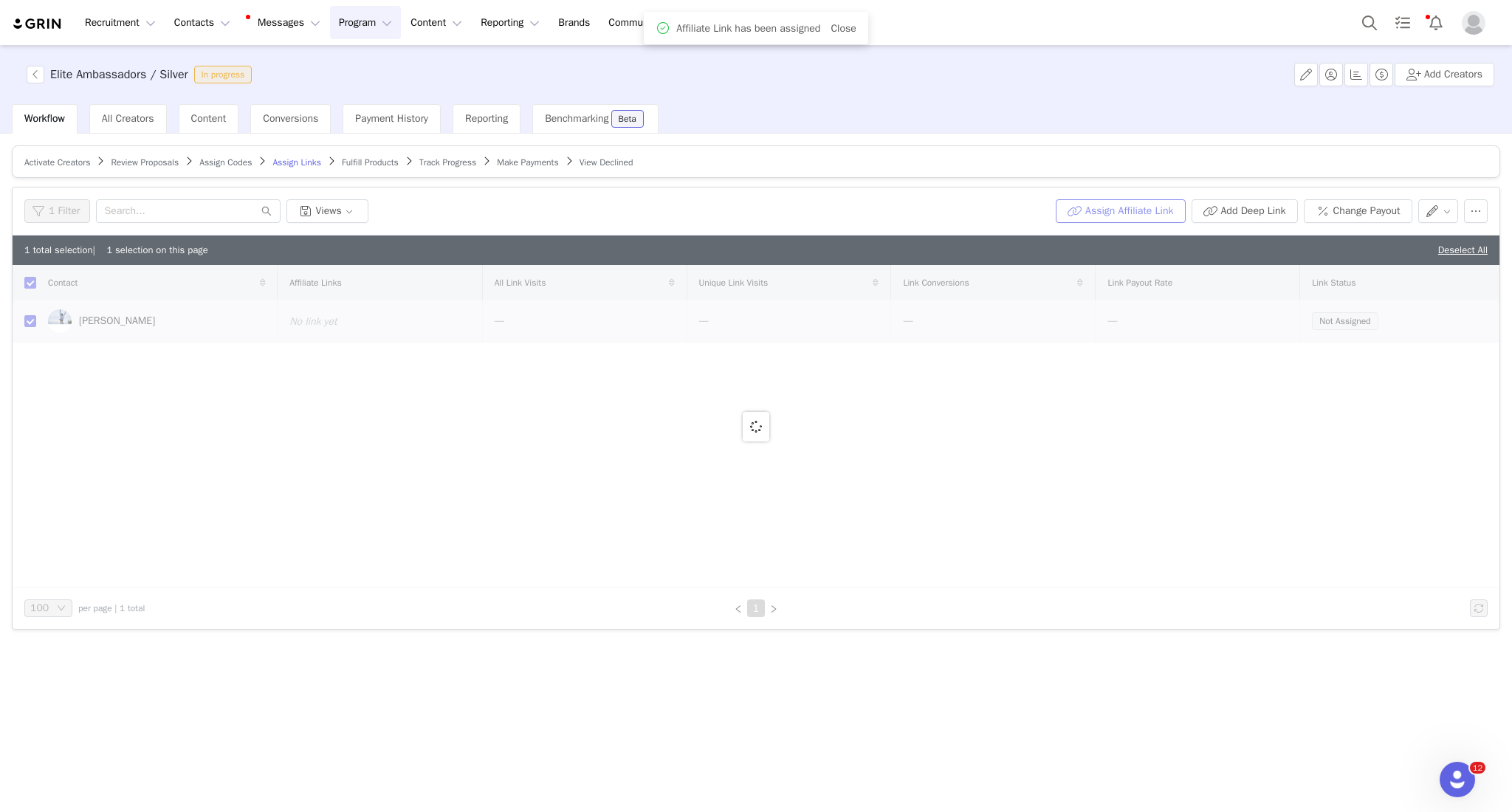 checkbox on "false" 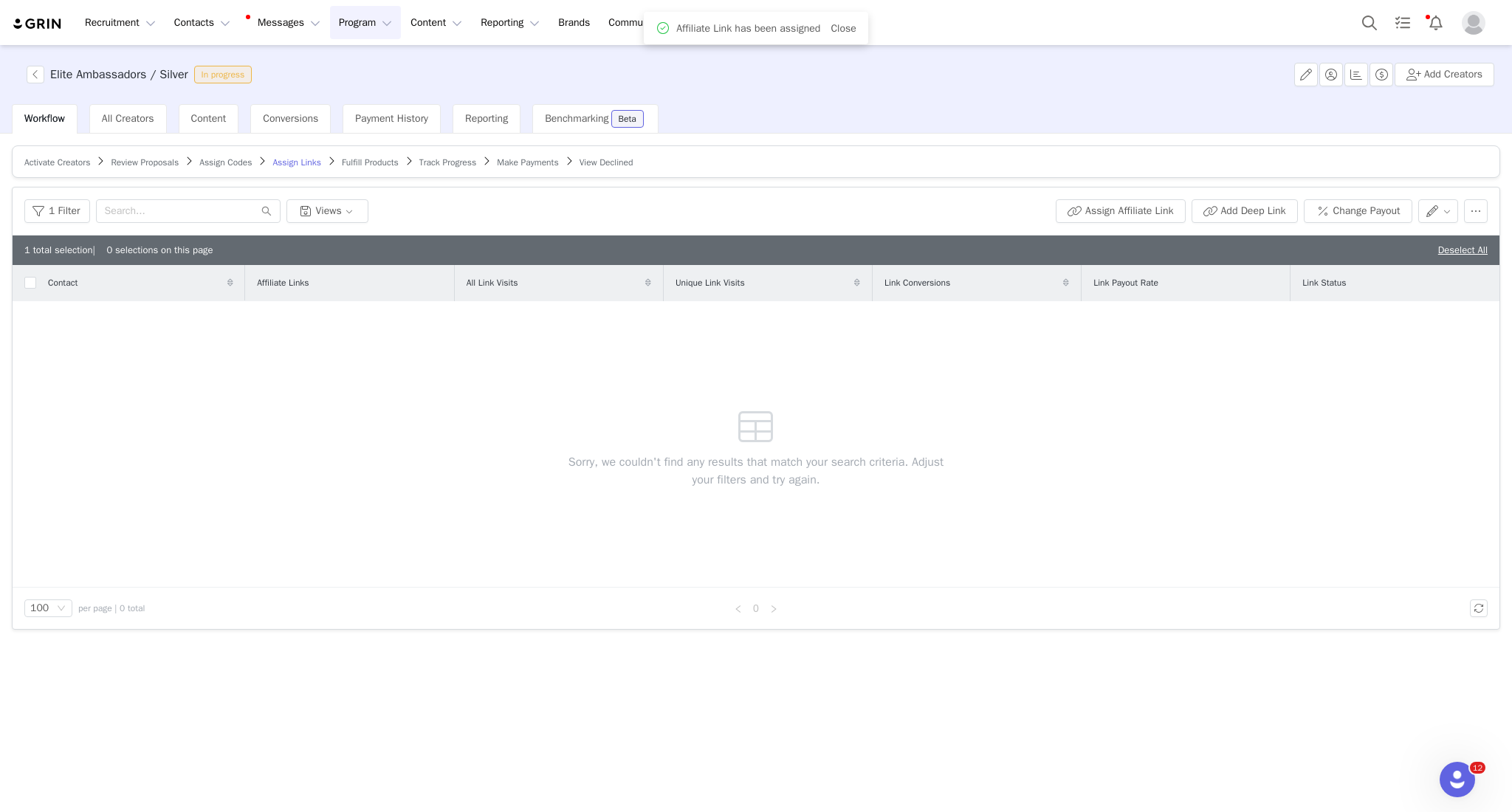 click on "Activate Creators Review Proposals Assign Codes Assign Links Fulfill Products Track Progress Make Payments View Declined" at bounding box center [756, 162] 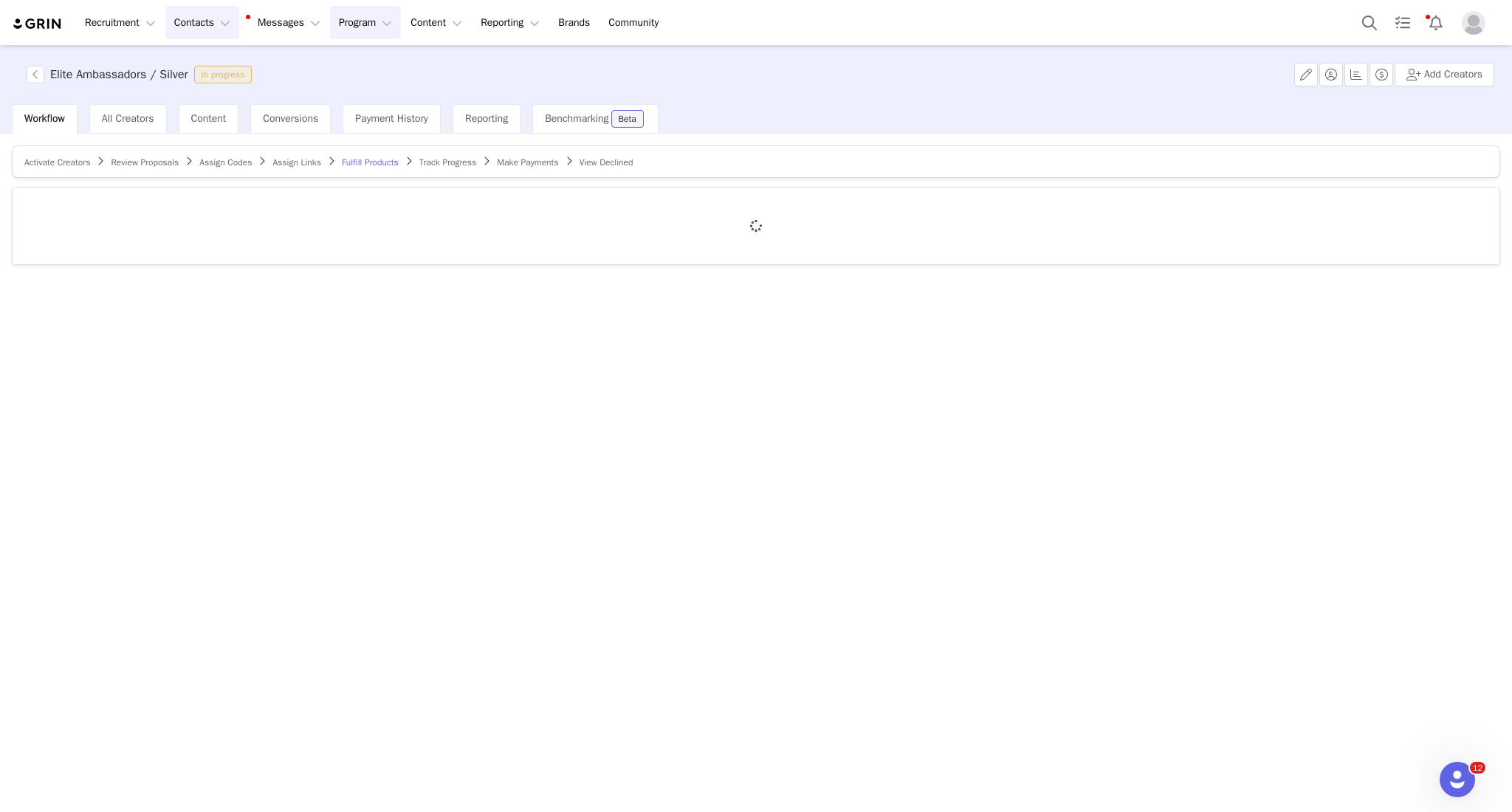 click on "Contacts Contacts" at bounding box center (202, 22) 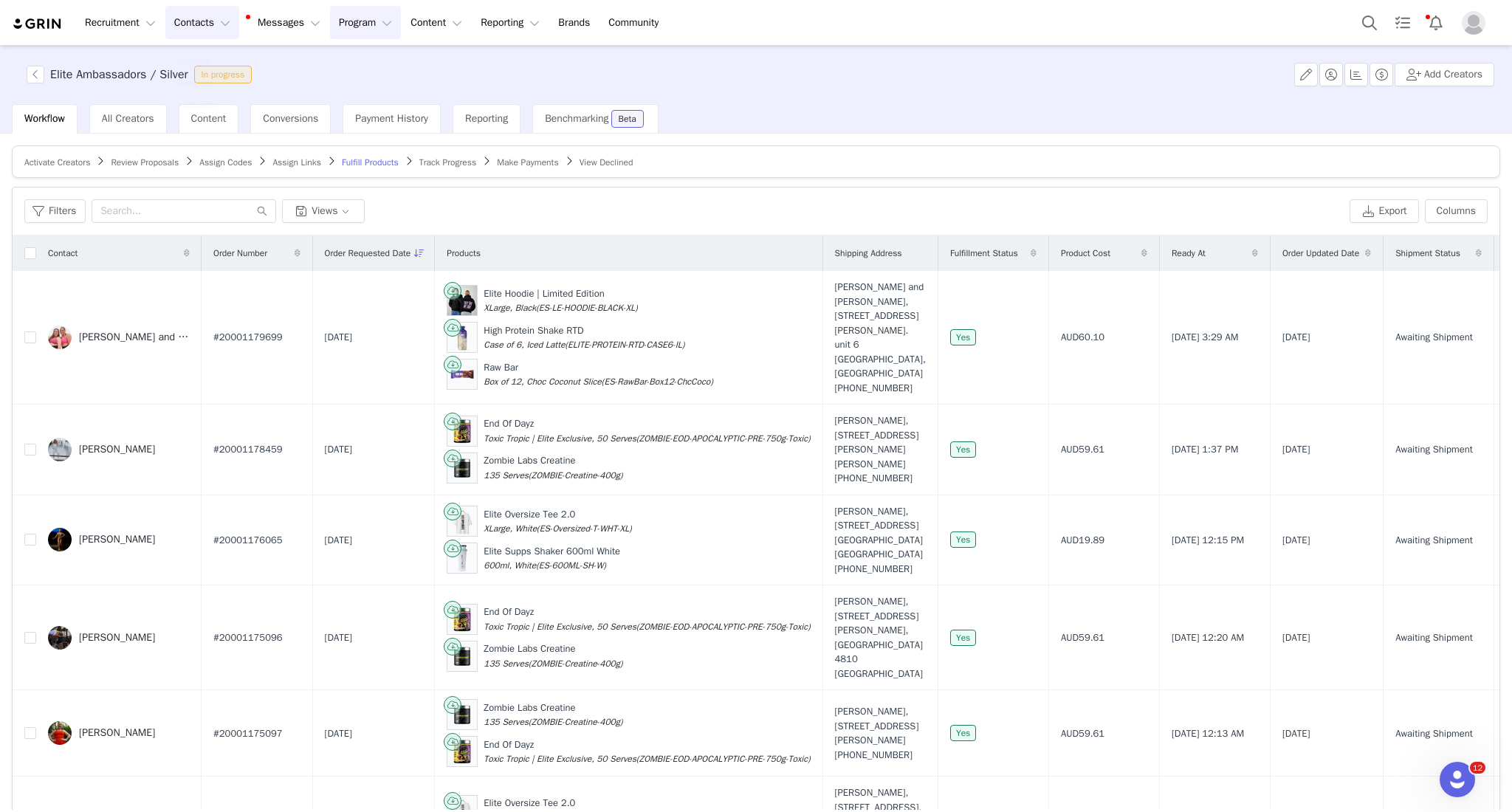 click on "Contacts Contacts" at bounding box center (202, 22) 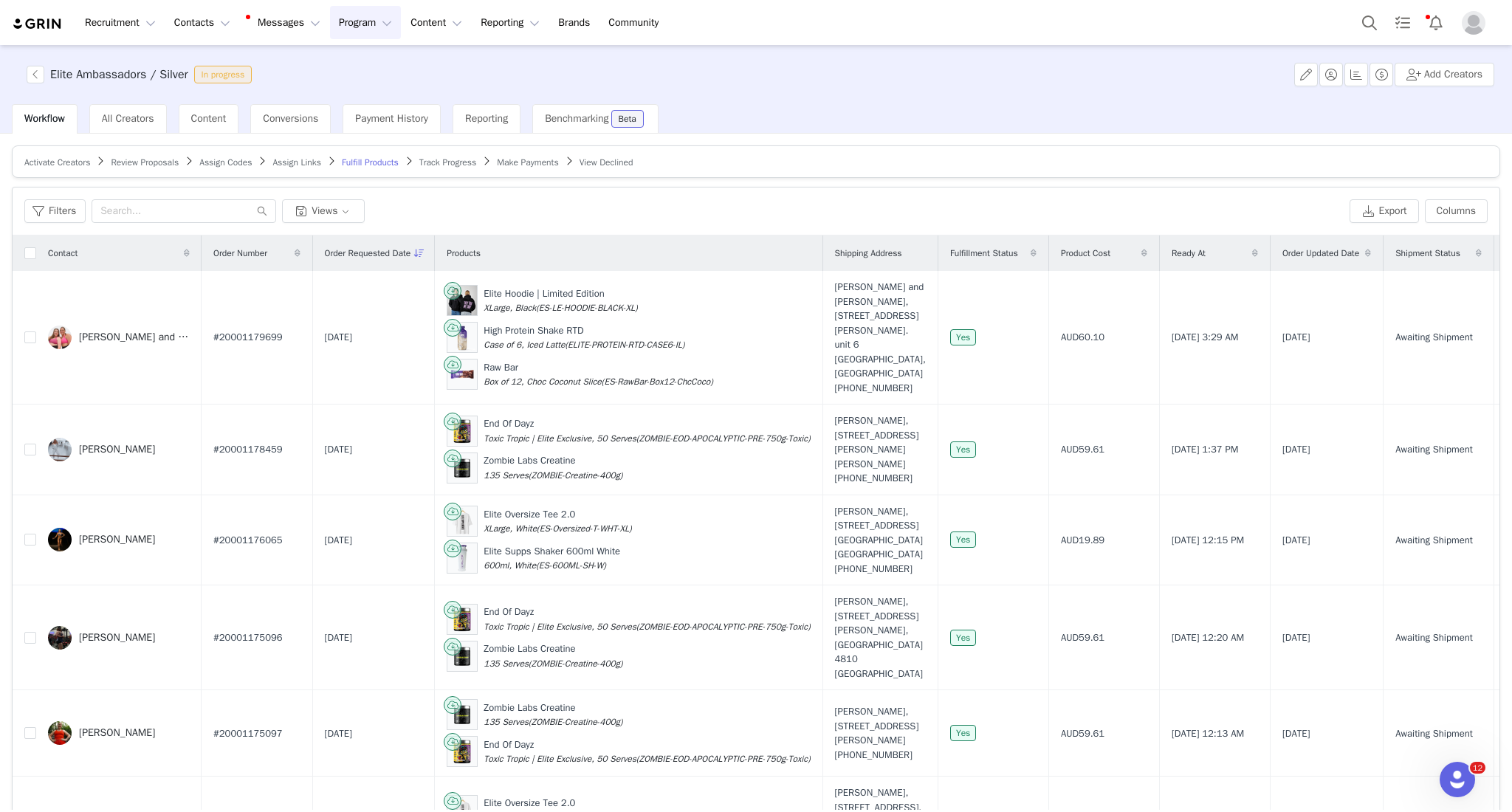 click on "Recruitment Recruitment Creator Search Curated Lists Landing Pages Web Extension AI Creator Search Beta Contacts Contacts Creators Prospects Applicants Messages Messages Dashboard Inbox 99+ Templates Sequences Program Program Activations Partnerships Payments Affiliates Content Content Creator Content Media Library Social Listening Reporting Reporting Dashboard Report Builder Brands Brands Community Community Elite Ambassadors / Silver In progress     Add Creators Workflow All Creators Content Conversions Payment History Reporting Benchmarking Beta Activate Creators Review Proposals Assign Codes Assign Links Fulfill Products Track Progress Make Payments View Declined  Filters   Filter Logic  And Or  Activated Date   ~   Order Submitted Date   Fulfillment Status  Select  Shipment Status  Select  Owner  Select  Contact Tag  Select Network    Archived  Select  Advanced Filters   + Add Field  Apply Filters Clear All Filters Views     Export     Columns  Contact   Order Number   Order Requested Date   Products  1" at bounding box center (756, 406) 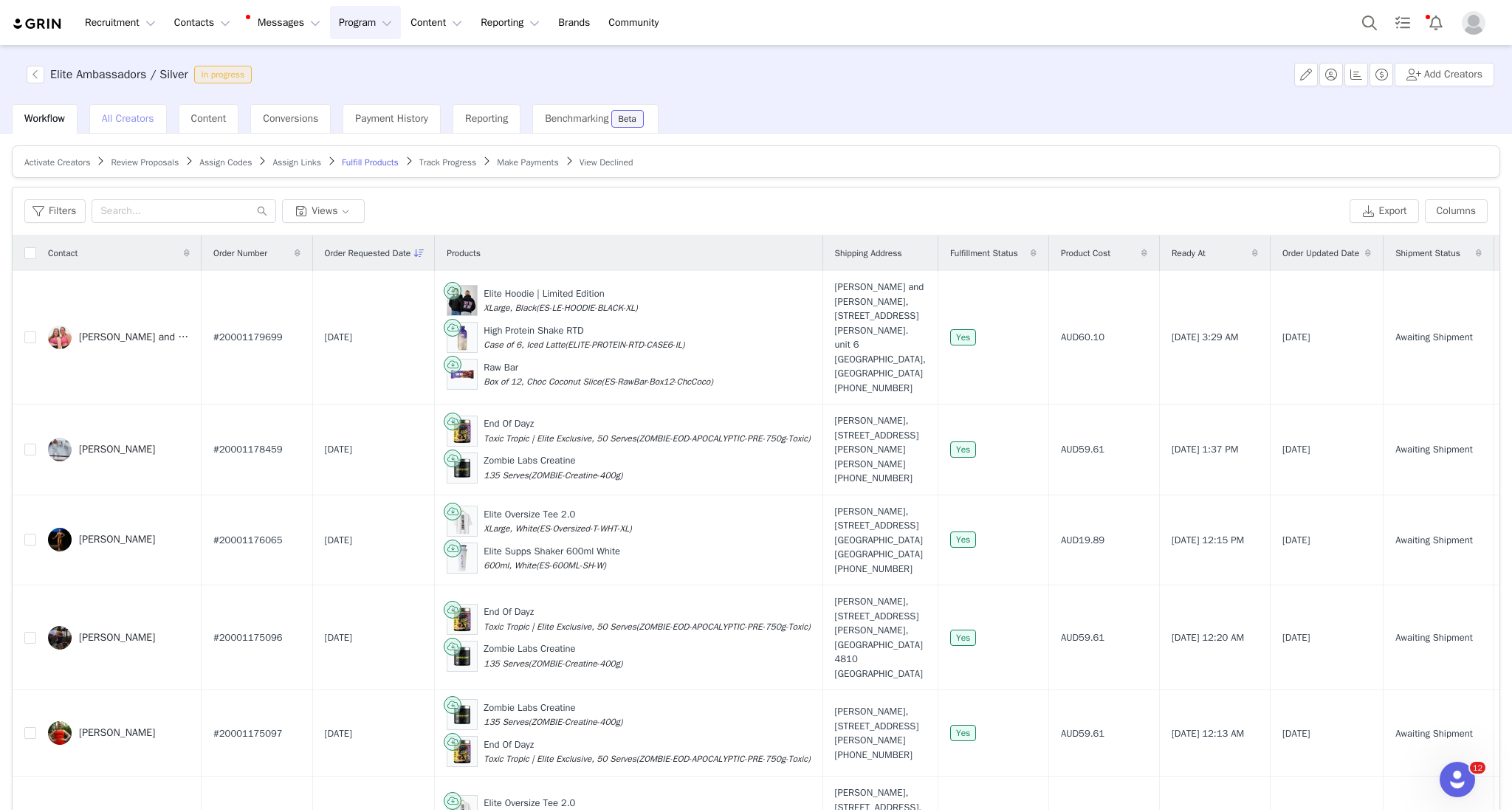 click on "All Creators" at bounding box center (128, 118) 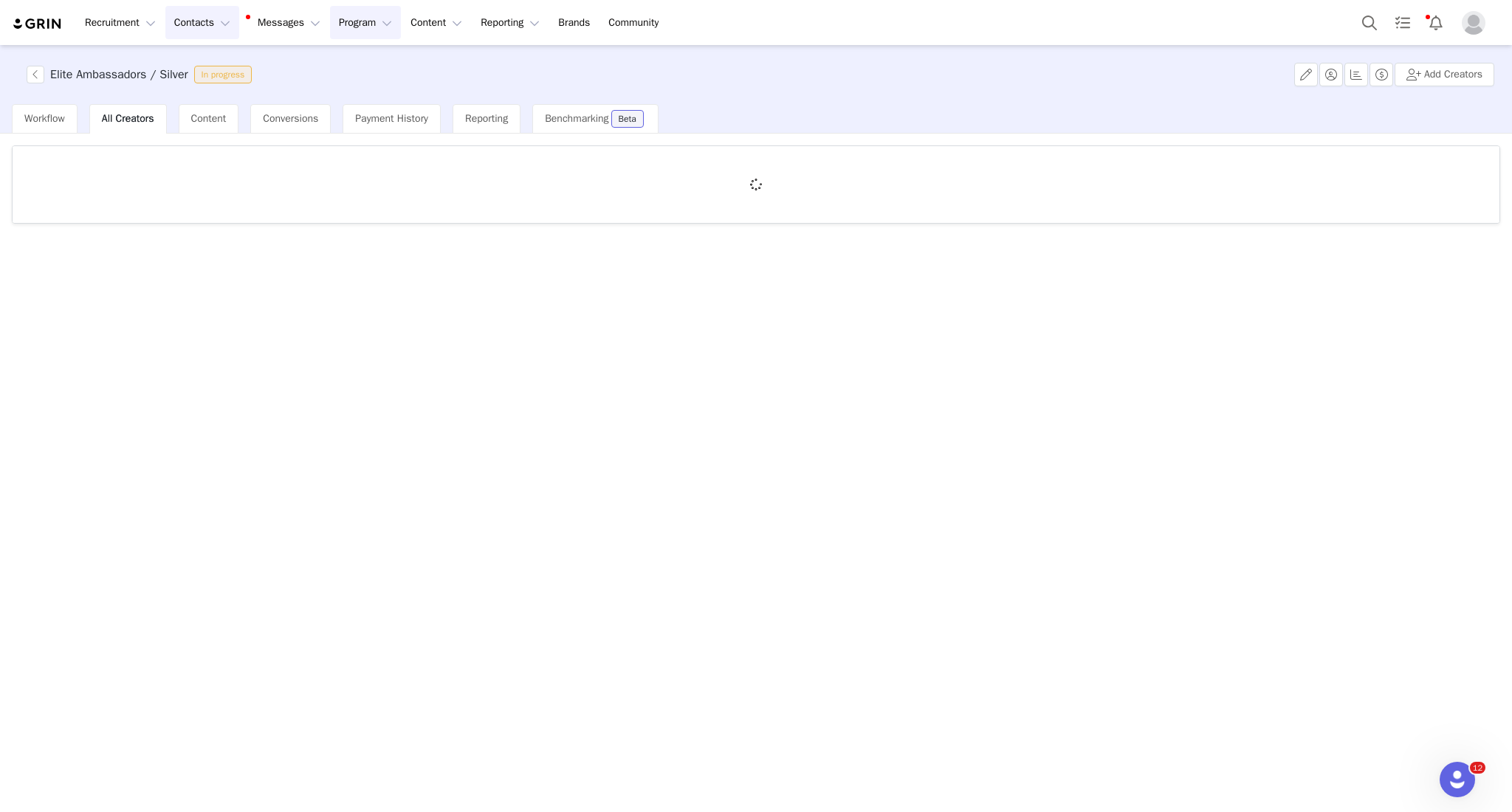 click on "Contacts Contacts" at bounding box center (202, 22) 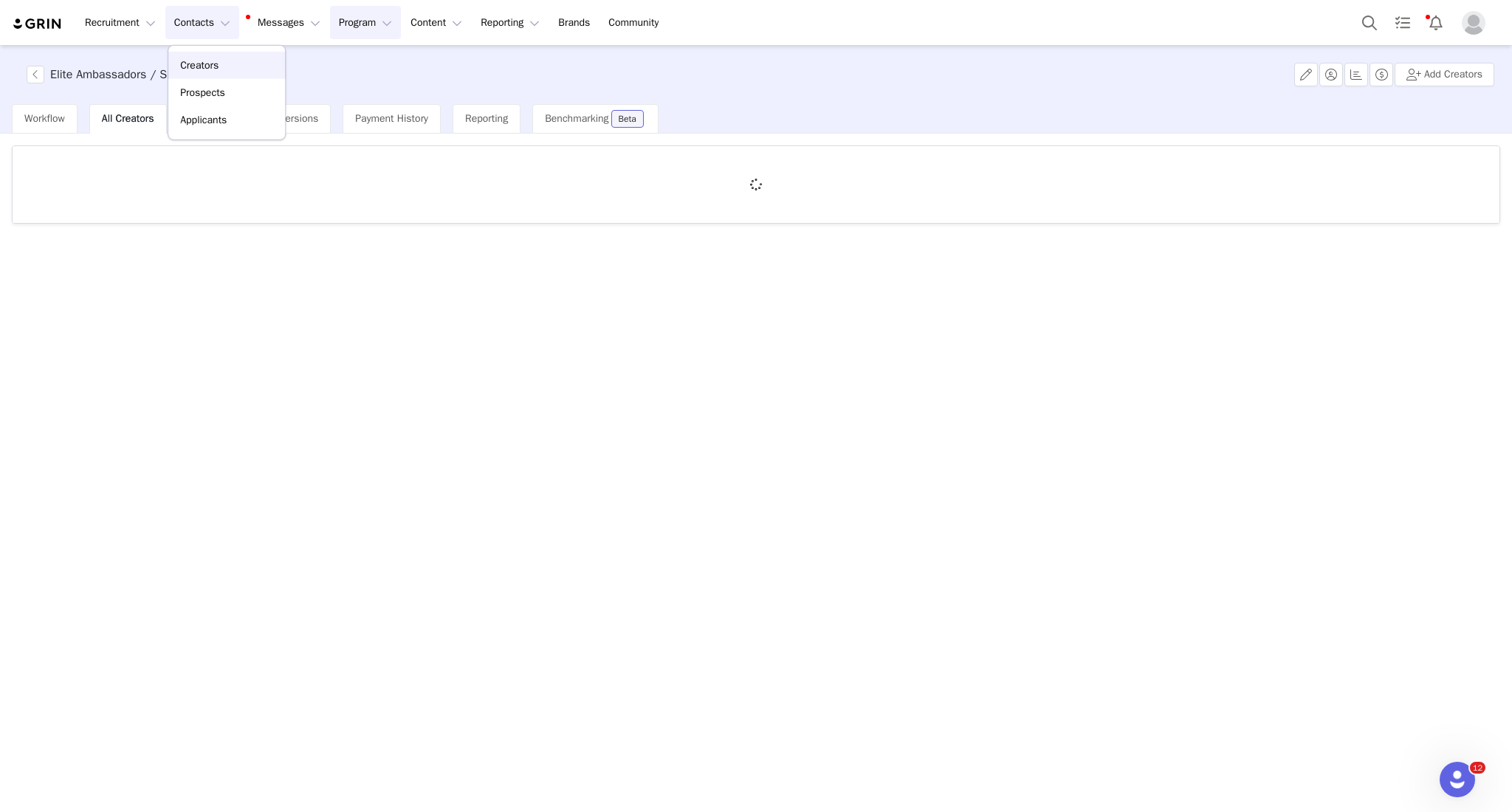 click on "Creators" at bounding box center (227, 65) 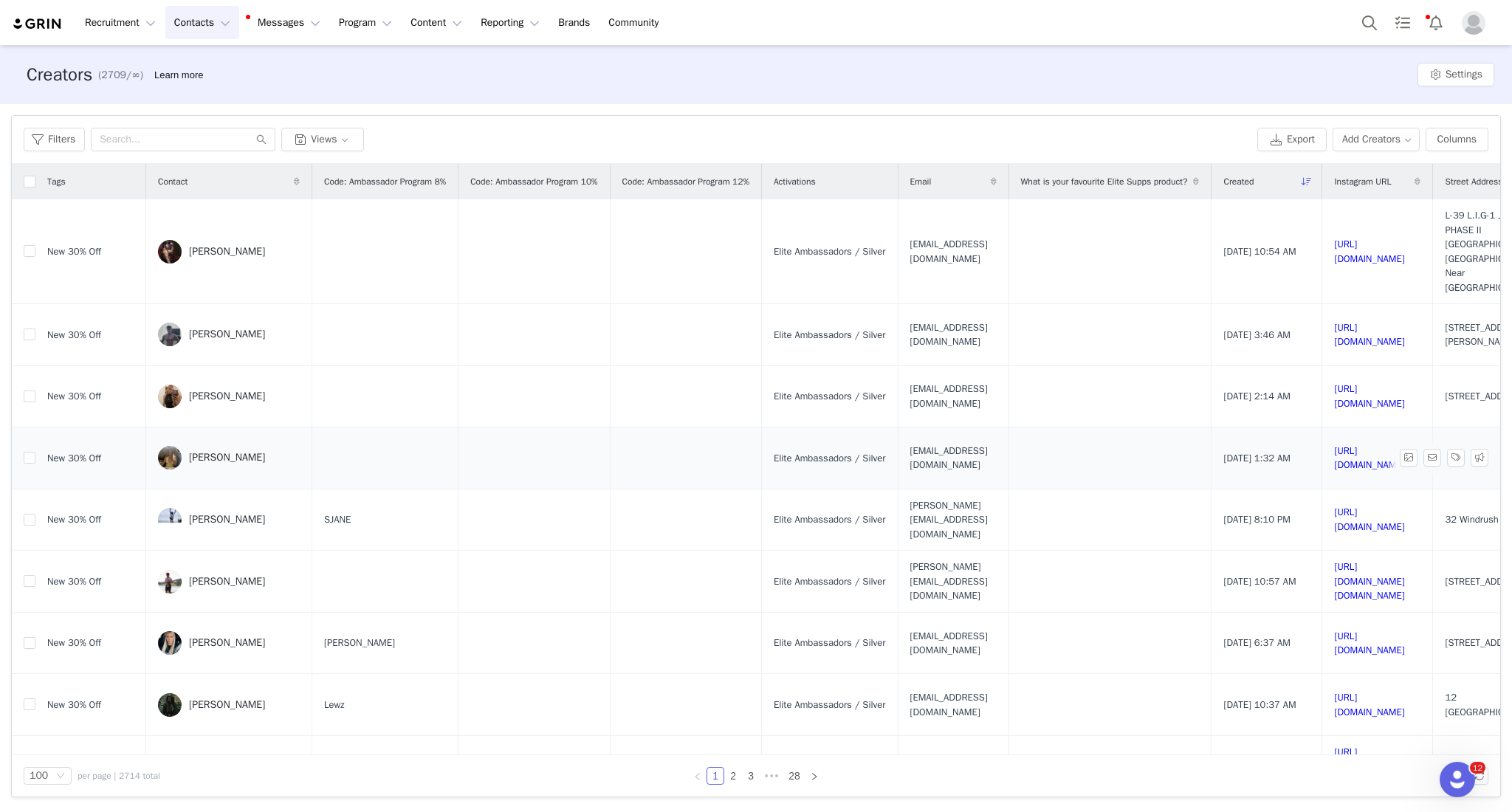type 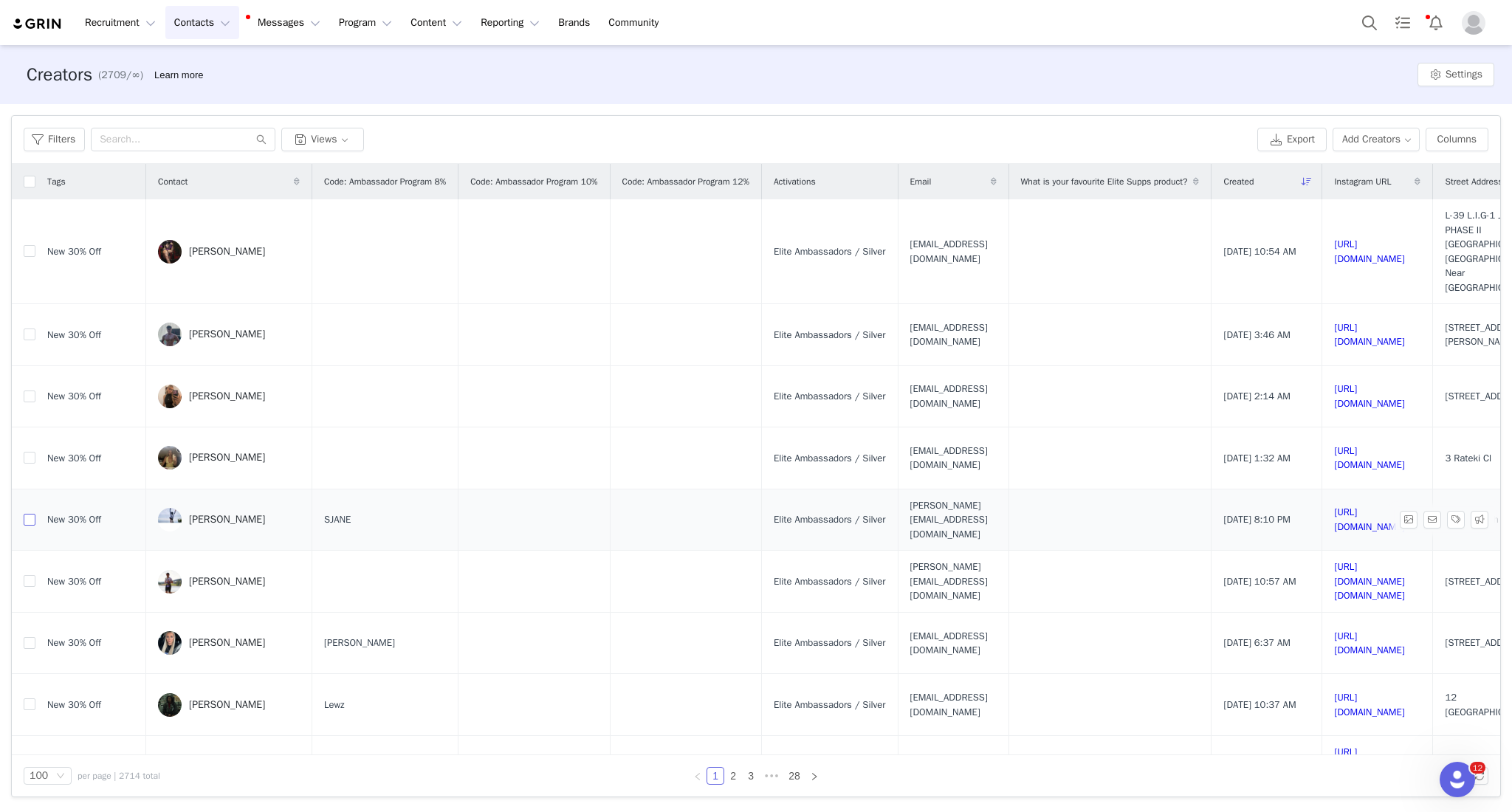 click at bounding box center [30, 520] 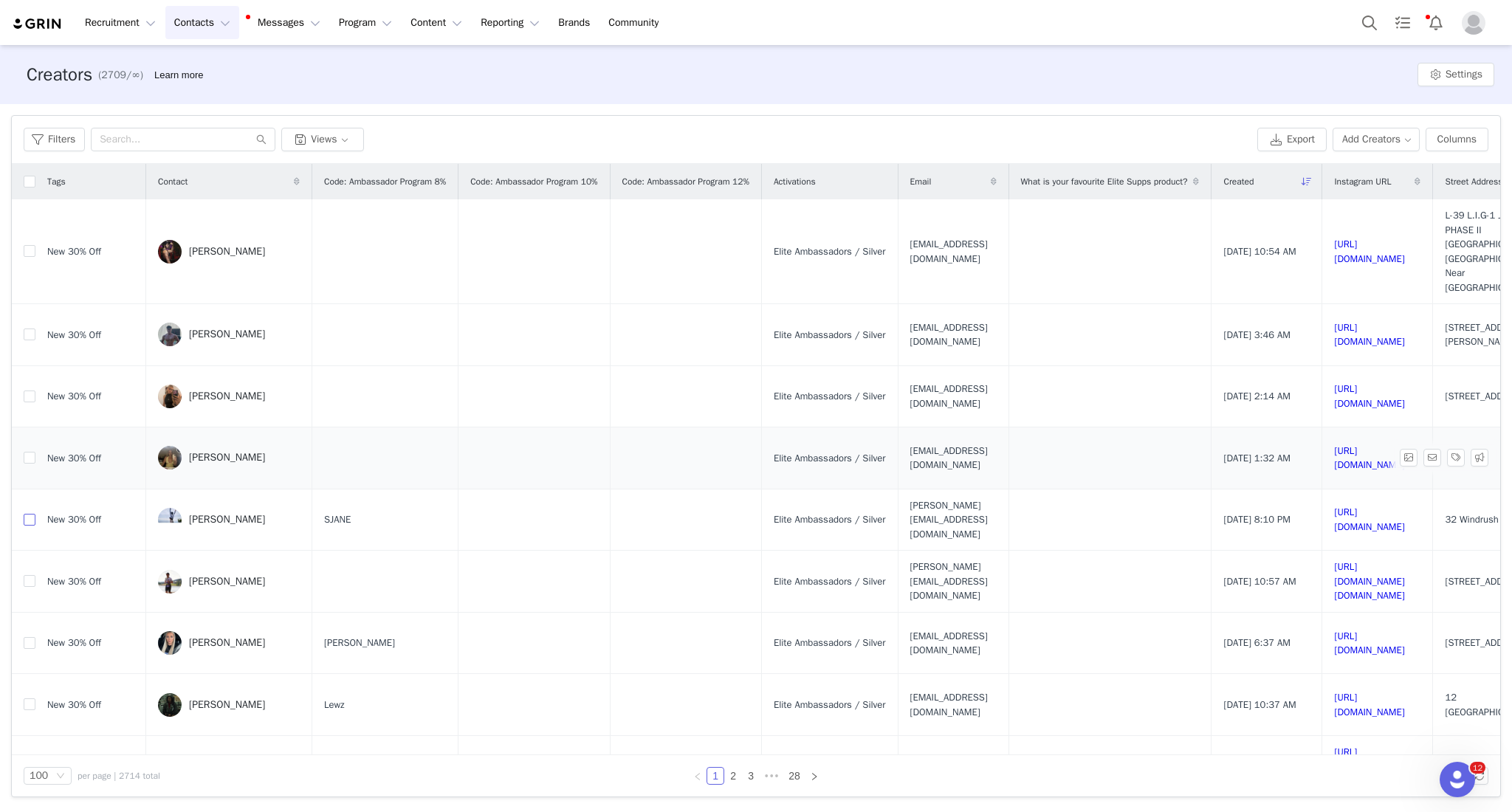 checkbox on "true" 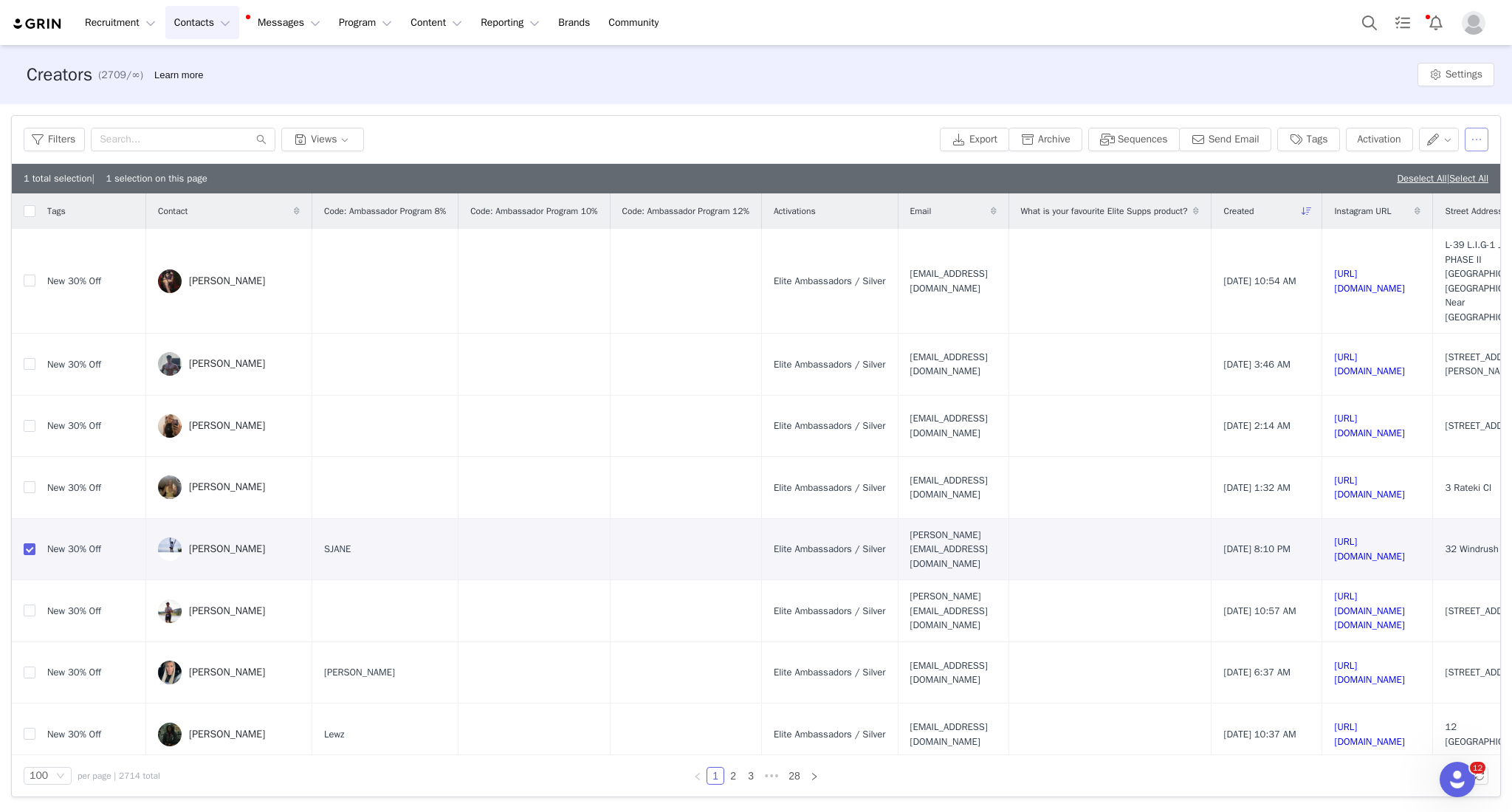 click at bounding box center (1477, 140) 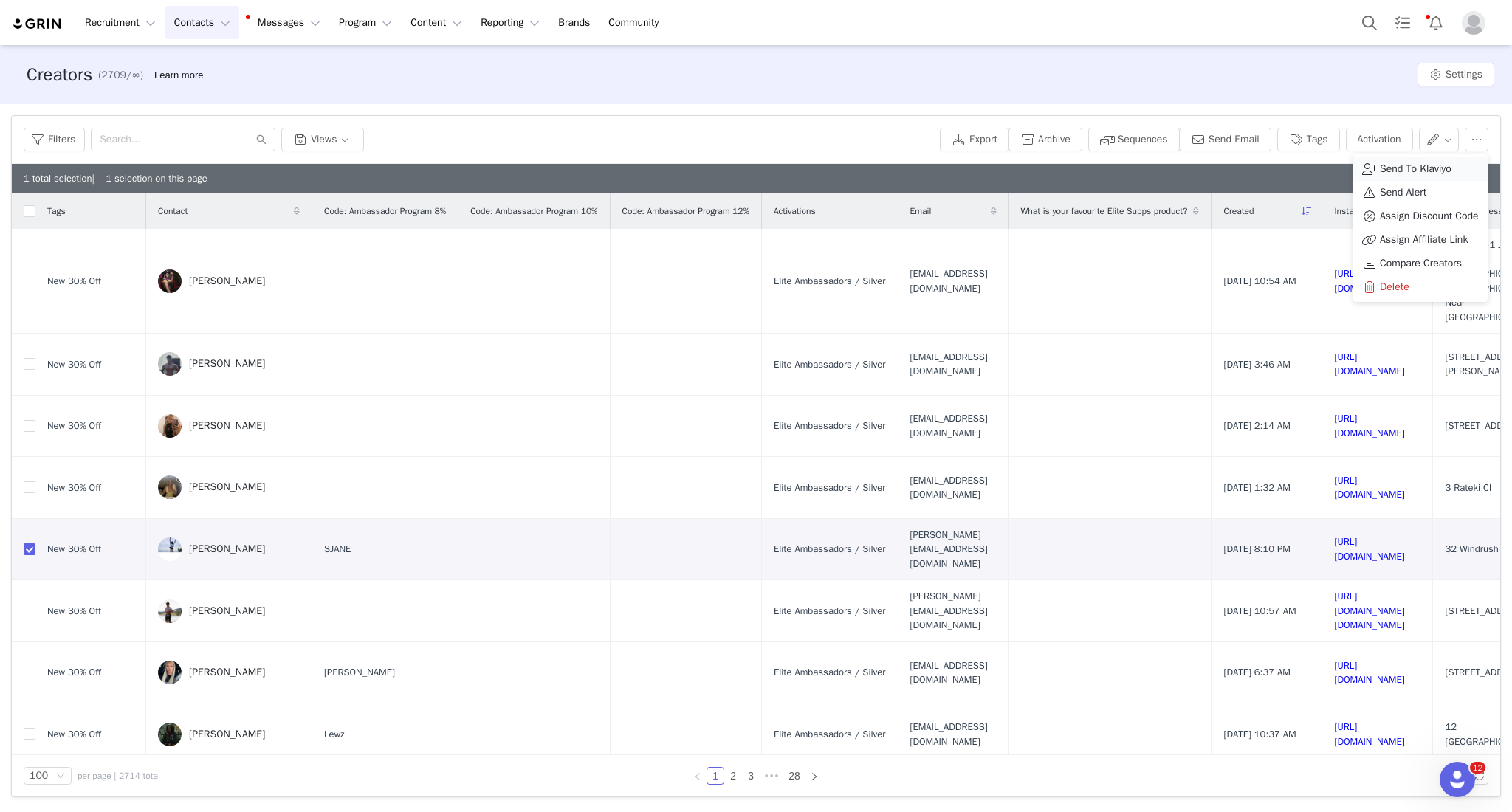 click on "Send To Klaviyo" at bounding box center [1415, 169] 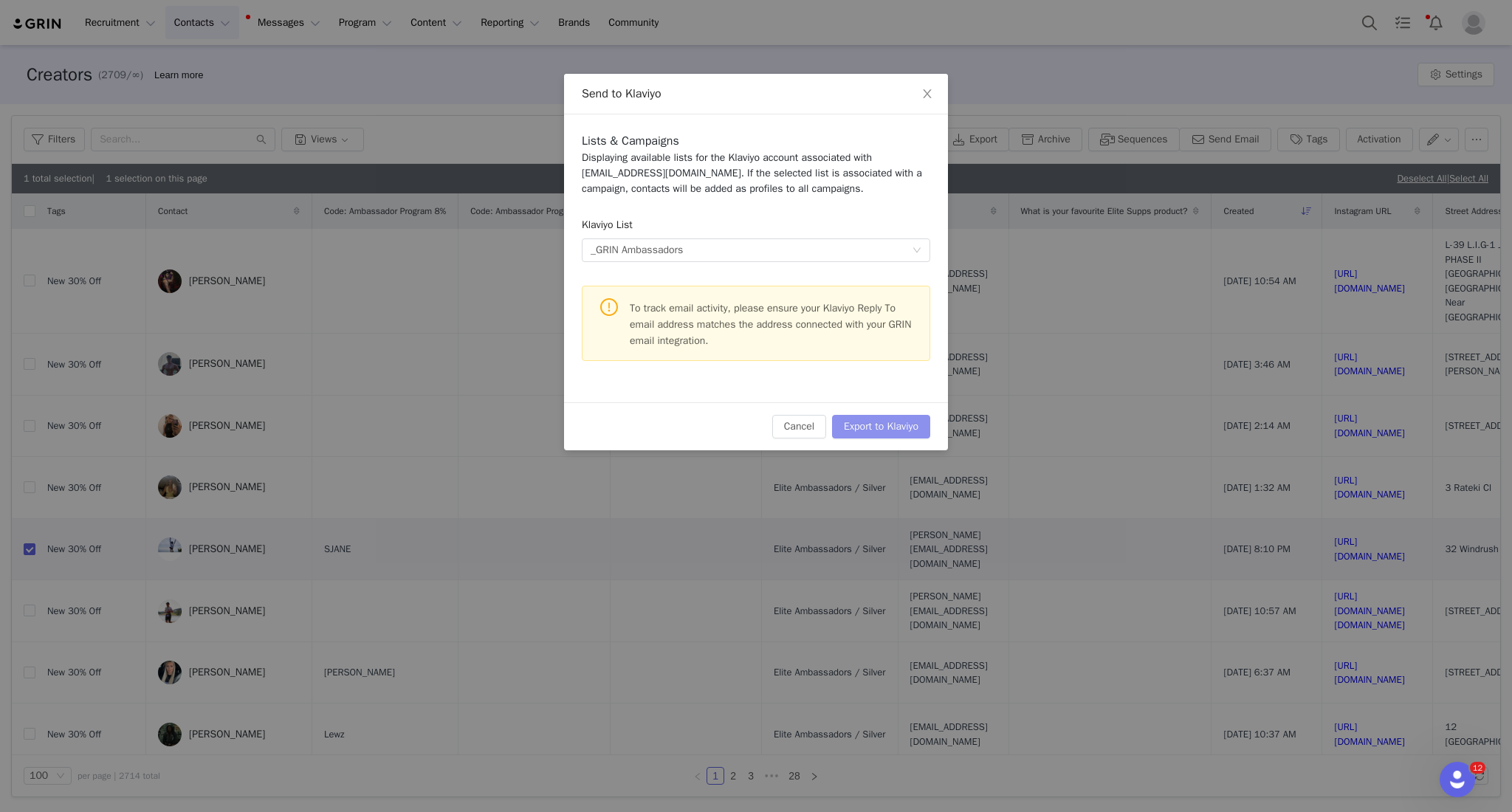 click on "Export to Klaviyo" at bounding box center [881, 427] 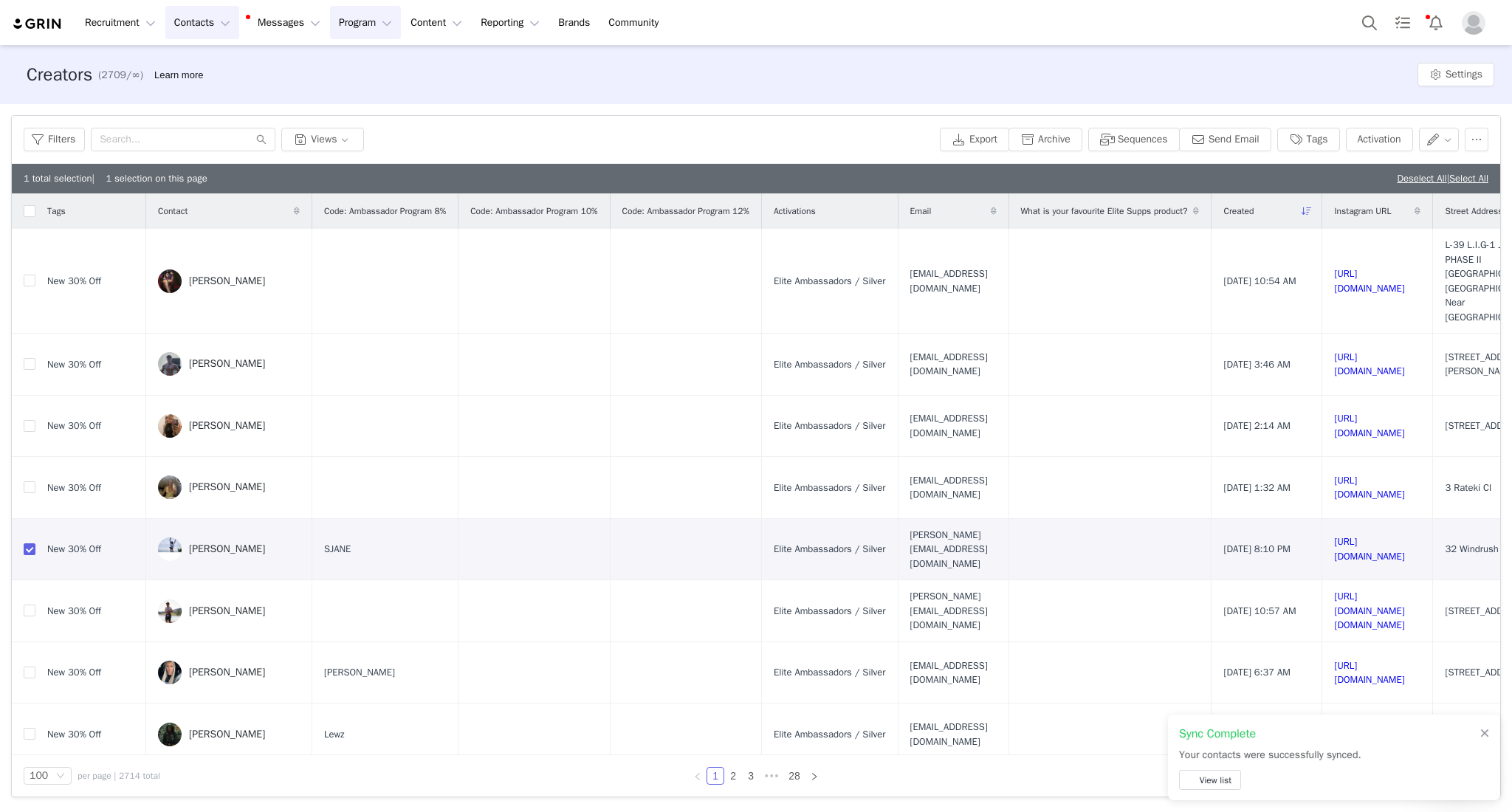 click on "Program Program" at bounding box center [365, 22] 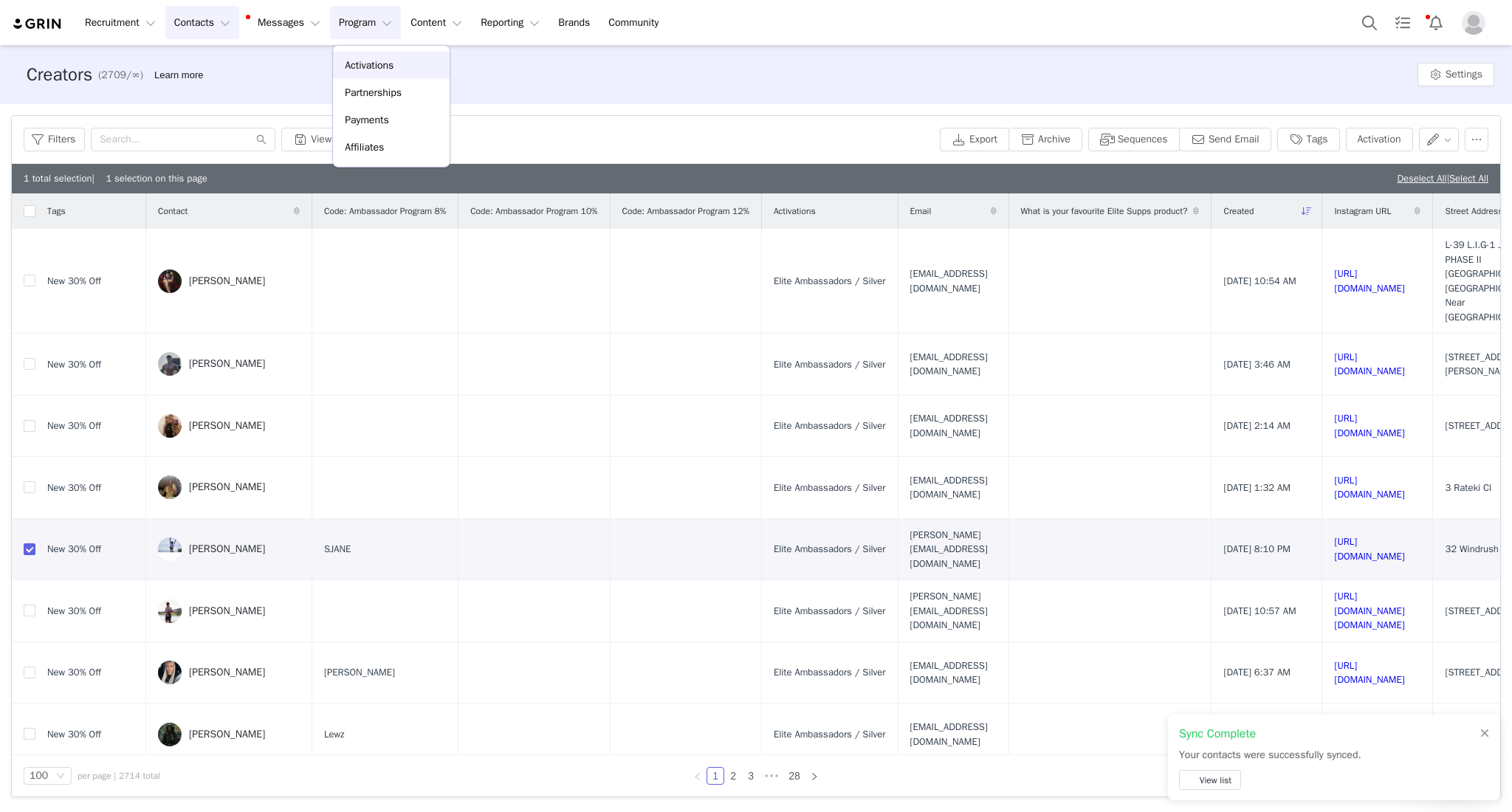 click on "Activations" at bounding box center [391, 65] 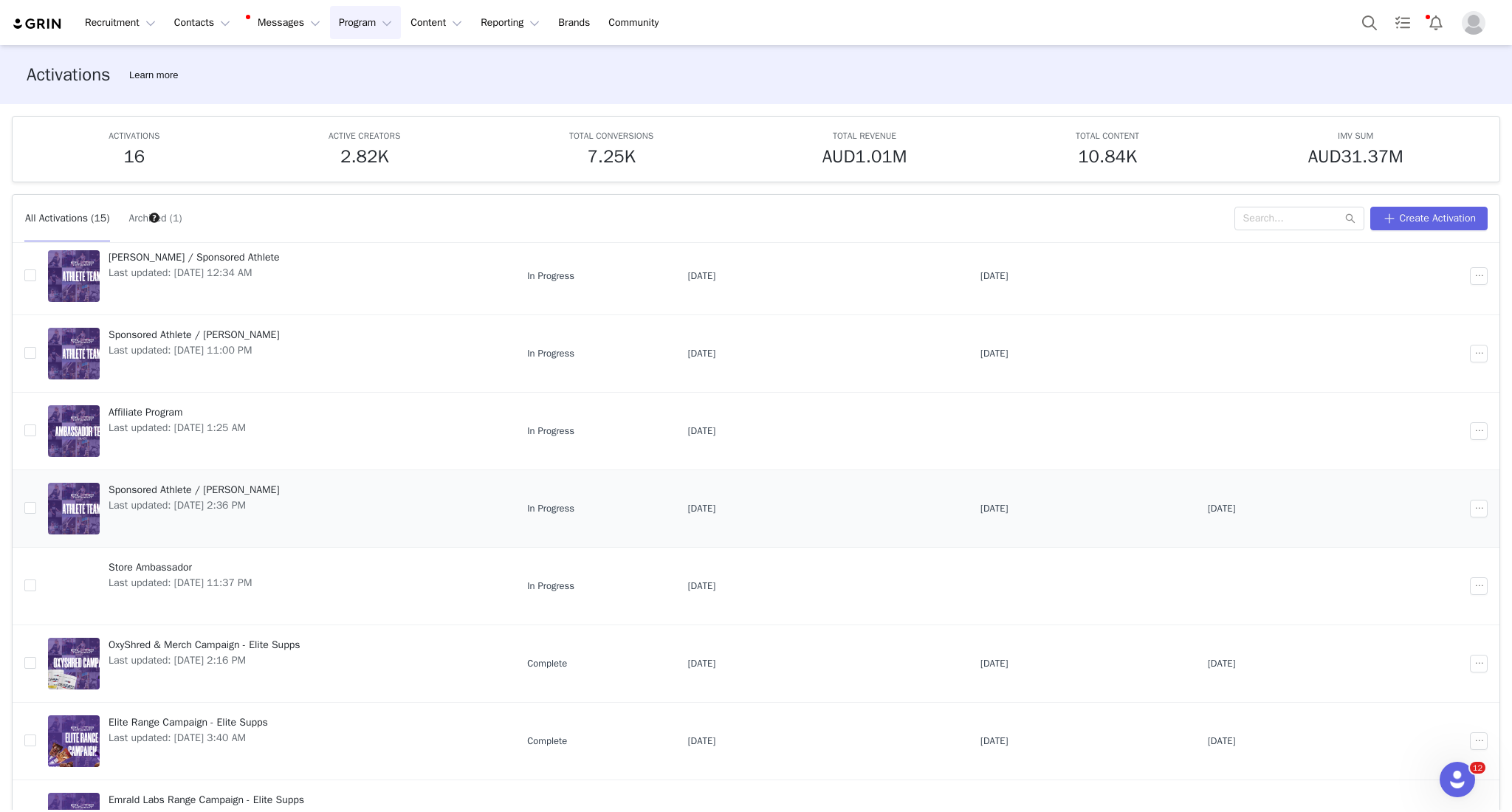 scroll, scrollTop: 220, scrollLeft: 0, axis: vertical 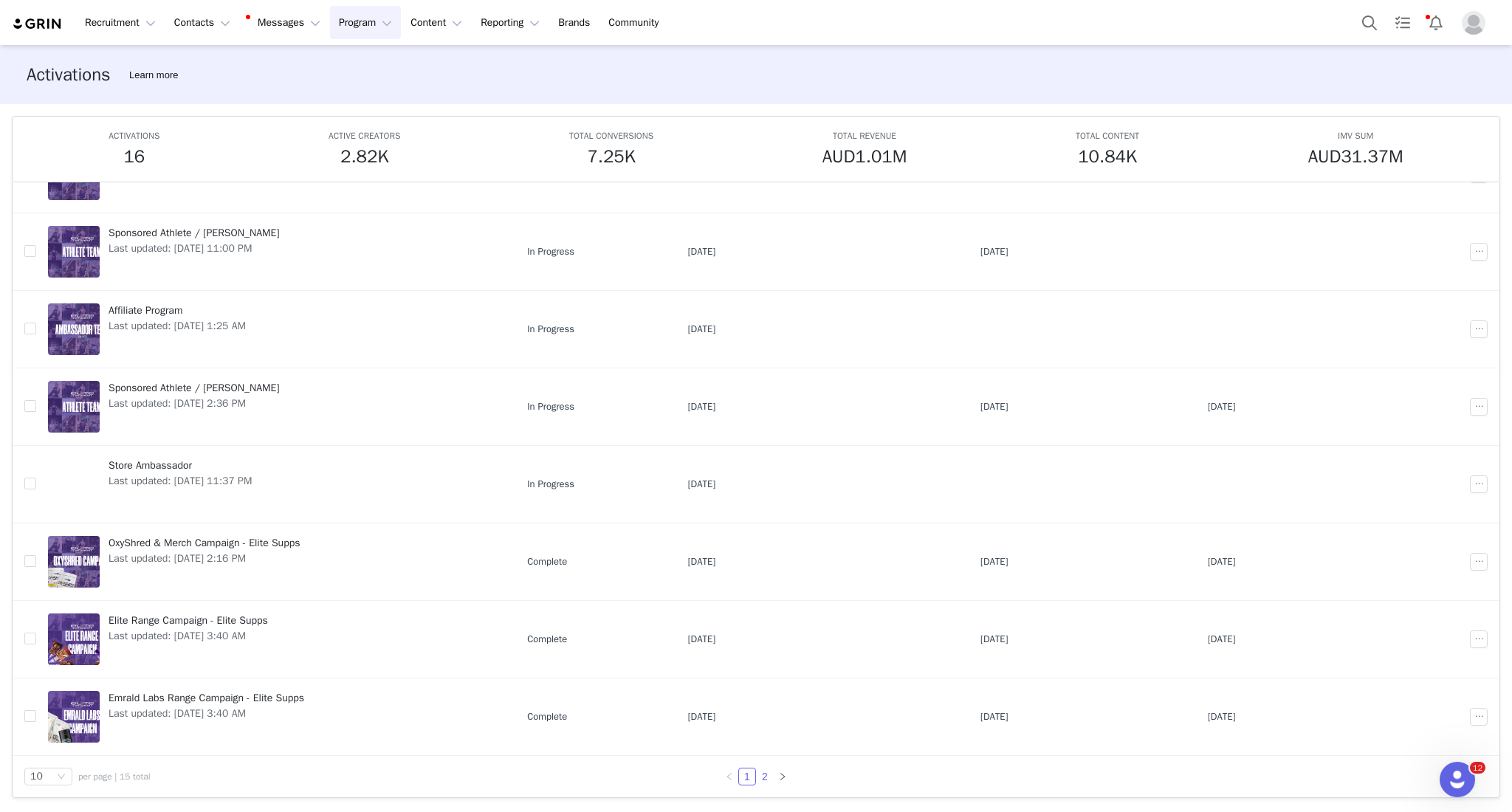 click on "2" at bounding box center (765, 777) 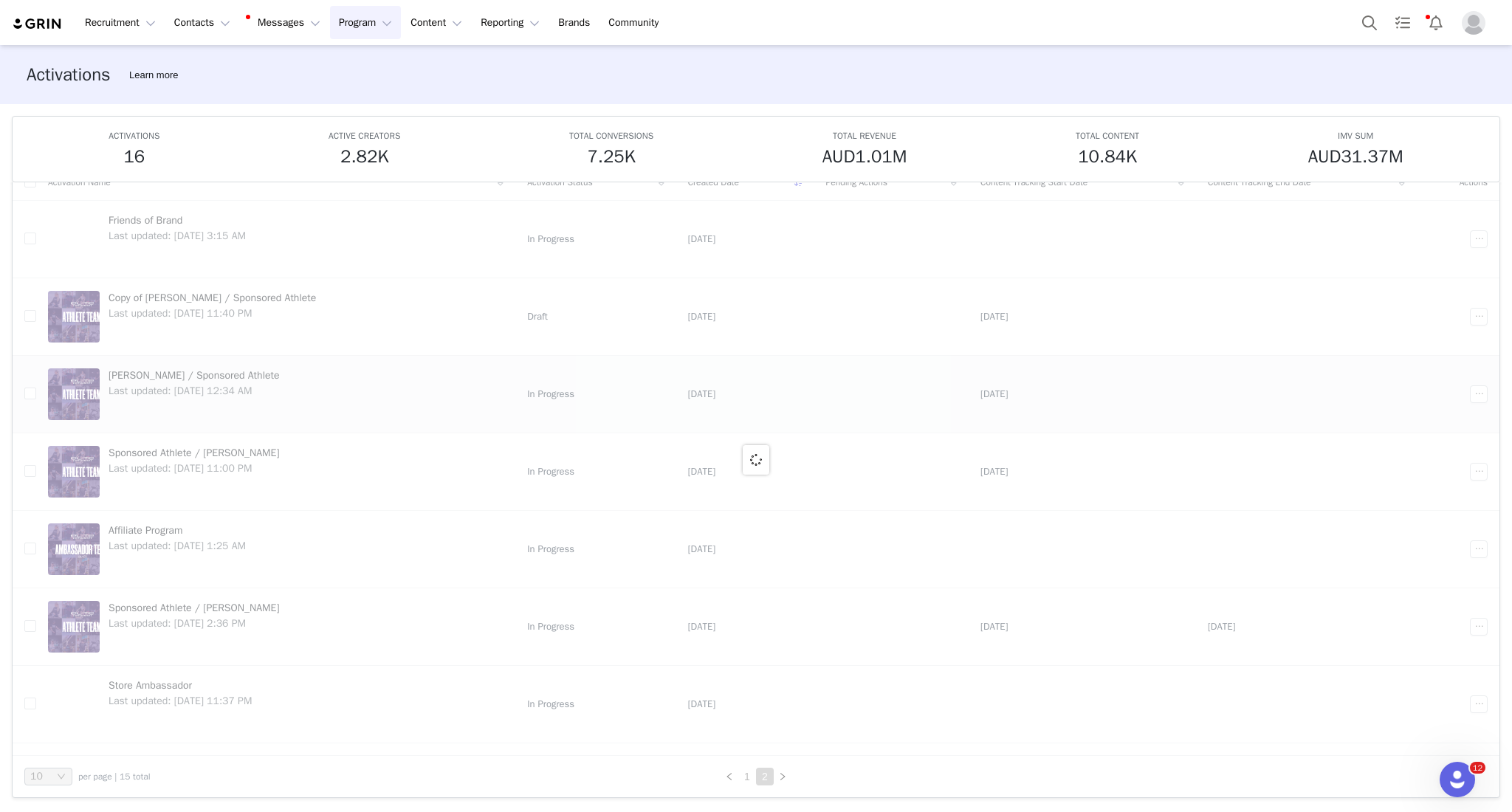 scroll, scrollTop: 0, scrollLeft: 0, axis: both 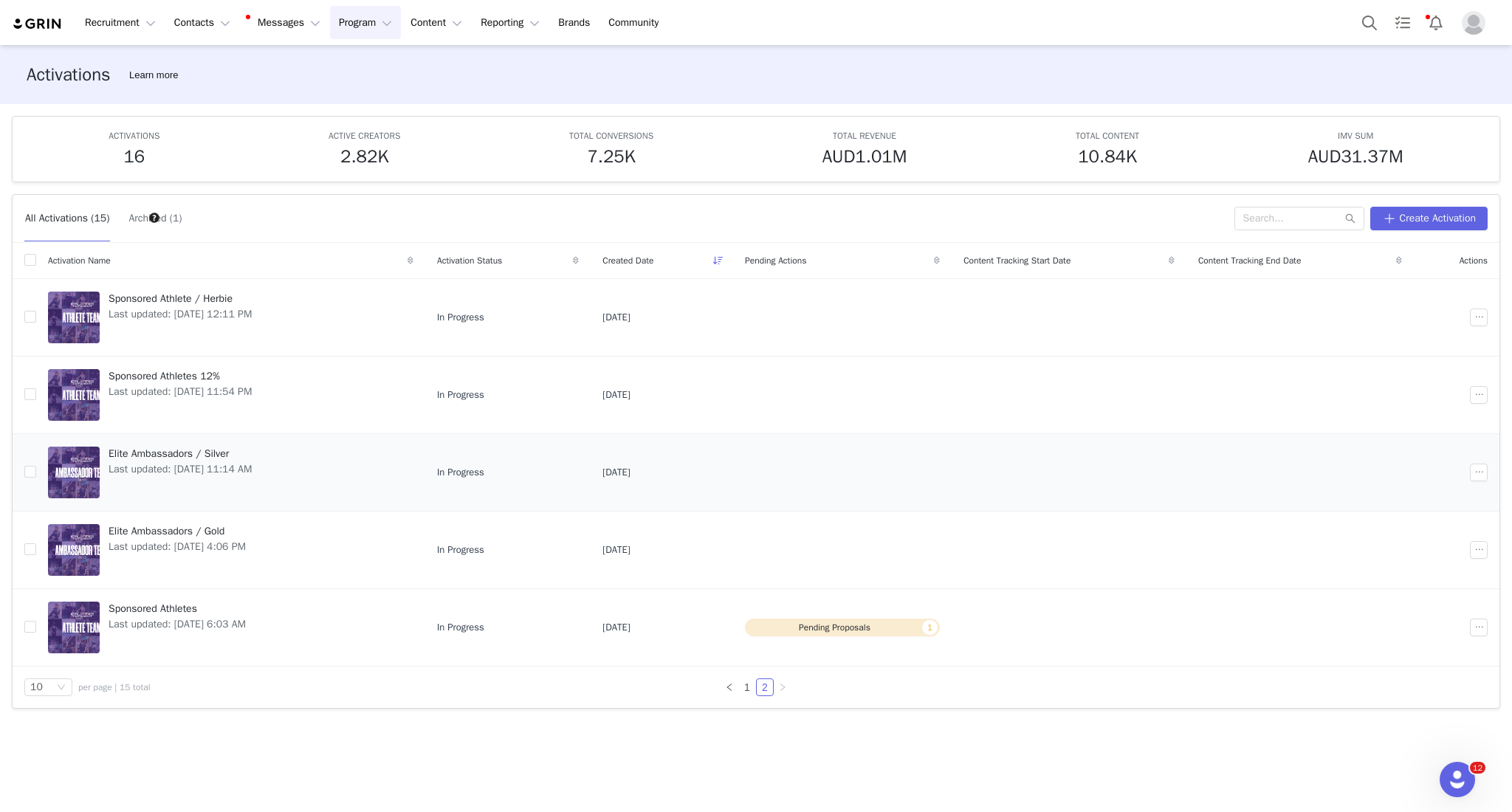 click on "Elite Ambassadors / Silver Last updated: [DATE] 11:14 AM" at bounding box center (230, 472) 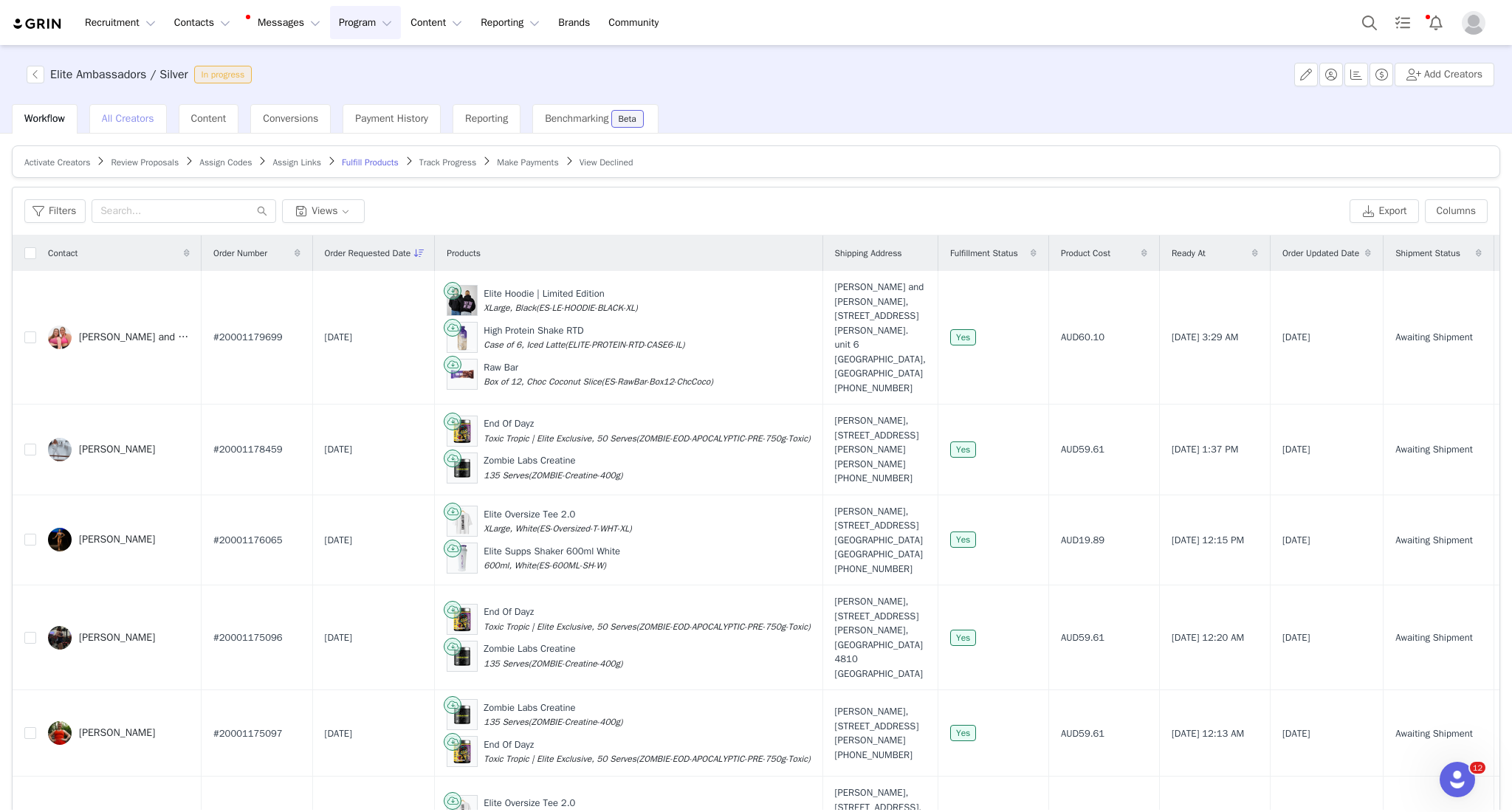 click on "All Creators" at bounding box center (128, 118) 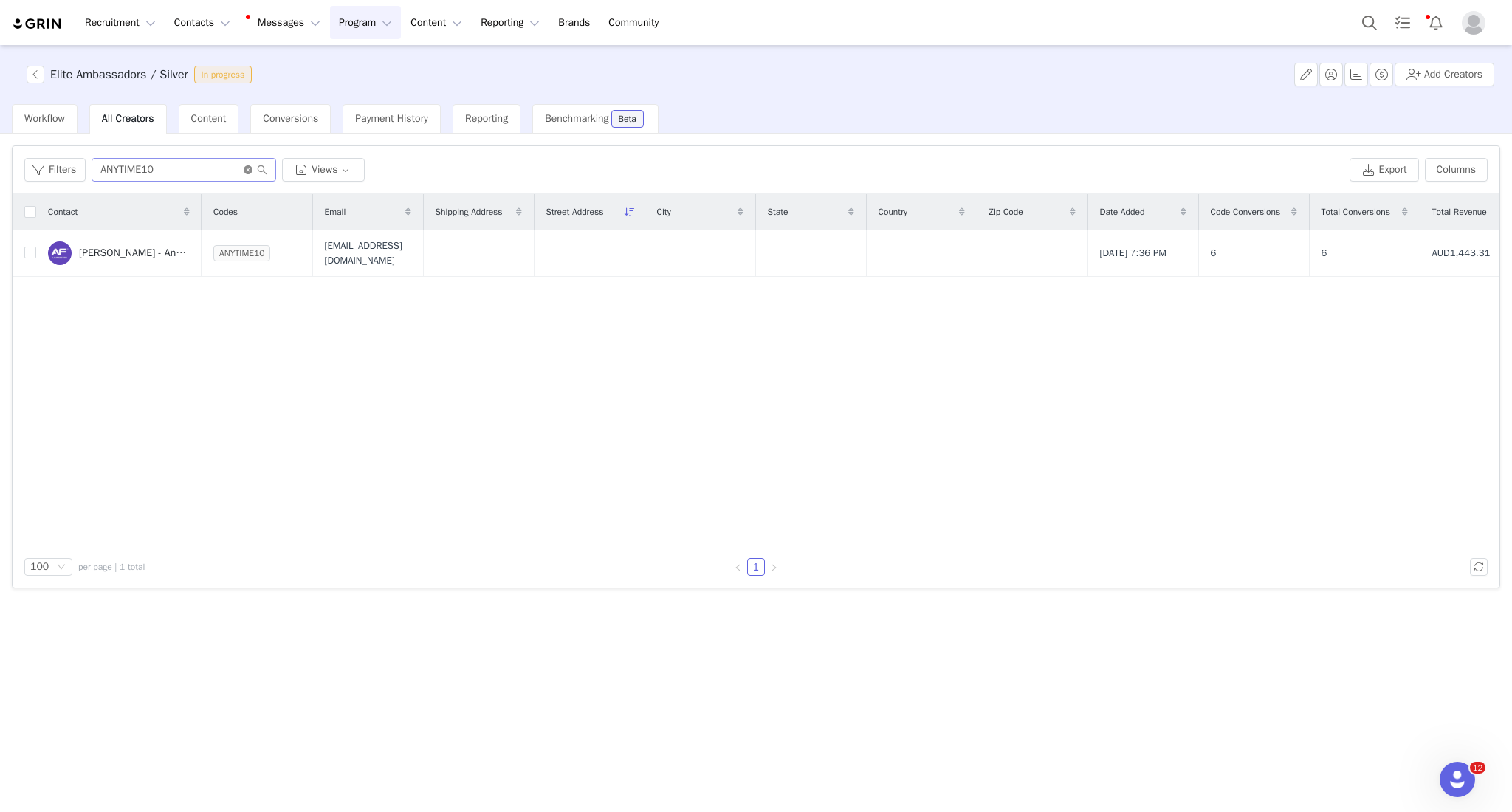 click 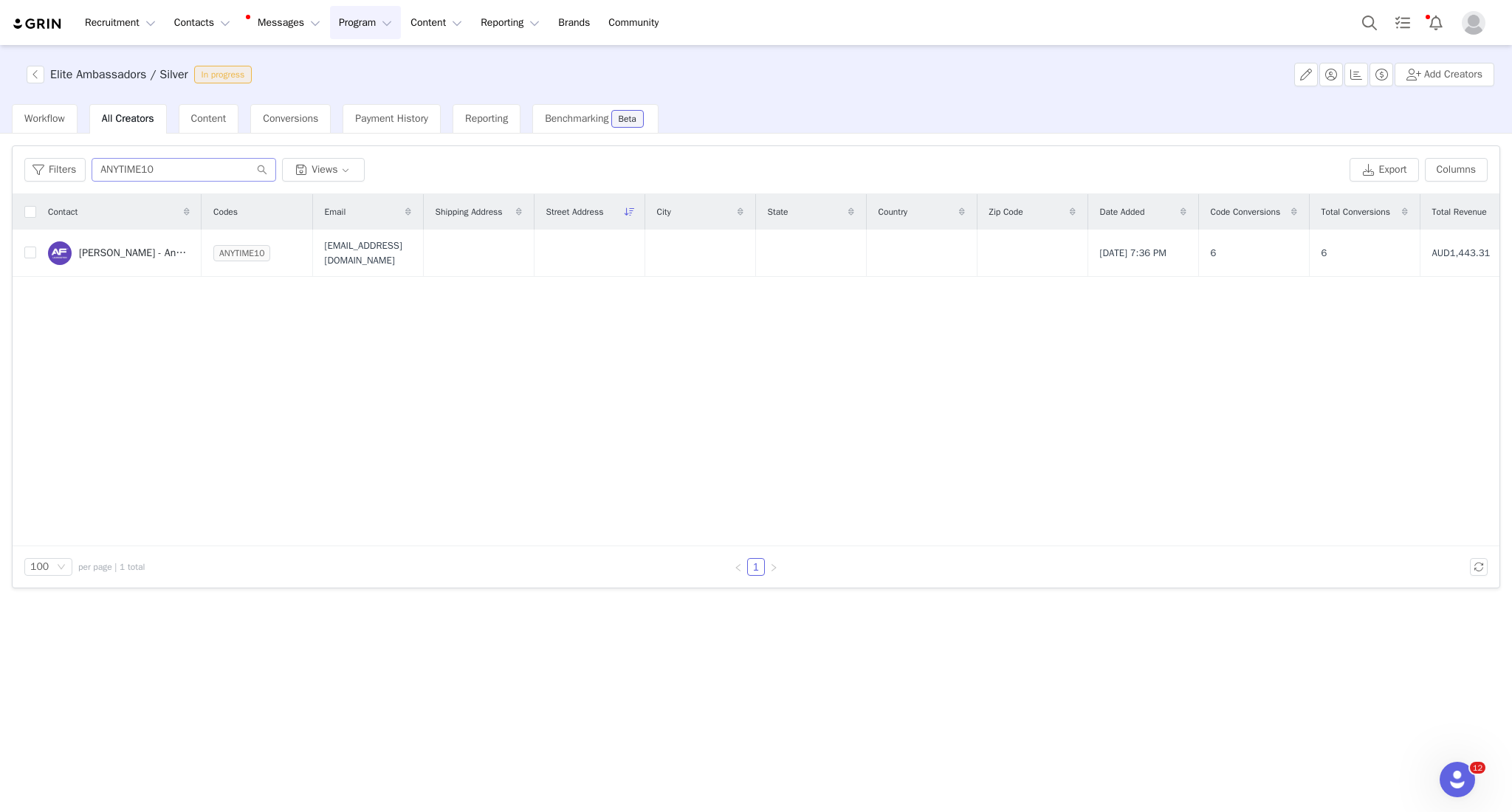type 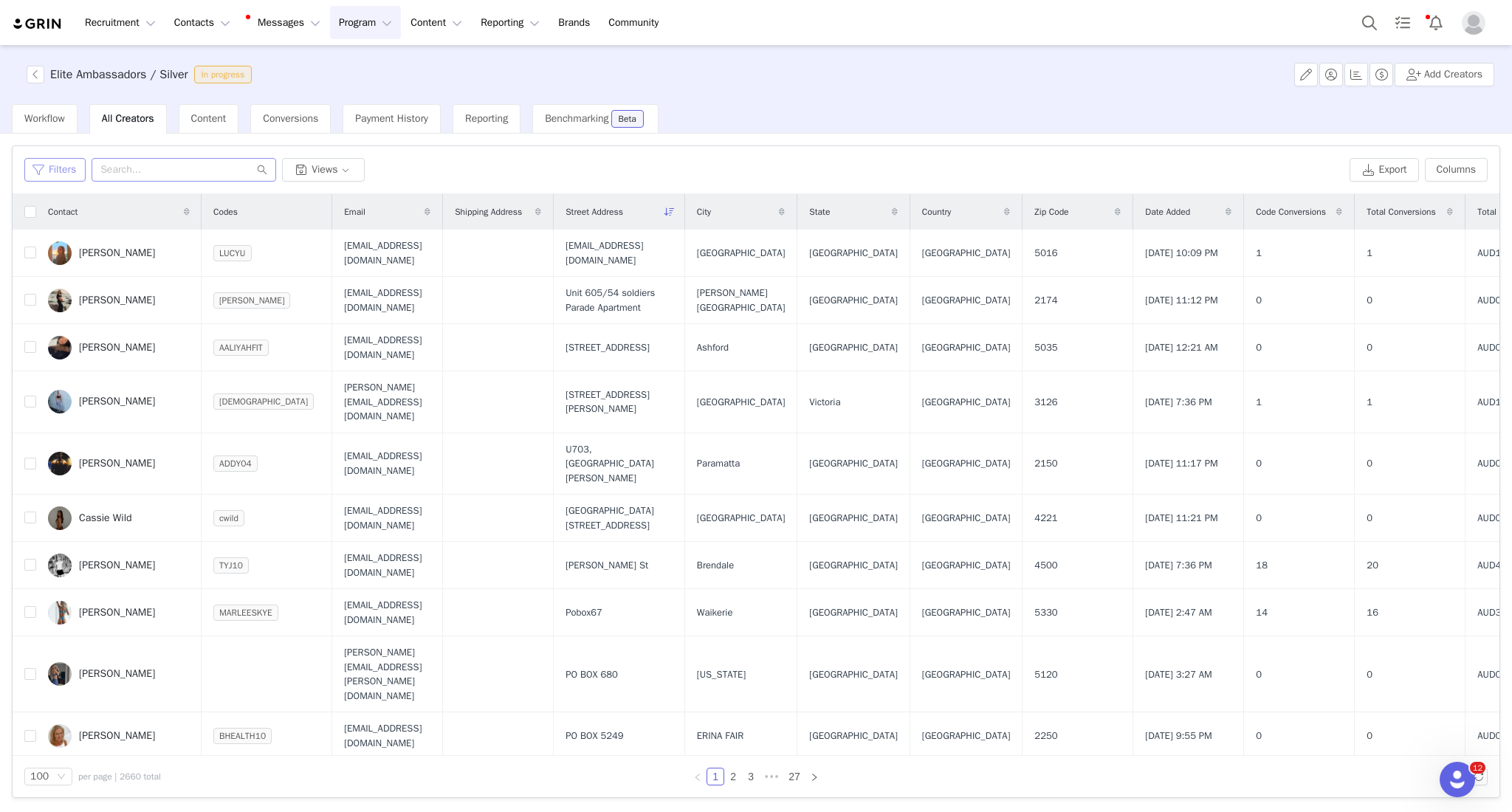 click on "Filters" at bounding box center (55, 170) 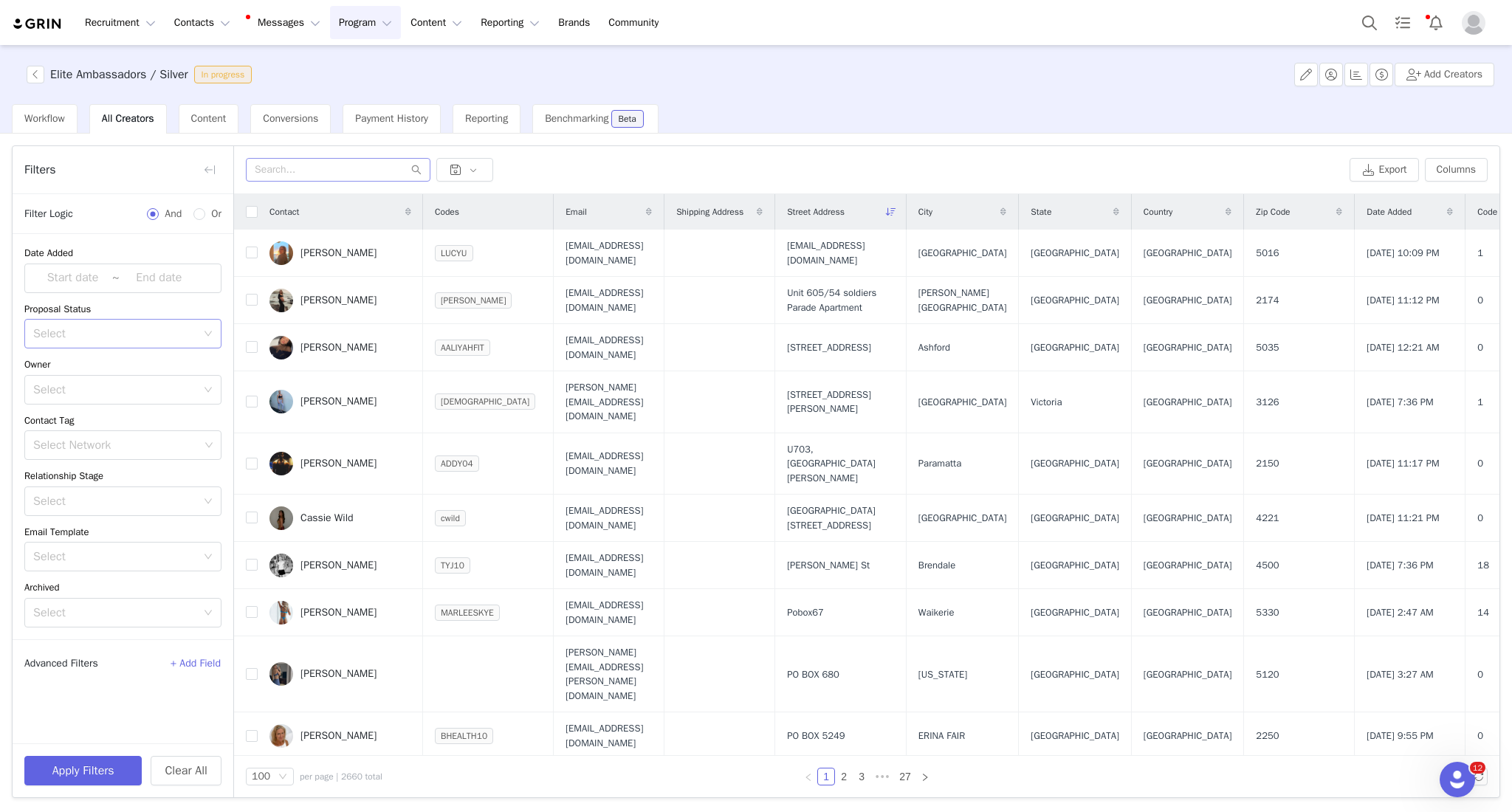 click on "Select" at bounding box center [114, 334] 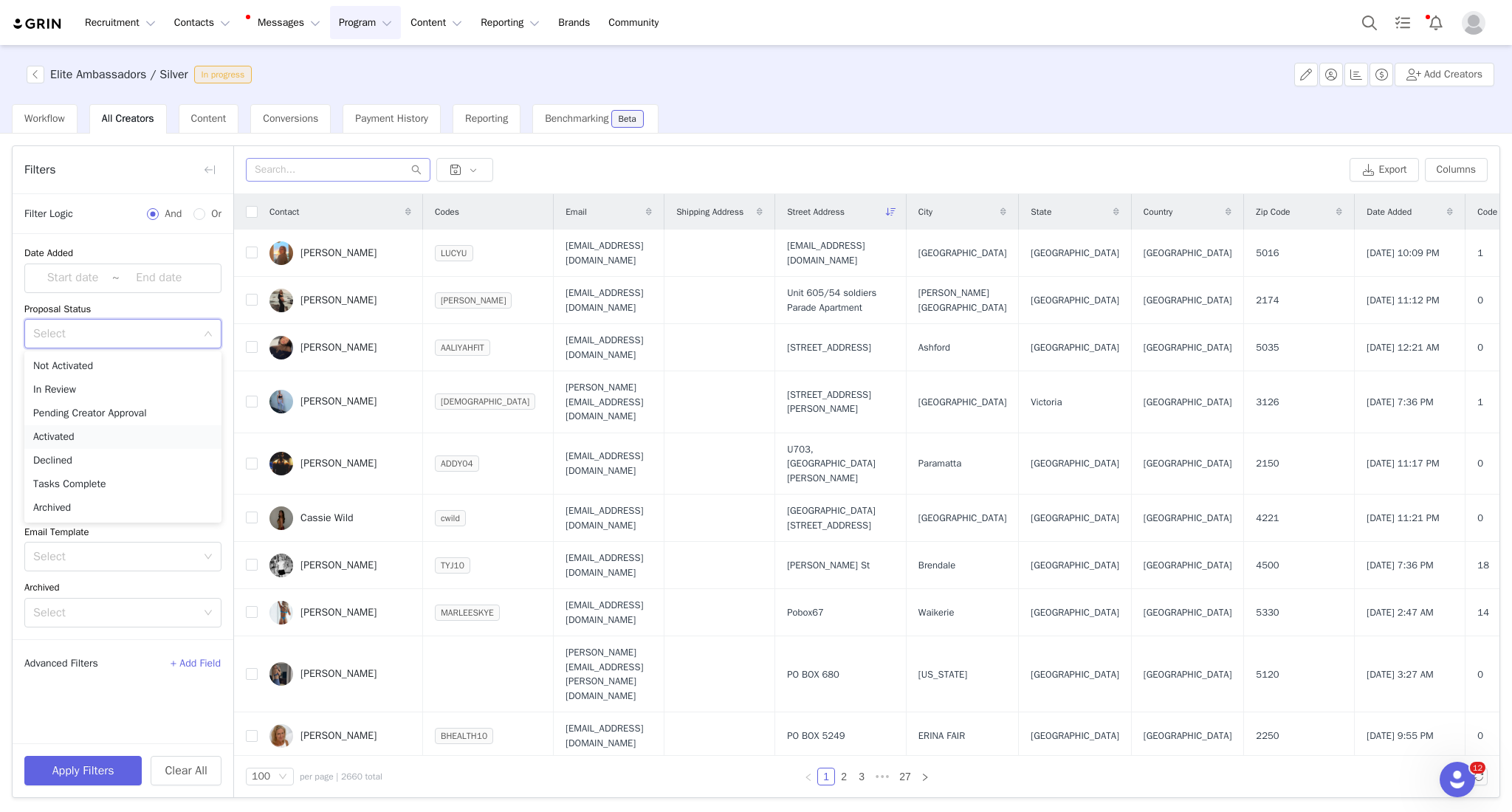 click on "Activated" at bounding box center [123, 437] 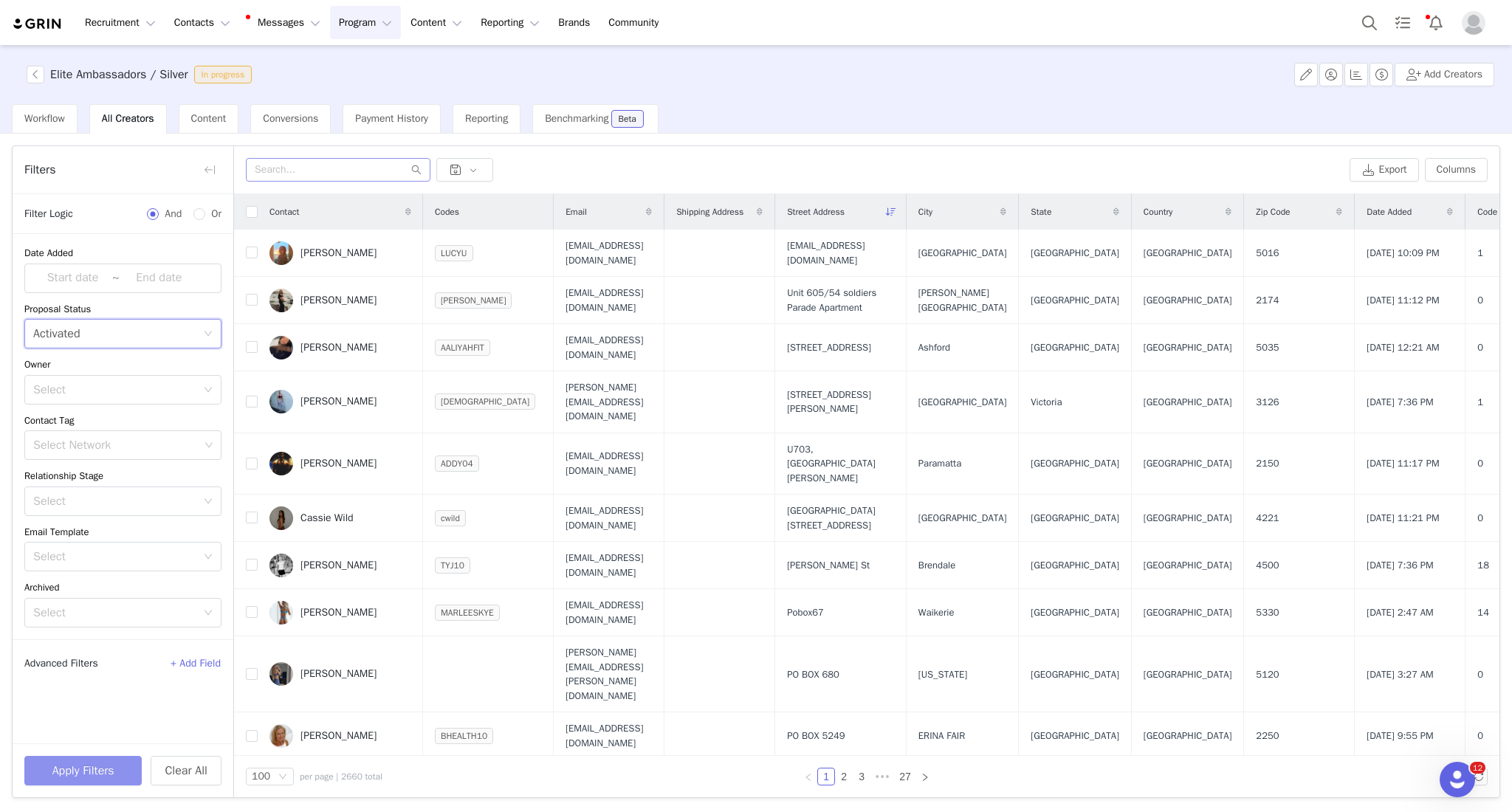 click on "Apply Filters" at bounding box center (83, 771) 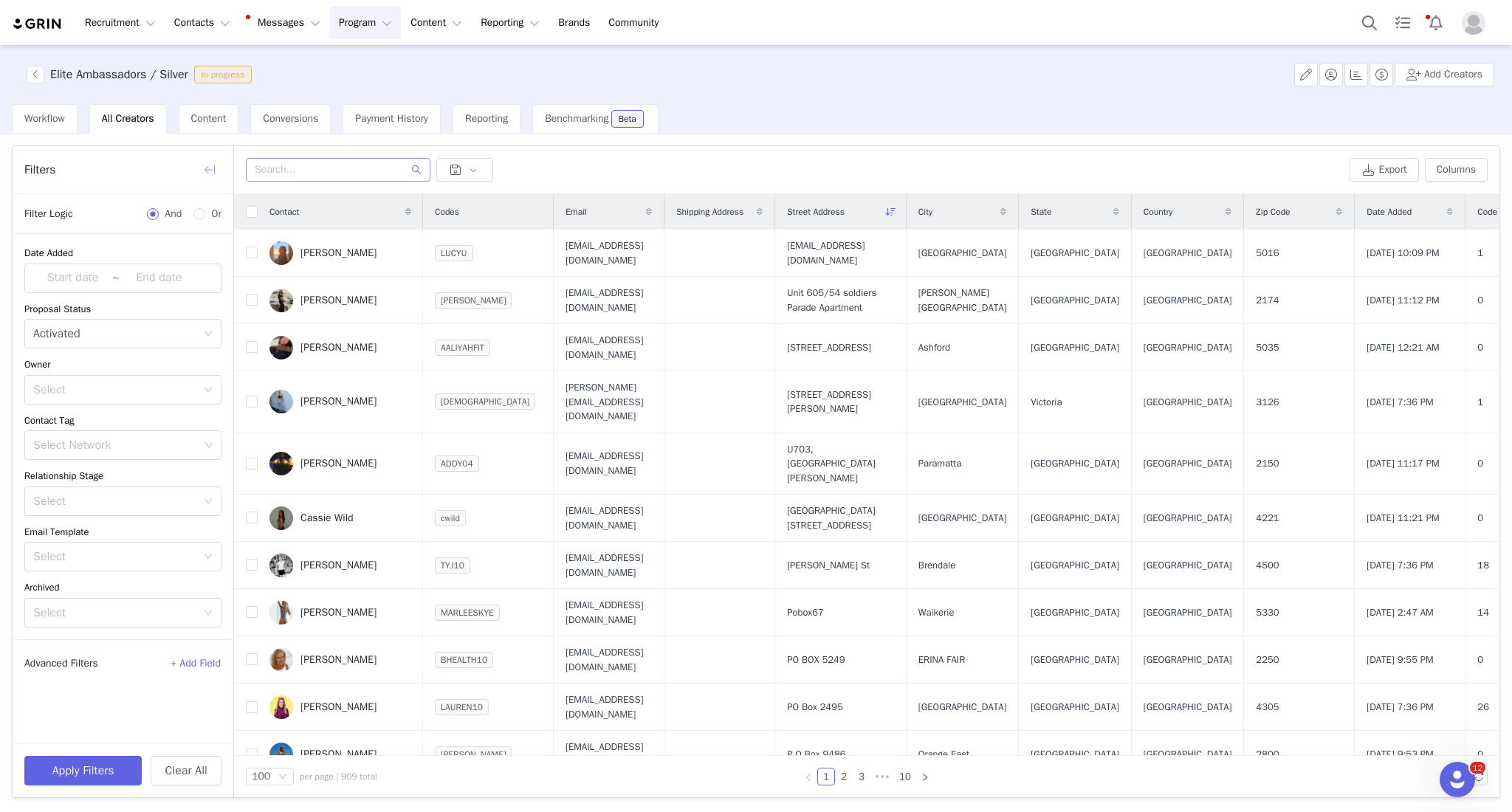 click at bounding box center (210, 170) 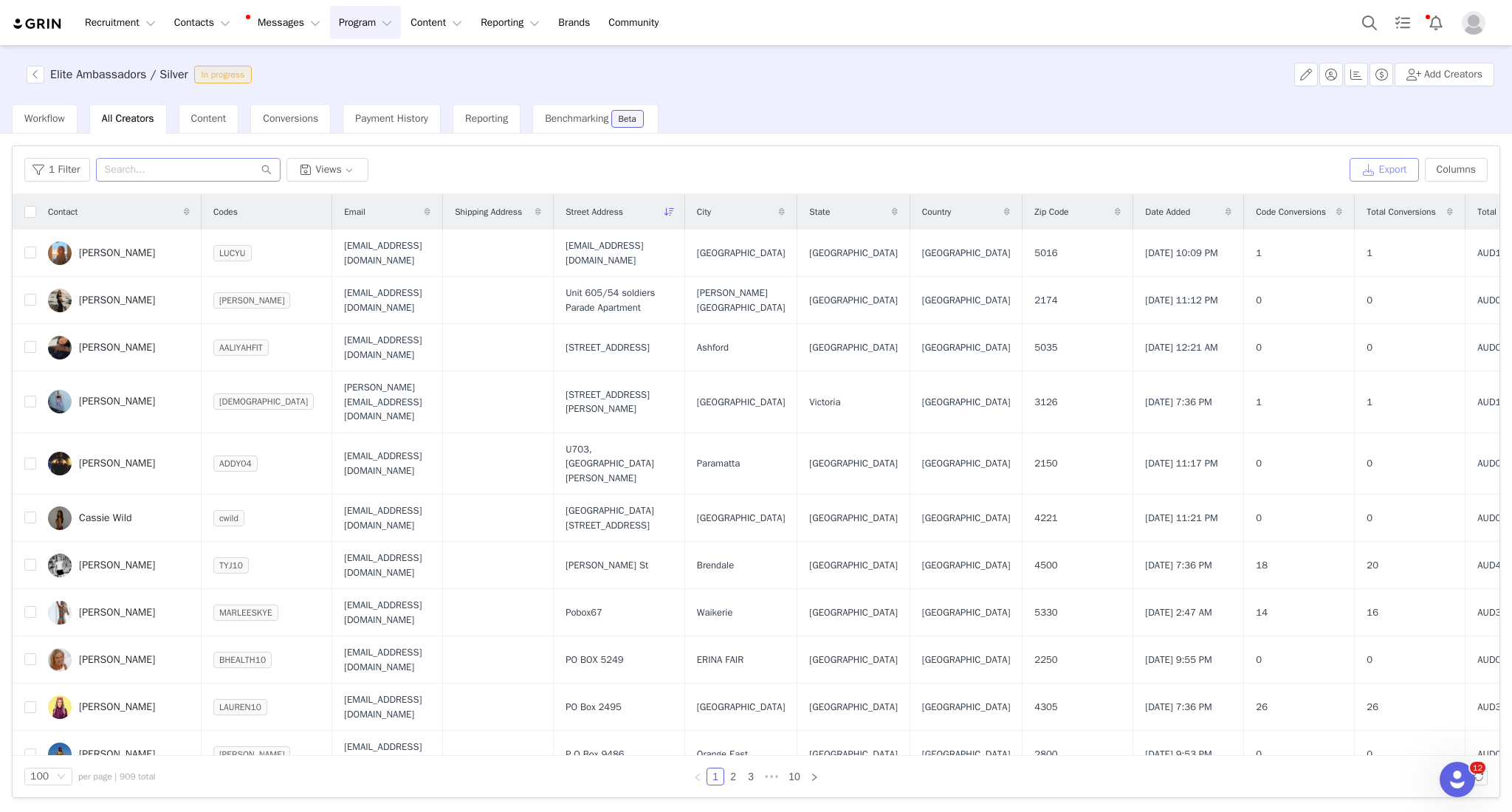 click on "Export" at bounding box center (1384, 170) 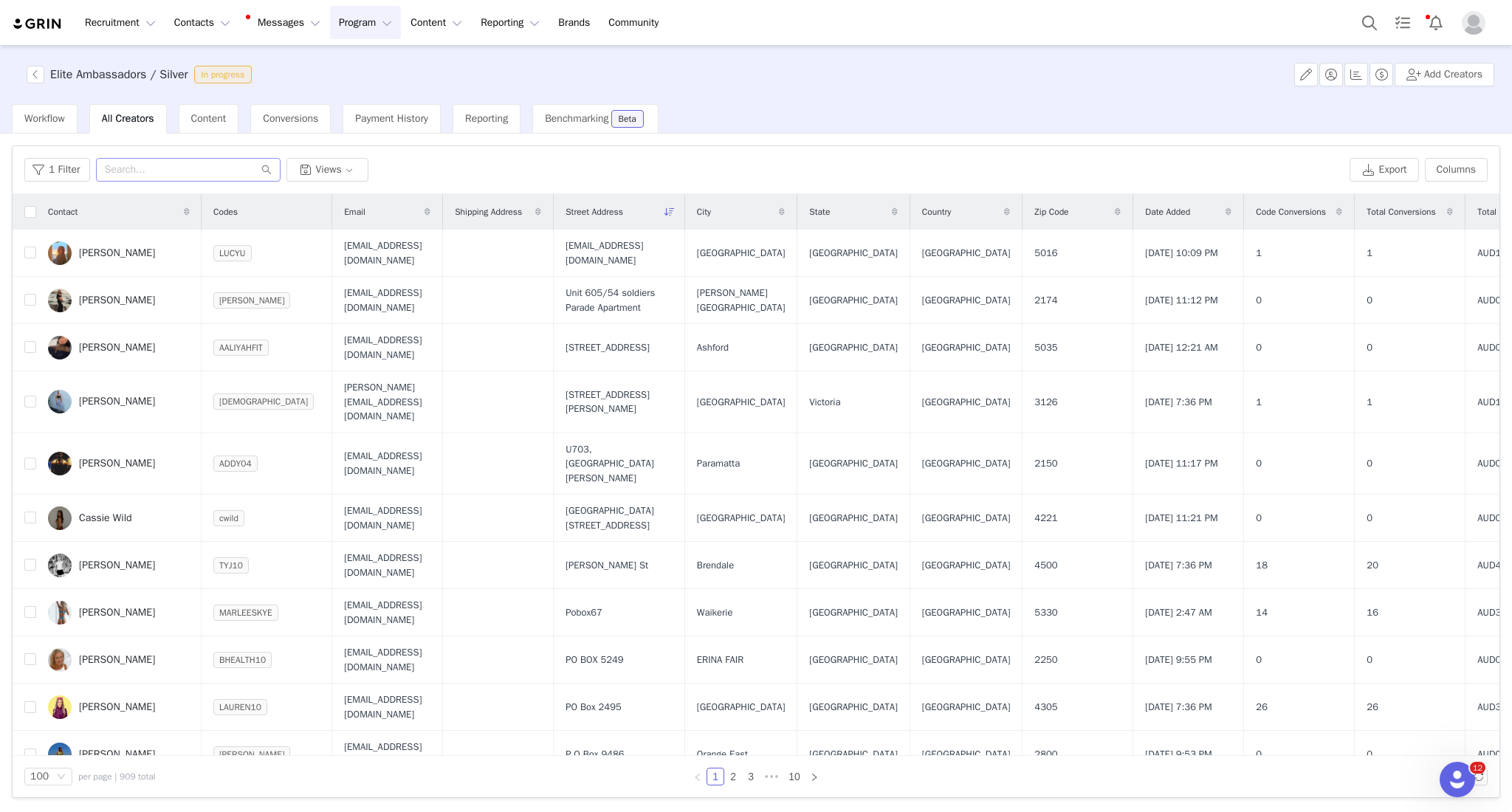 click on "Date Added" at bounding box center (1167, 212) 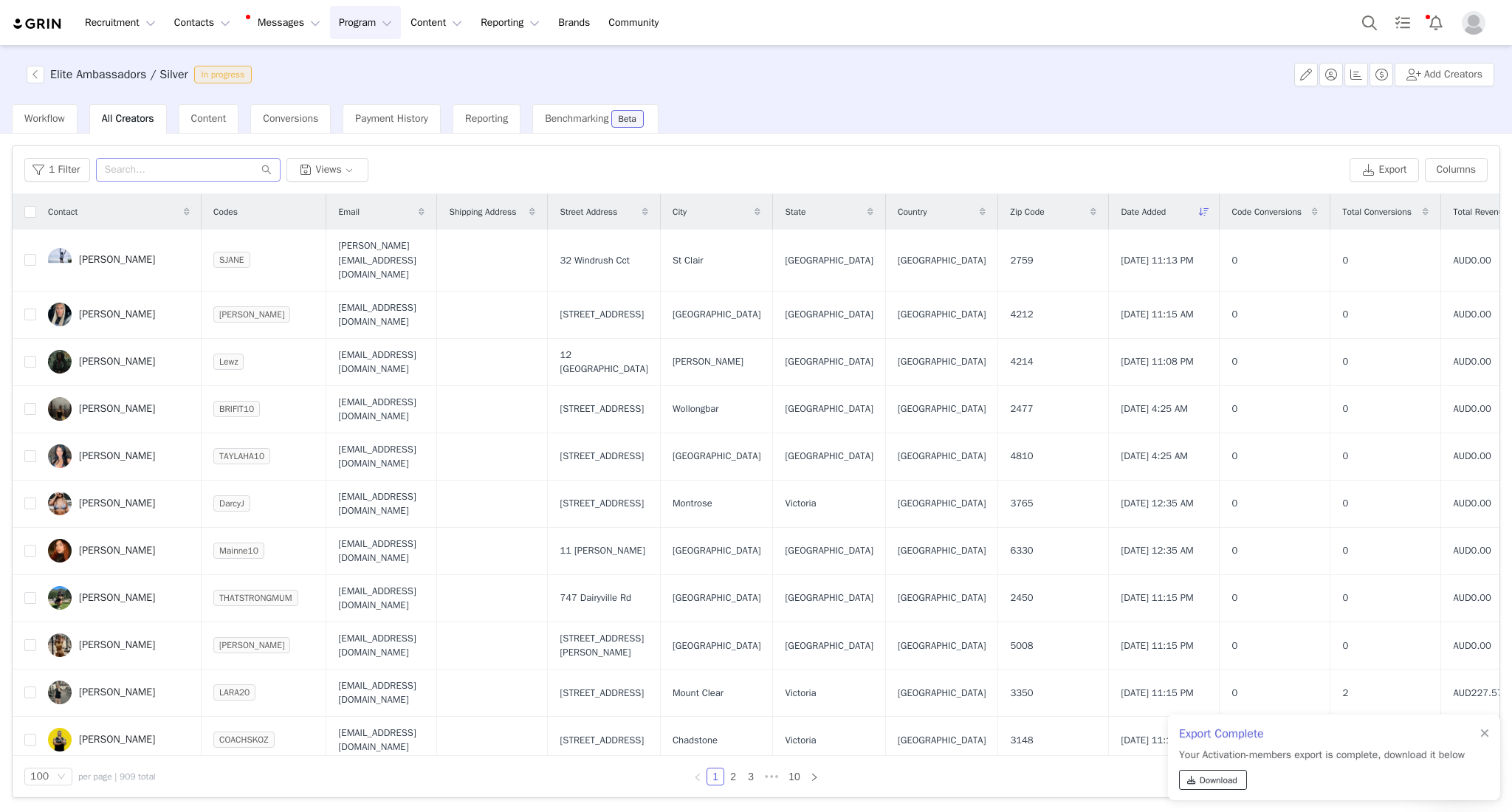 click on "Download" at bounding box center [1218, 780] 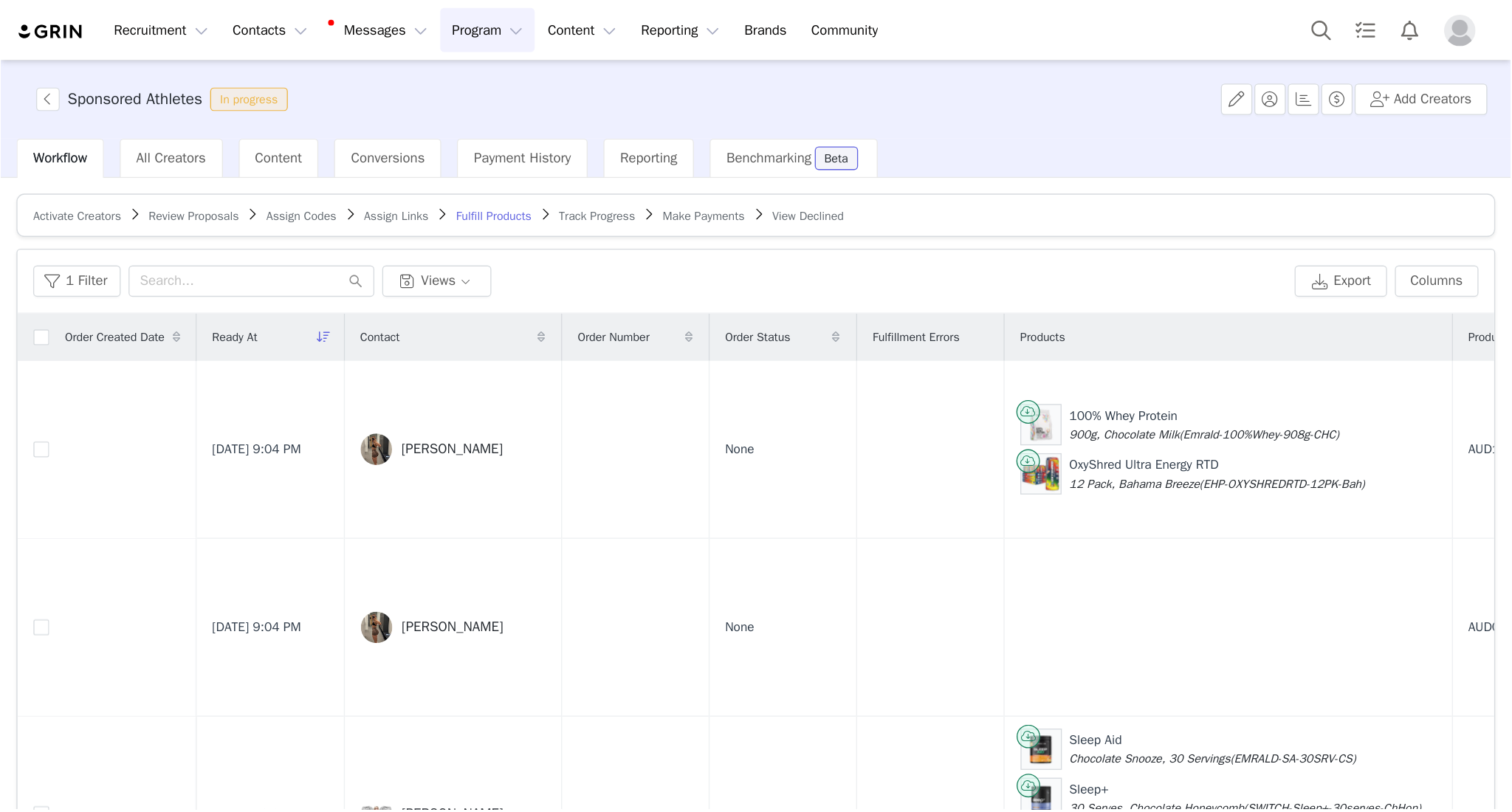 scroll, scrollTop: 0, scrollLeft: 0, axis: both 